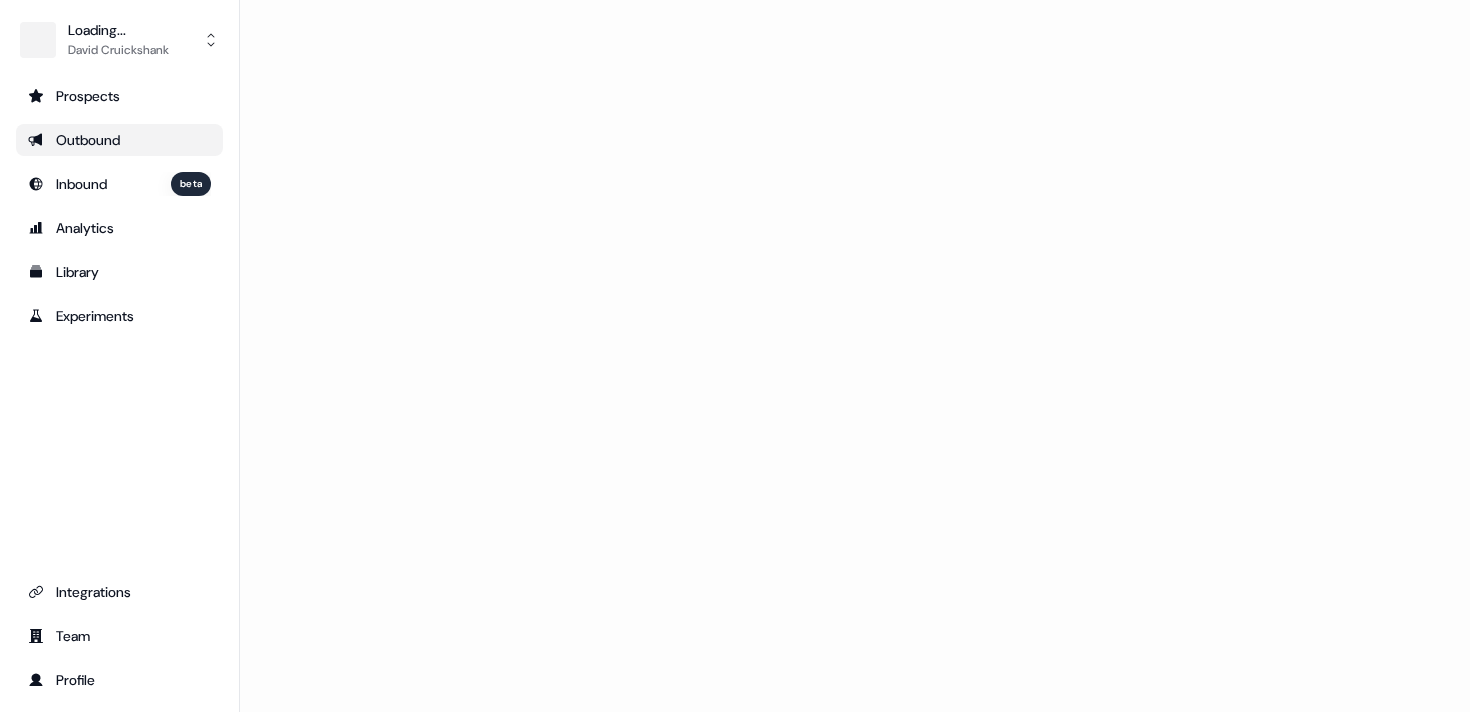 scroll, scrollTop: 0, scrollLeft: 0, axis: both 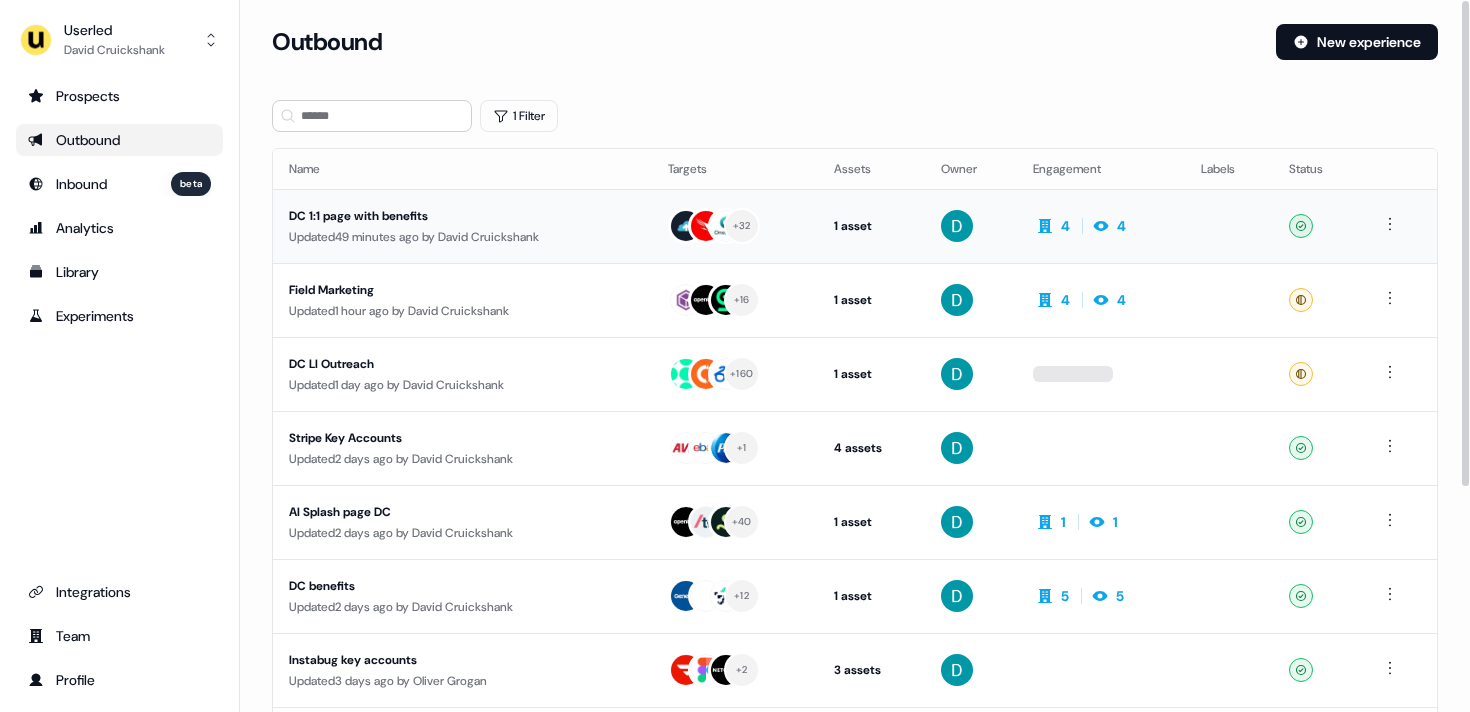 click on "DC 1:1 page with benefits" at bounding box center (462, 216) 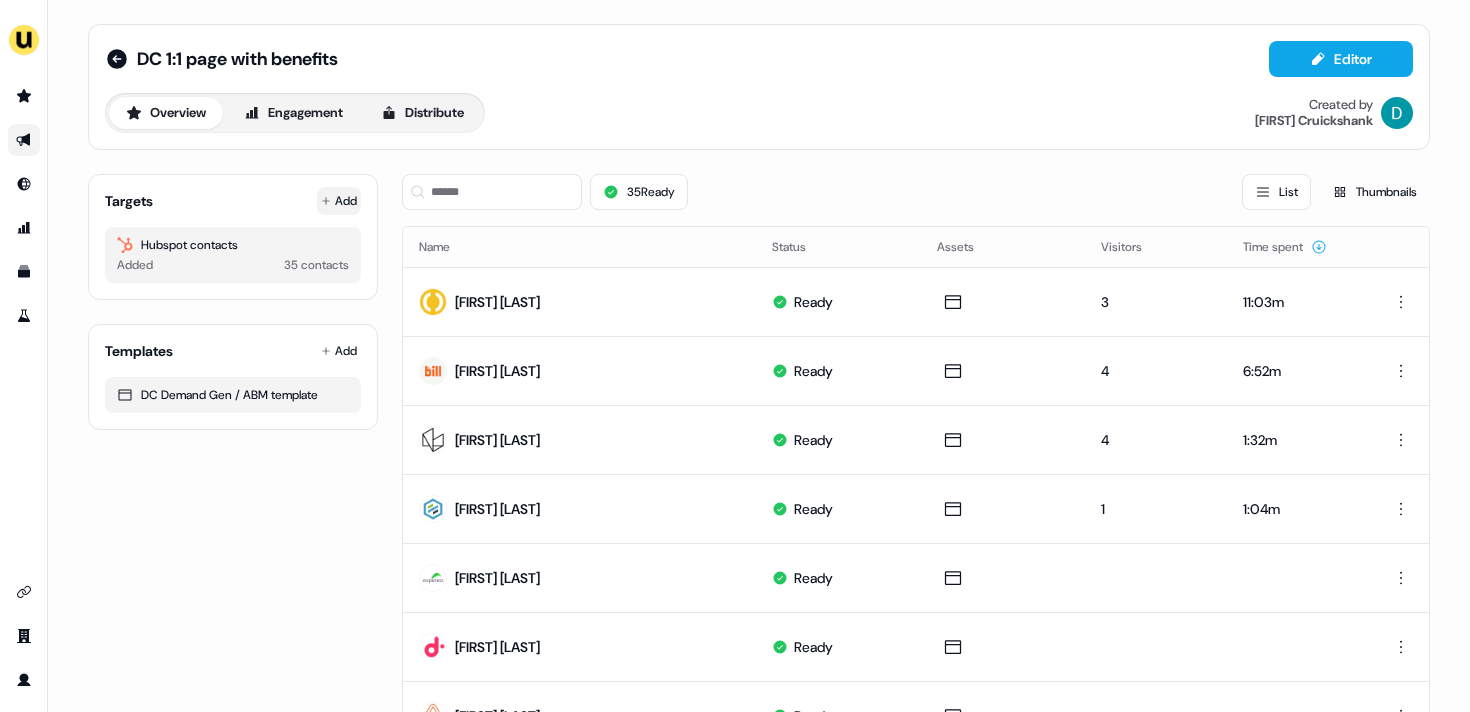 click on "Add" at bounding box center (339, 201) 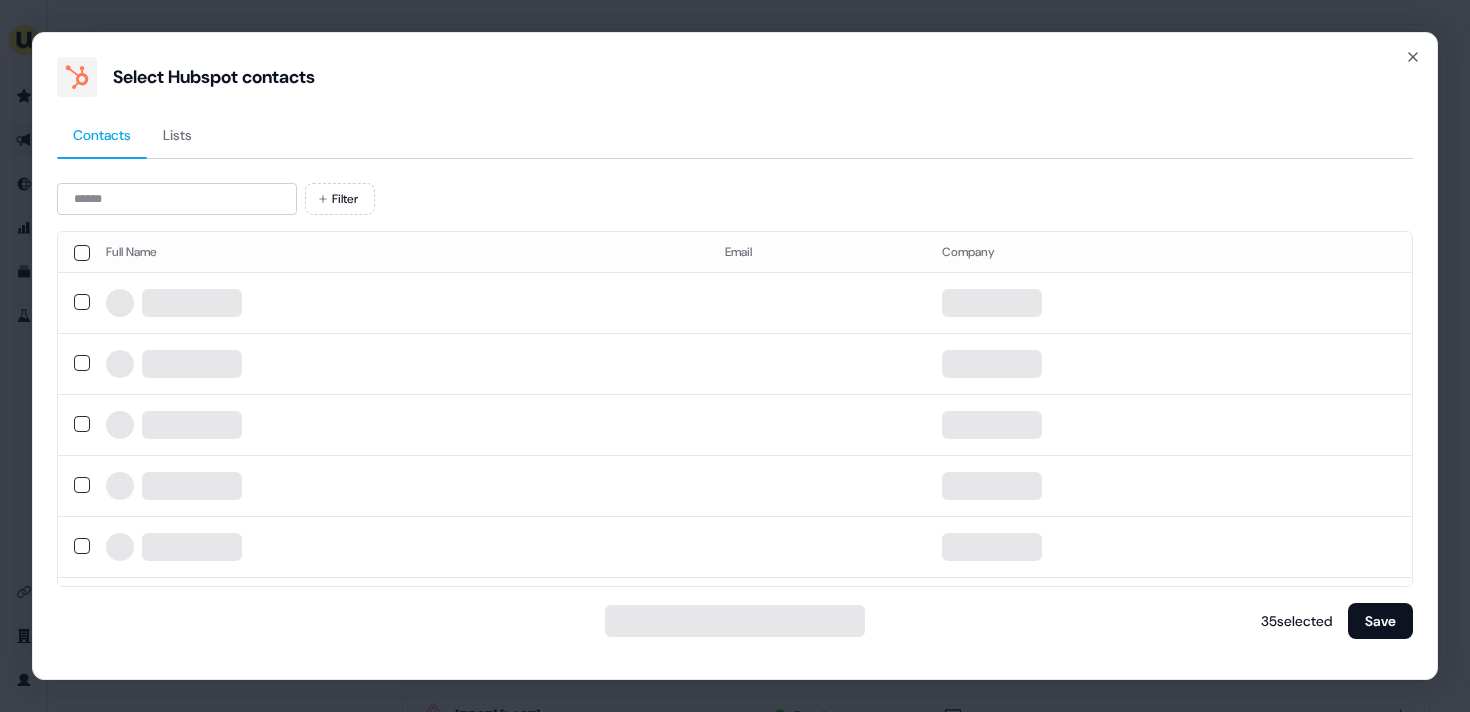 click on "Filter Full Name Email Company 35  selected Save" at bounding box center [735, 411] 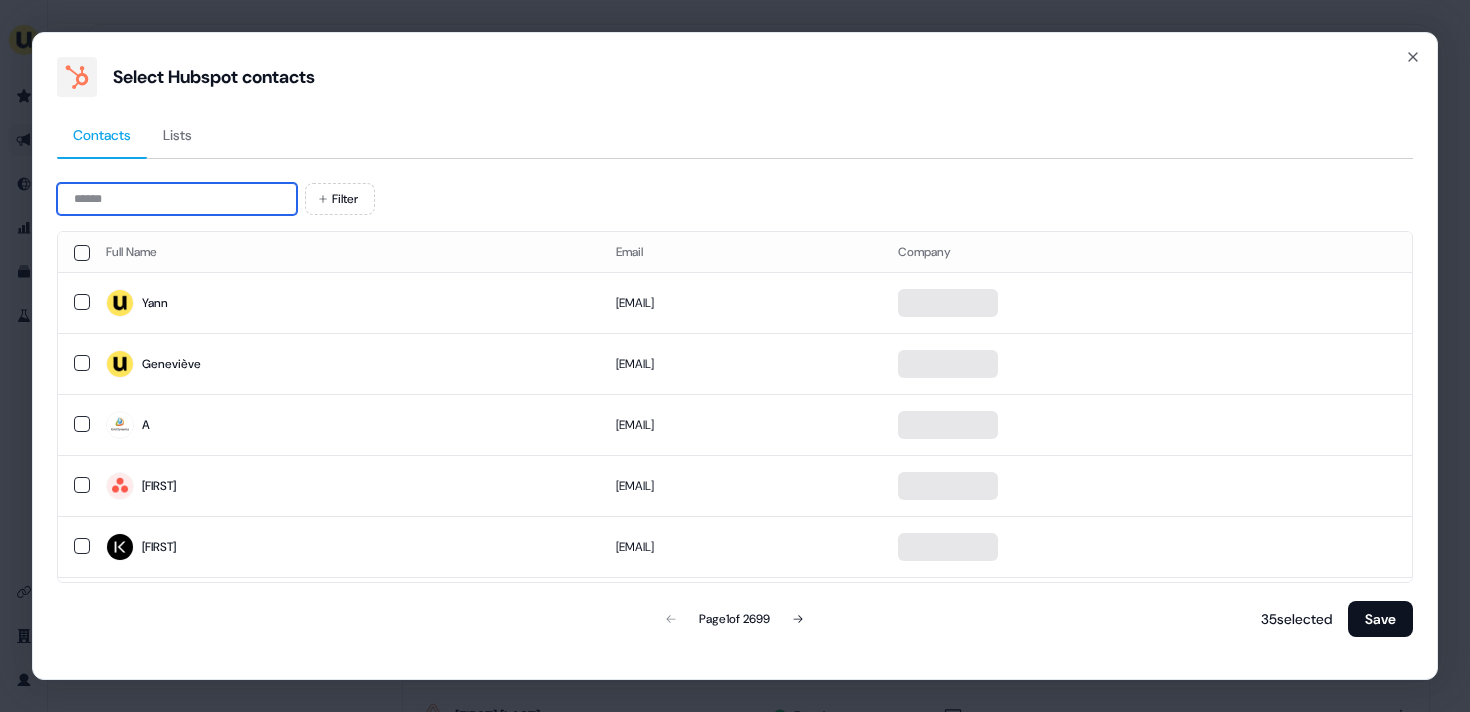 click at bounding box center (177, 199) 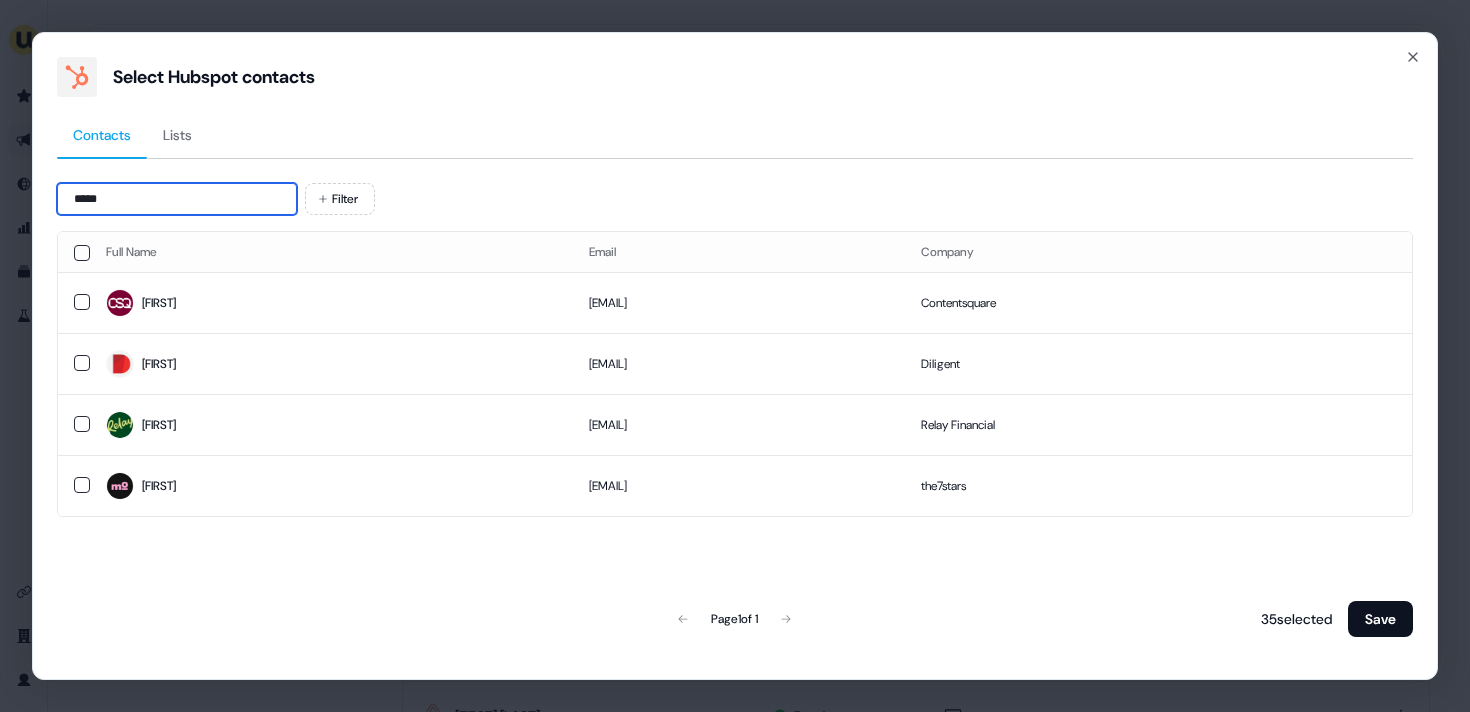 type on "*****" 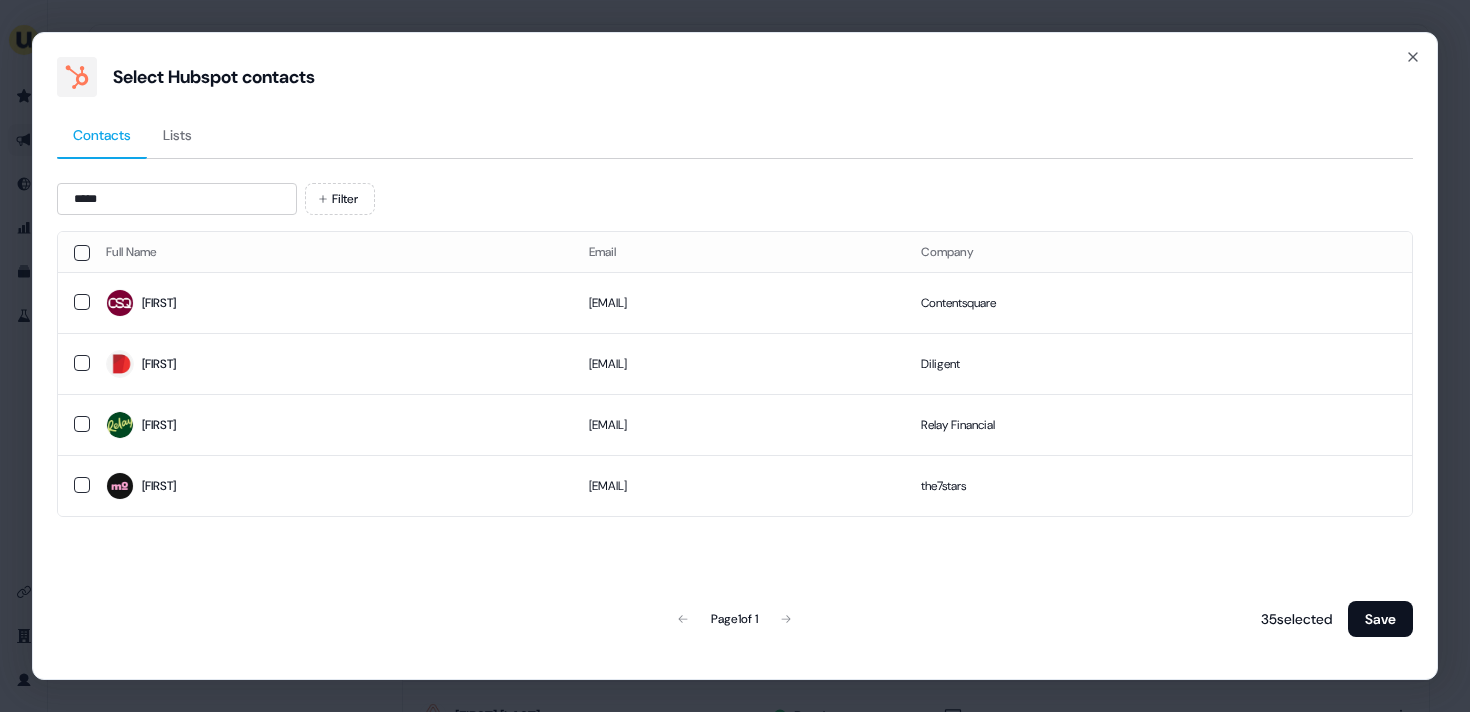 click on "Eleni" at bounding box center (331, 302) 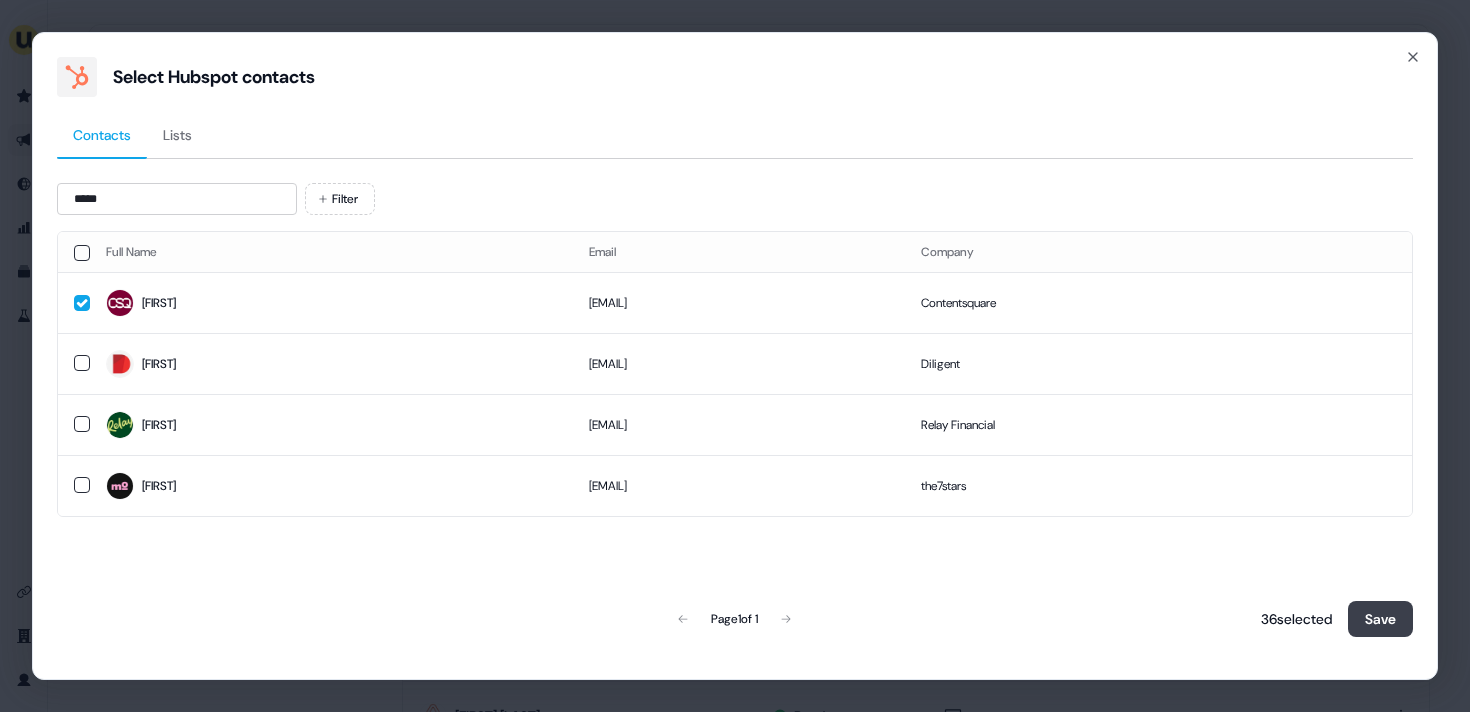 click on "Save" at bounding box center (1380, 619) 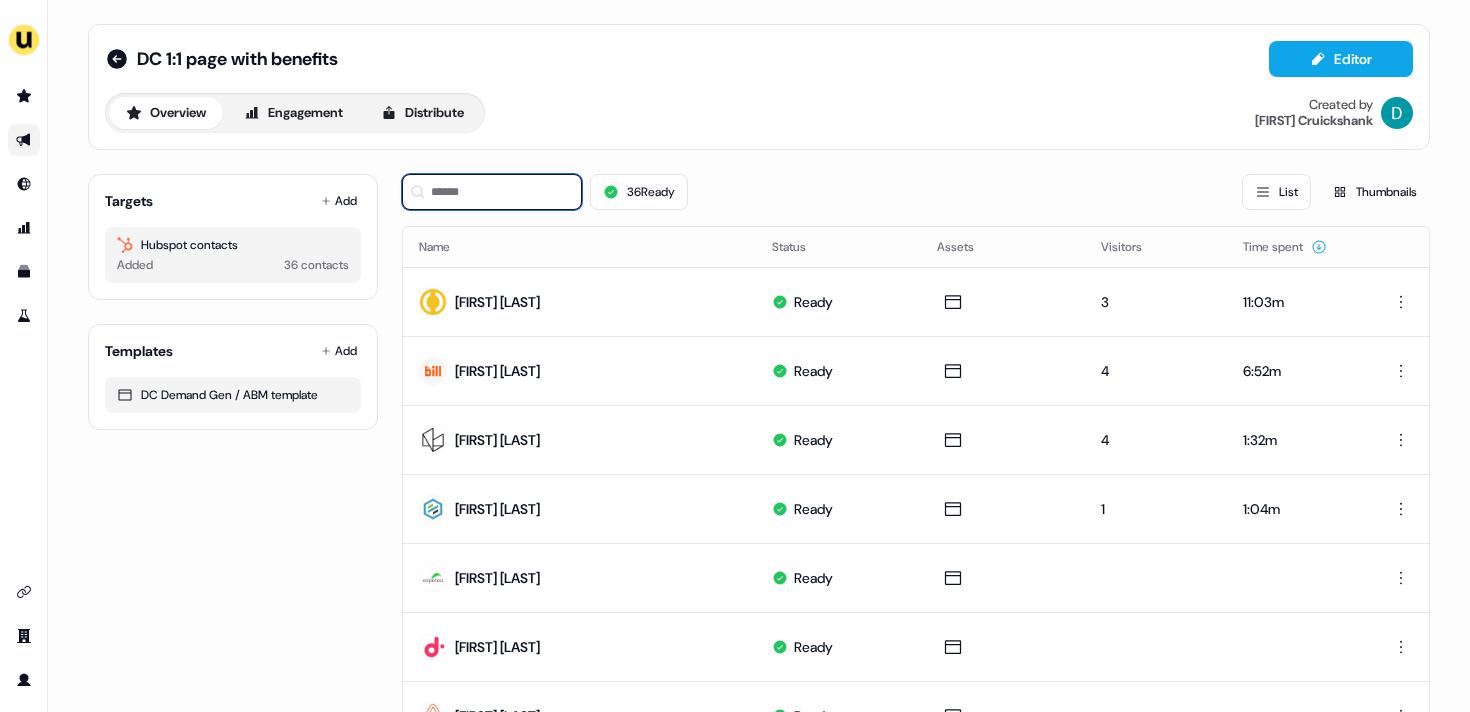 click at bounding box center (492, 192) 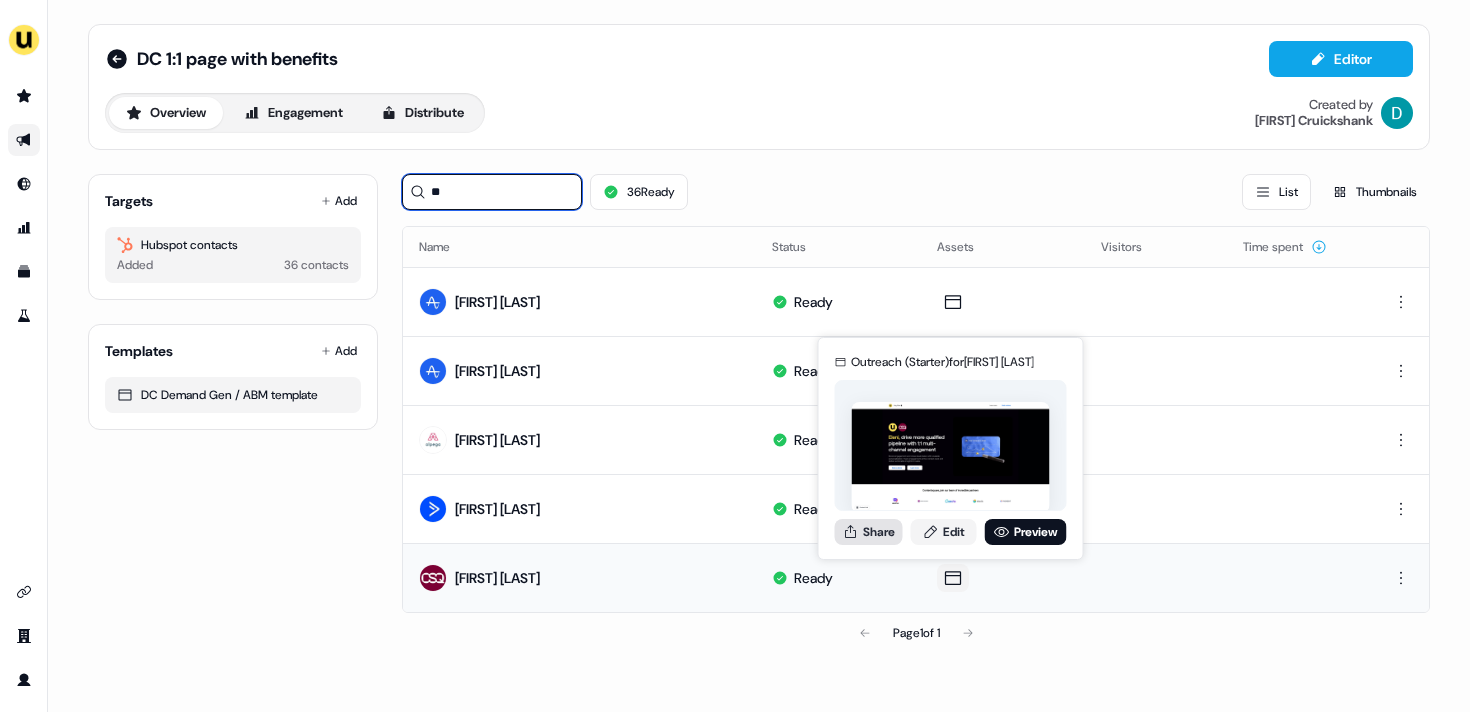 type on "**" 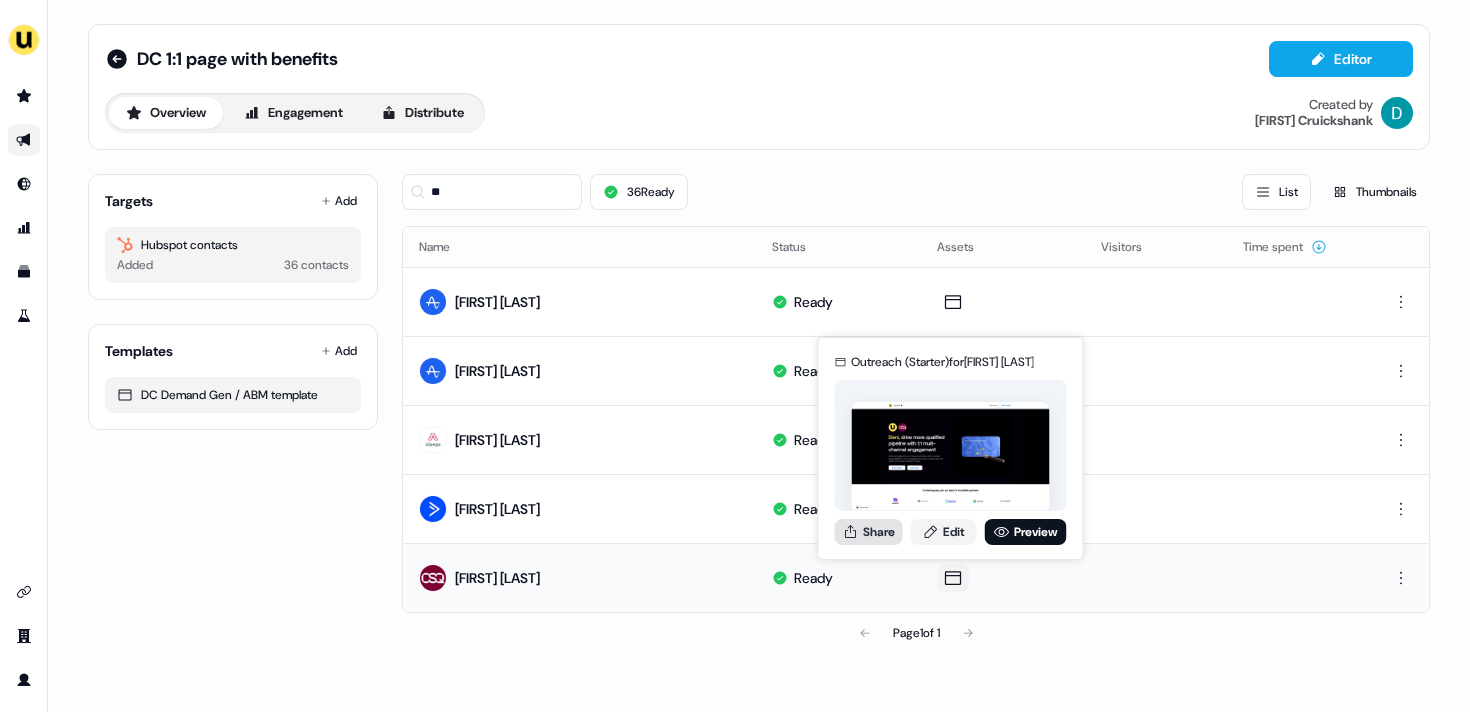 click on "Share" at bounding box center [869, 532] 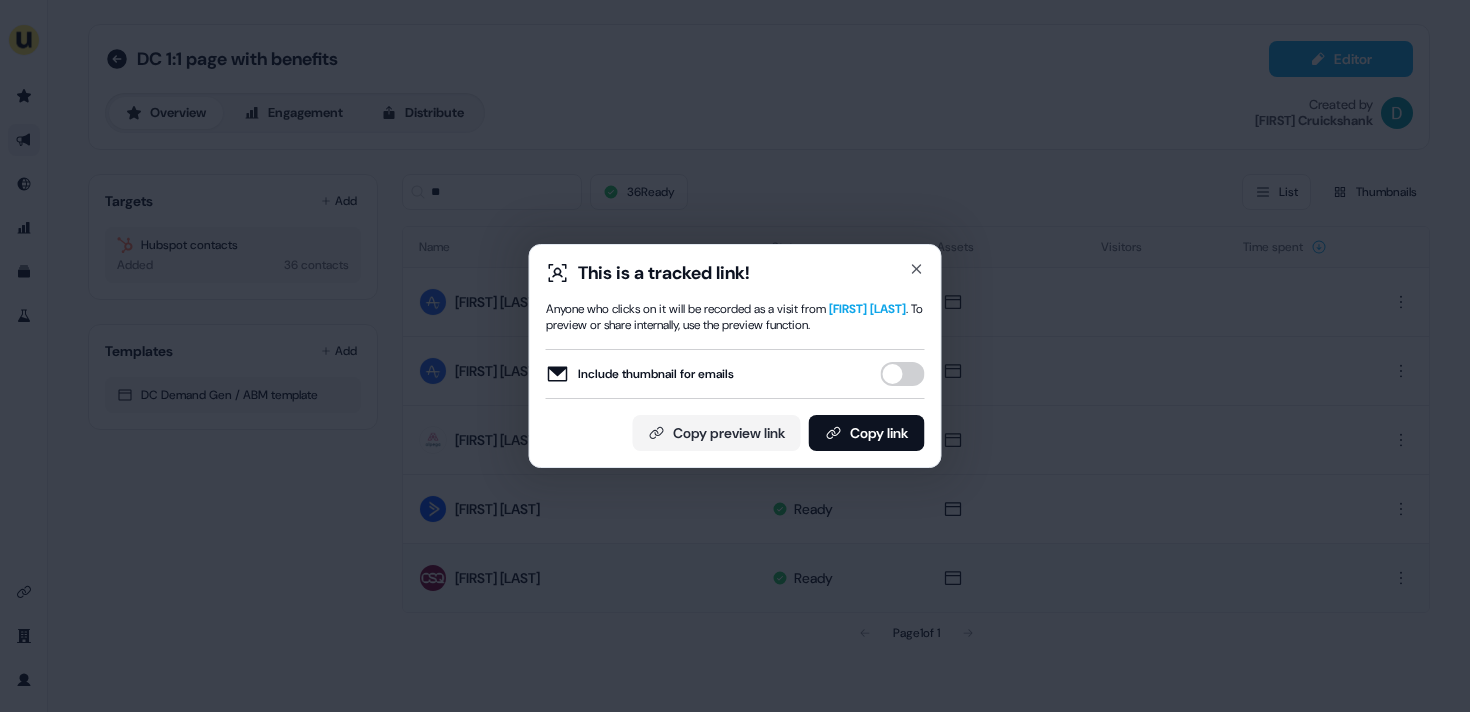 drag, startPoint x: 893, startPoint y: 368, endPoint x: 892, endPoint y: 397, distance: 29.017237 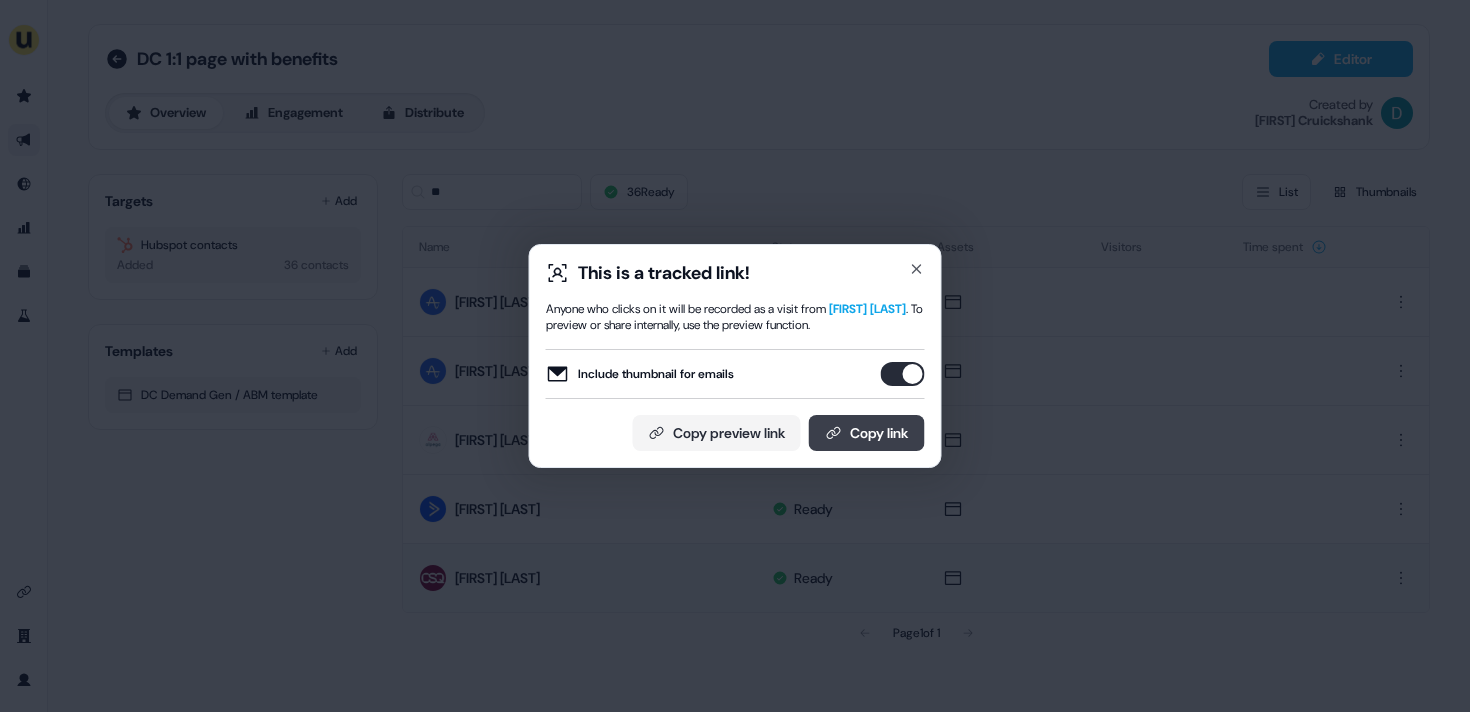 click on "Copy link" at bounding box center [867, 433] 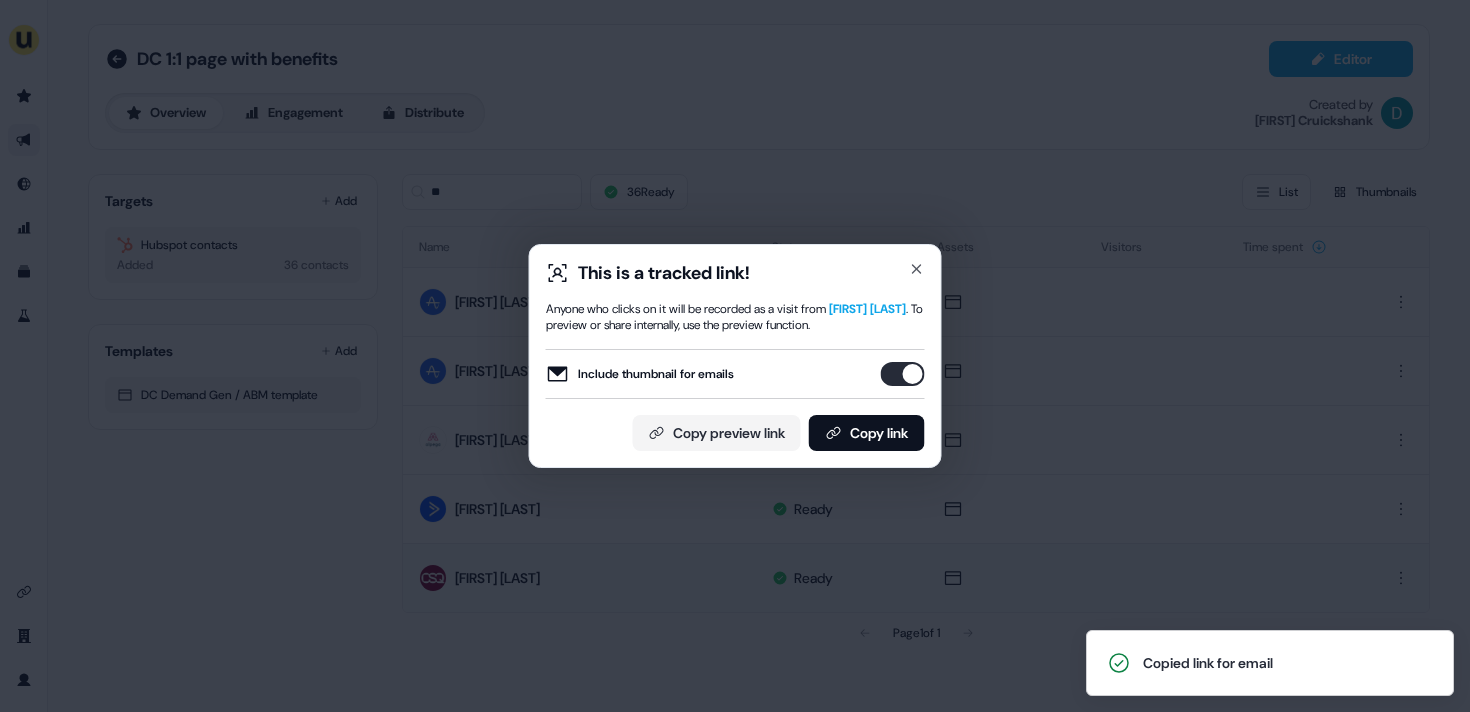 type 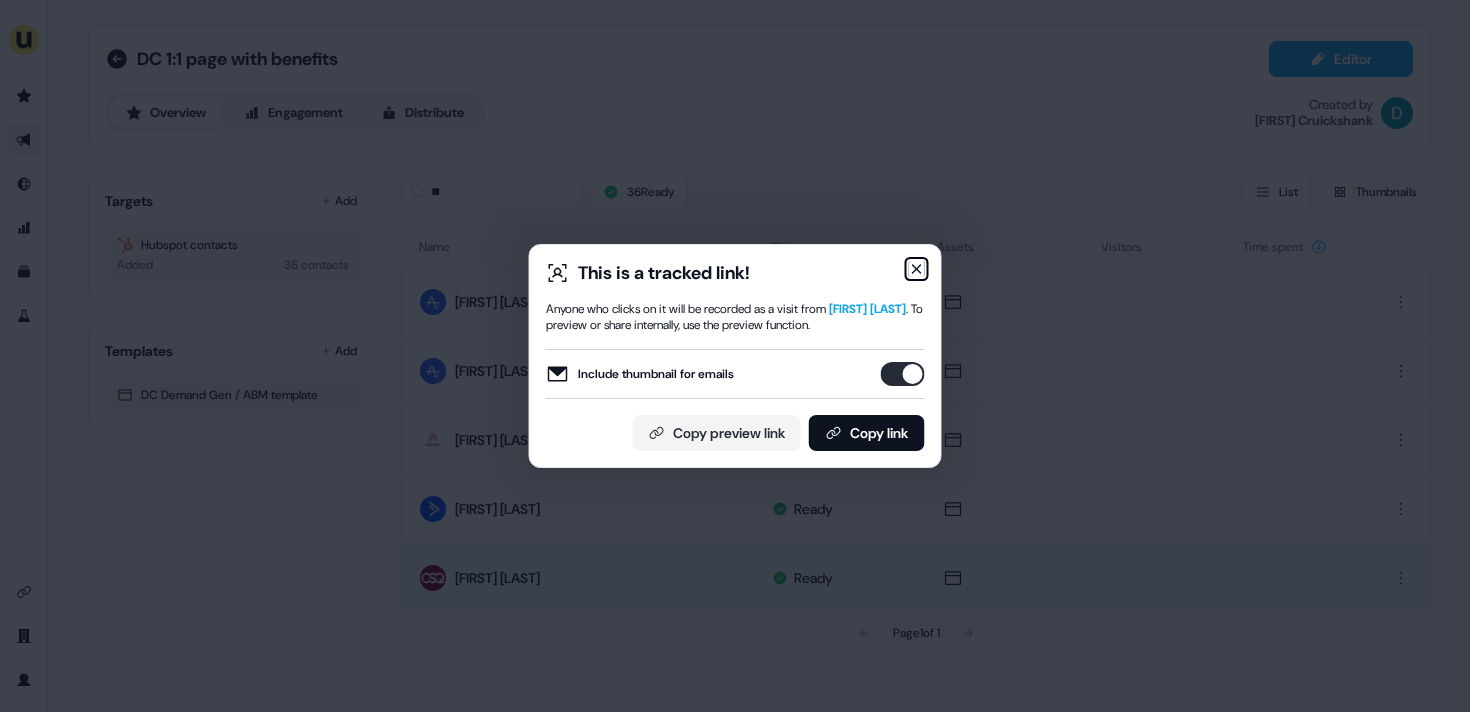 click 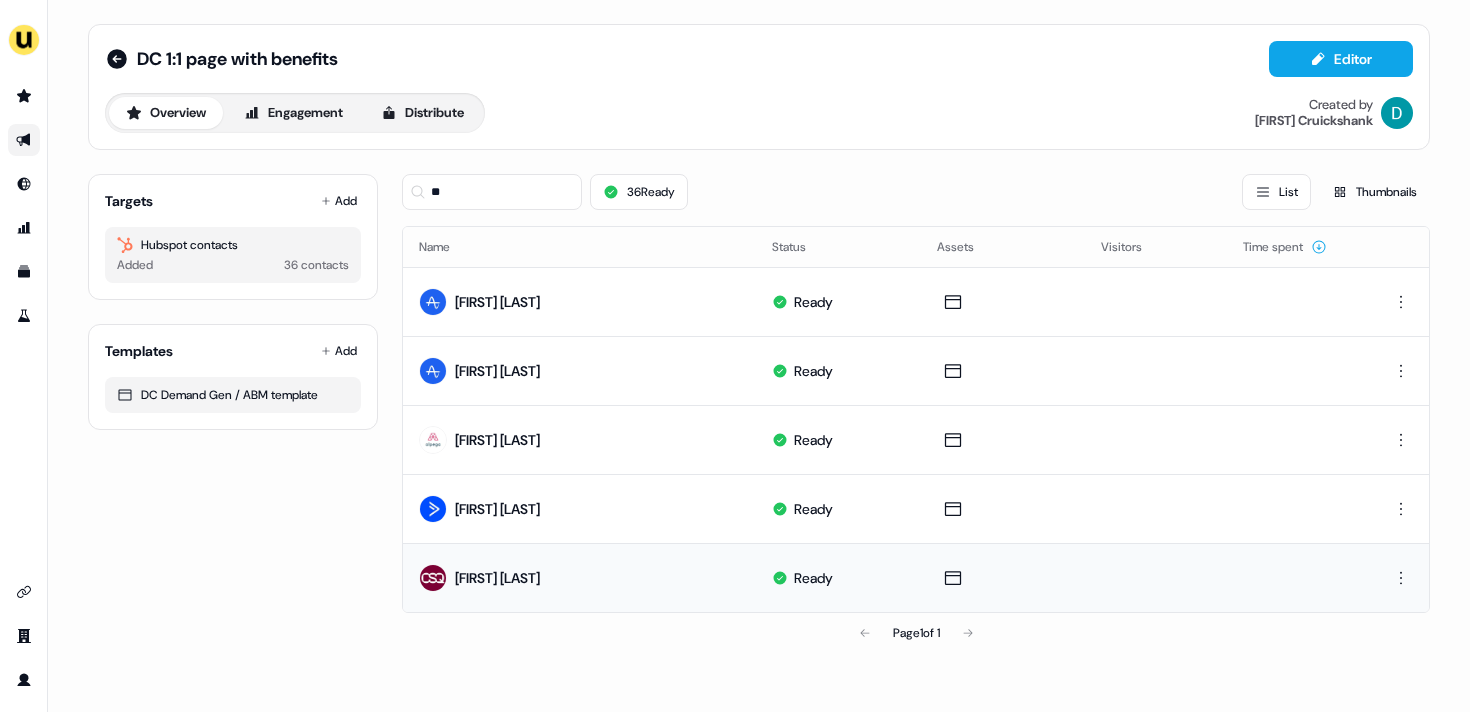 click on "** 36  Ready List Thumbnails" at bounding box center [916, 192] 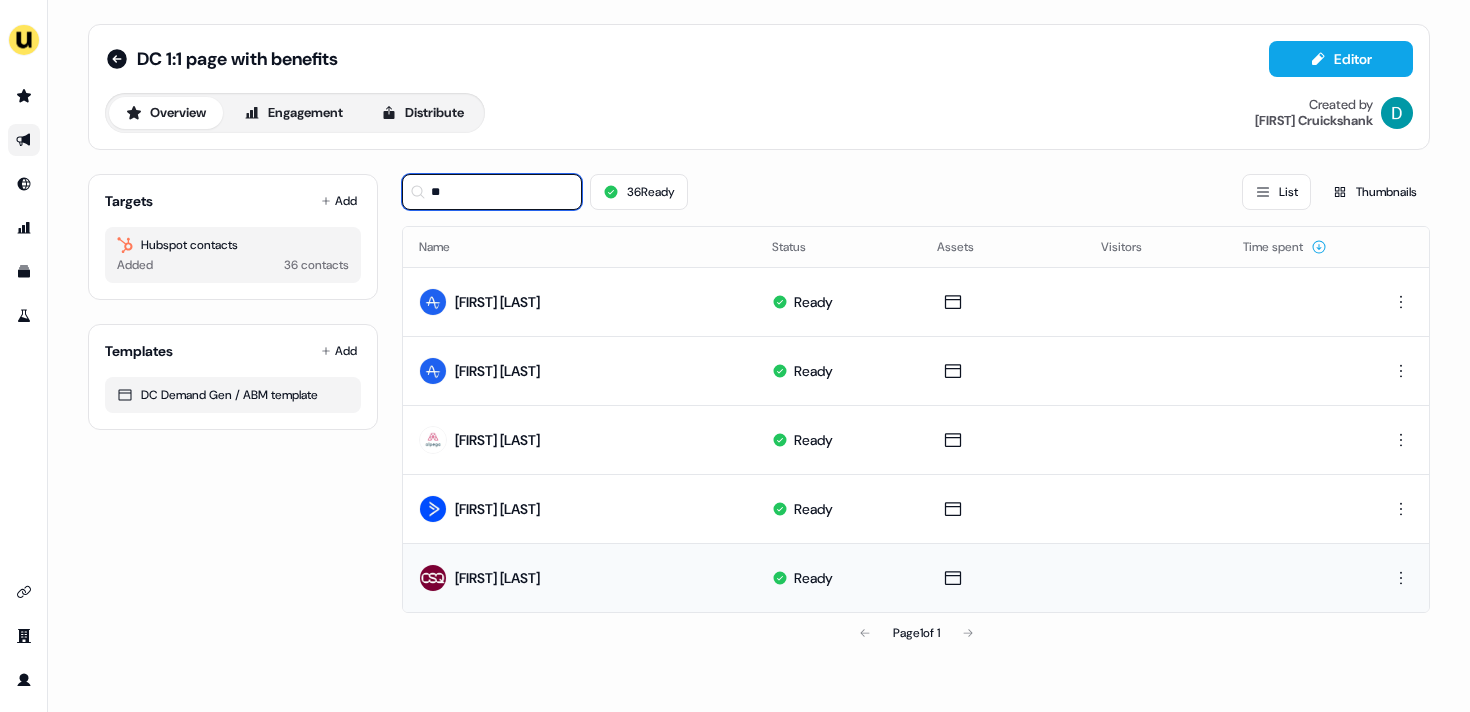 click on "**" at bounding box center (492, 192) 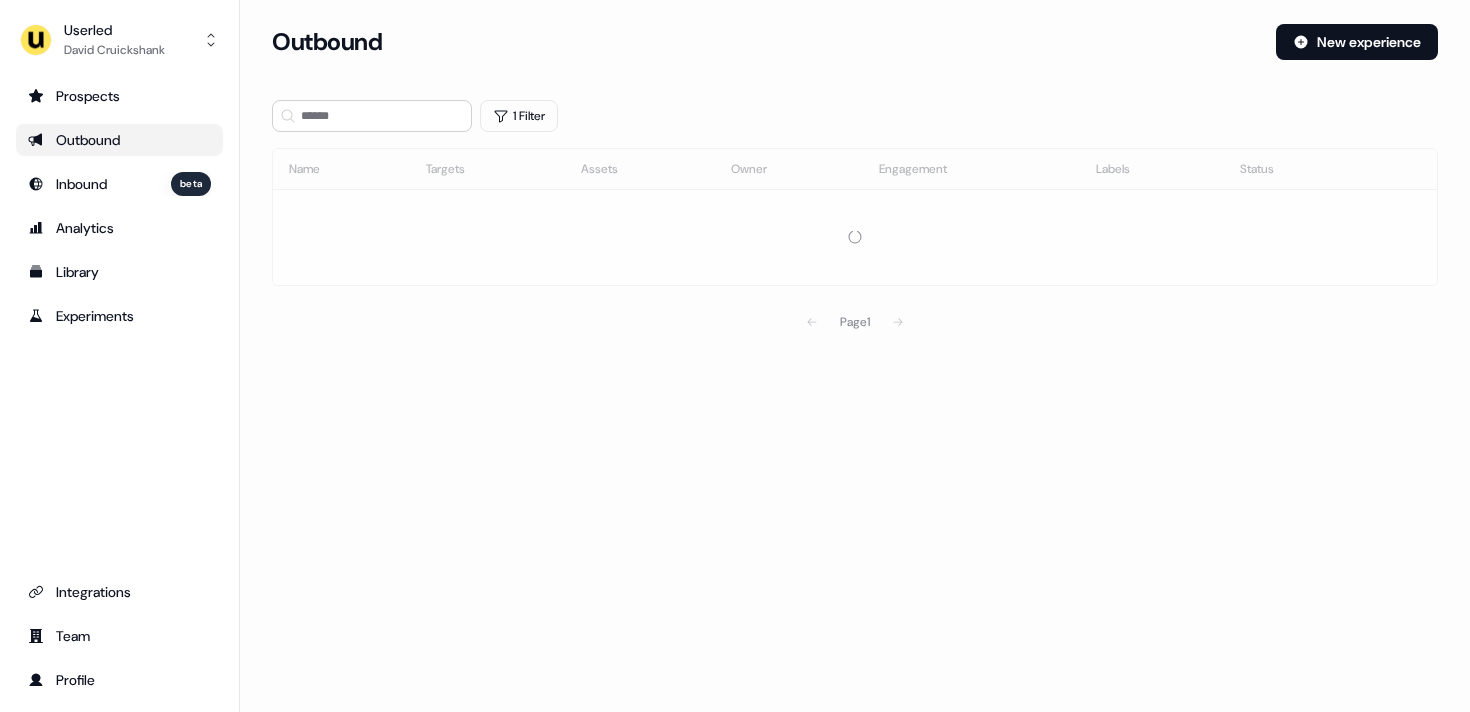 scroll, scrollTop: 0, scrollLeft: 0, axis: both 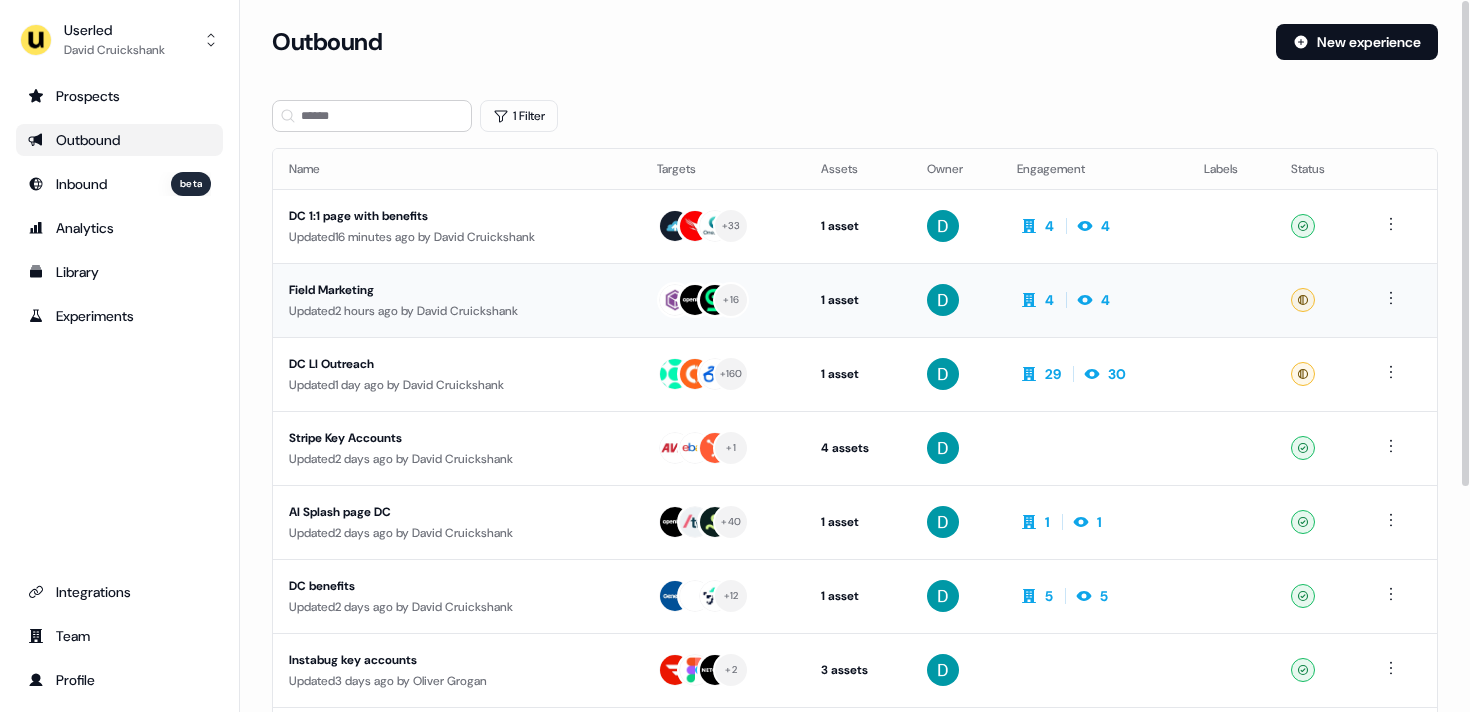 click on "Updated  2 hours ago   by   David Cruickshank" at bounding box center (457, 311) 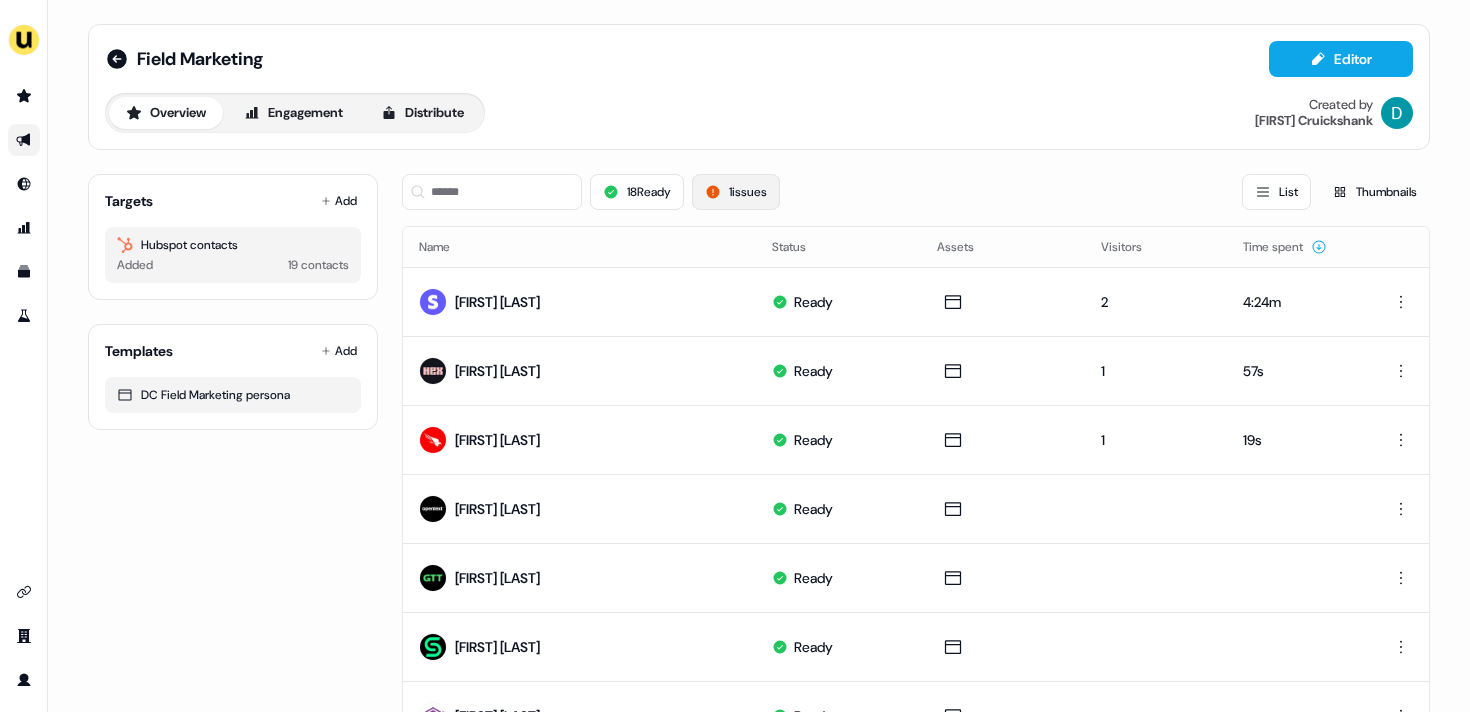click on "1  issues" at bounding box center (736, 192) 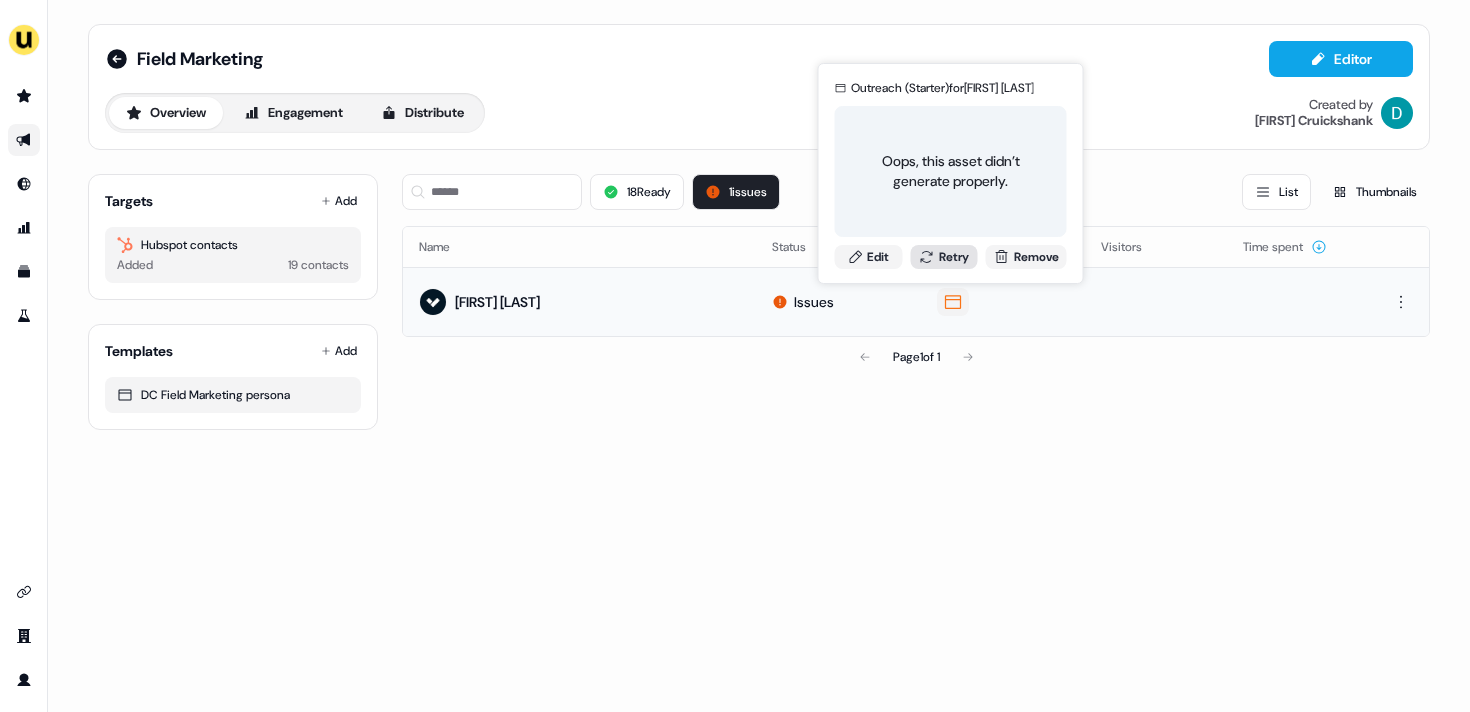 click on "Retry" at bounding box center [944, 257] 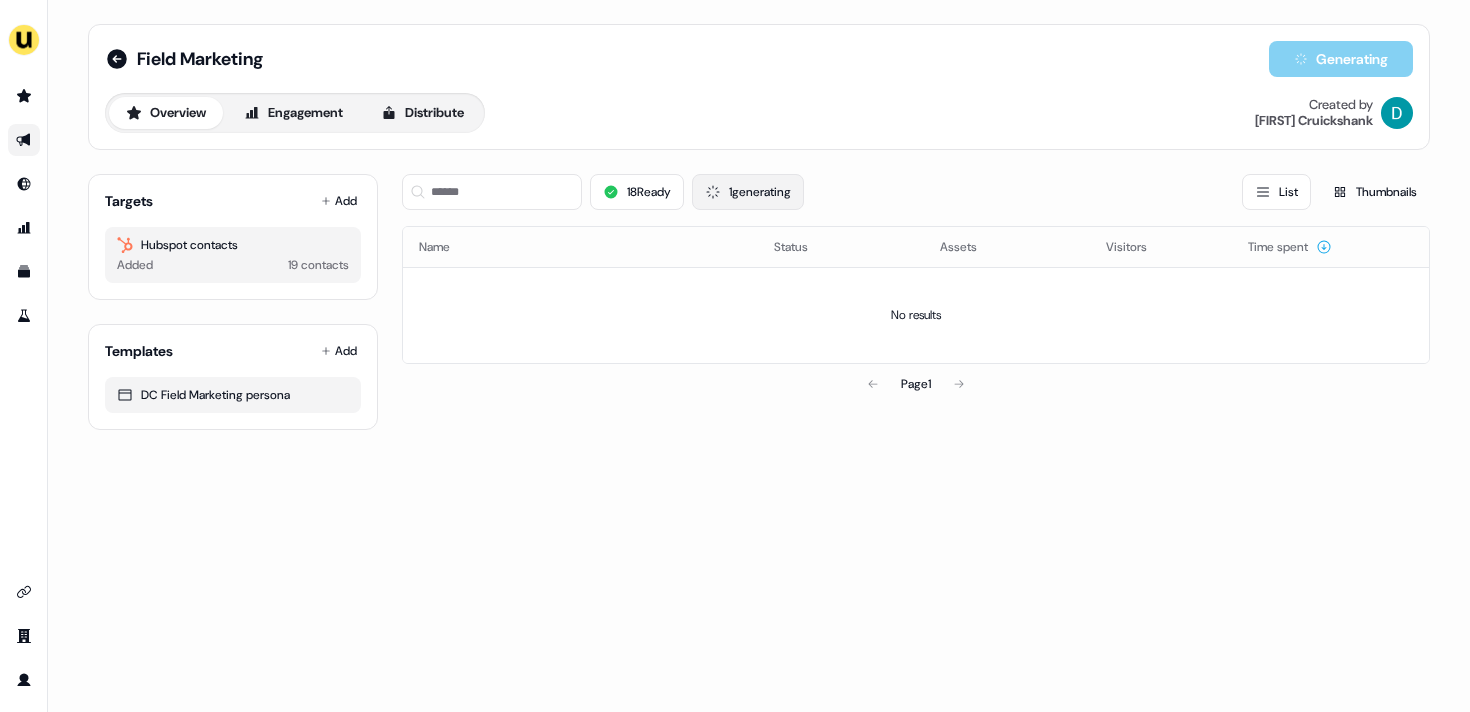 click on "1  generating" at bounding box center [748, 192] 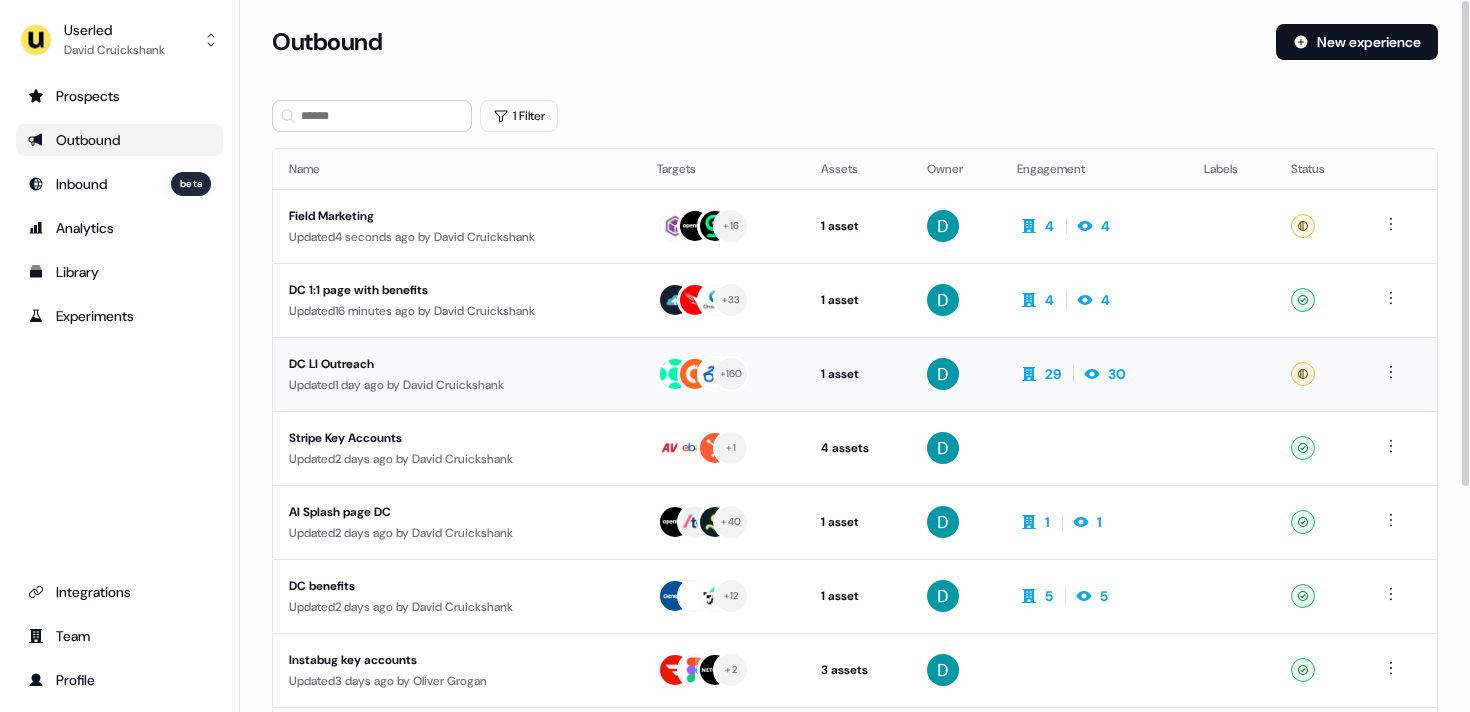 click on "DC LI Outreach" at bounding box center (457, 364) 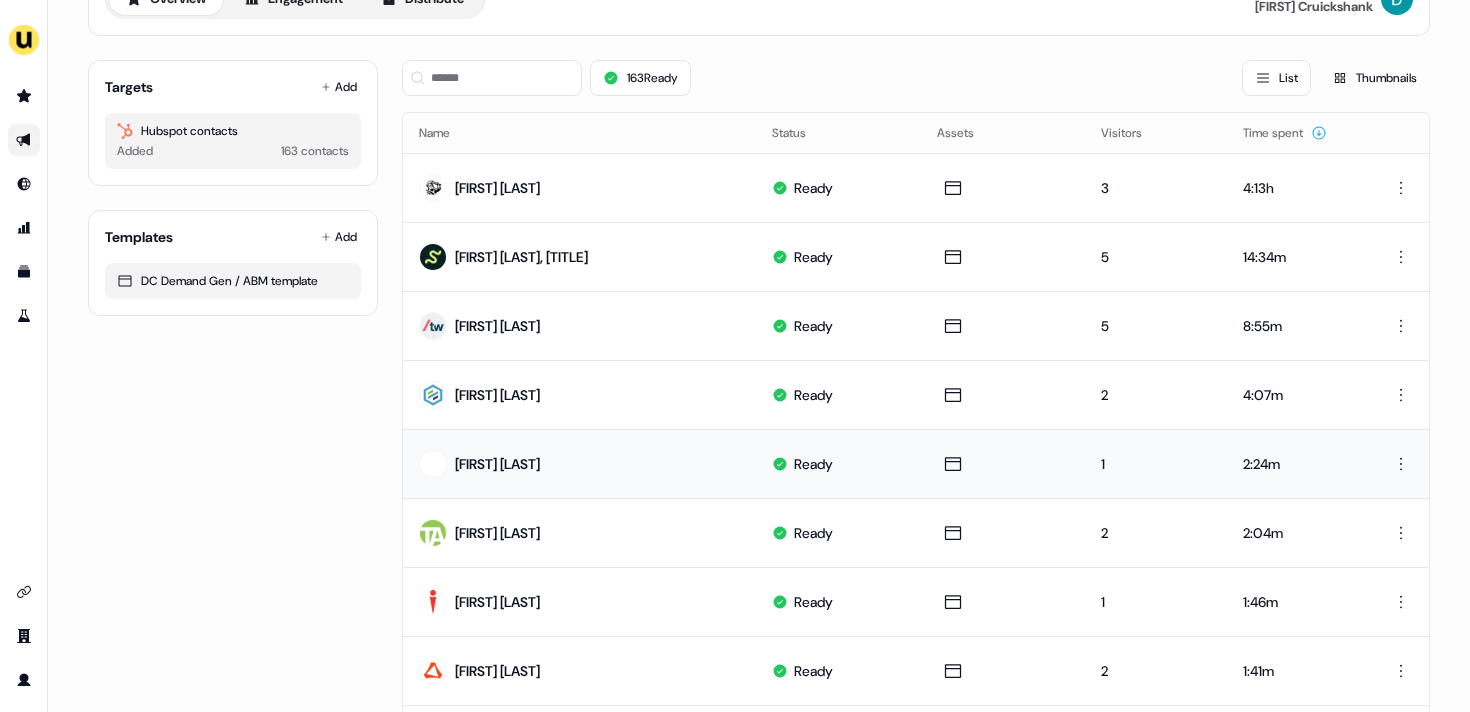 scroll, scrollTop: 162, scrollLeft: 0, axis: vertical 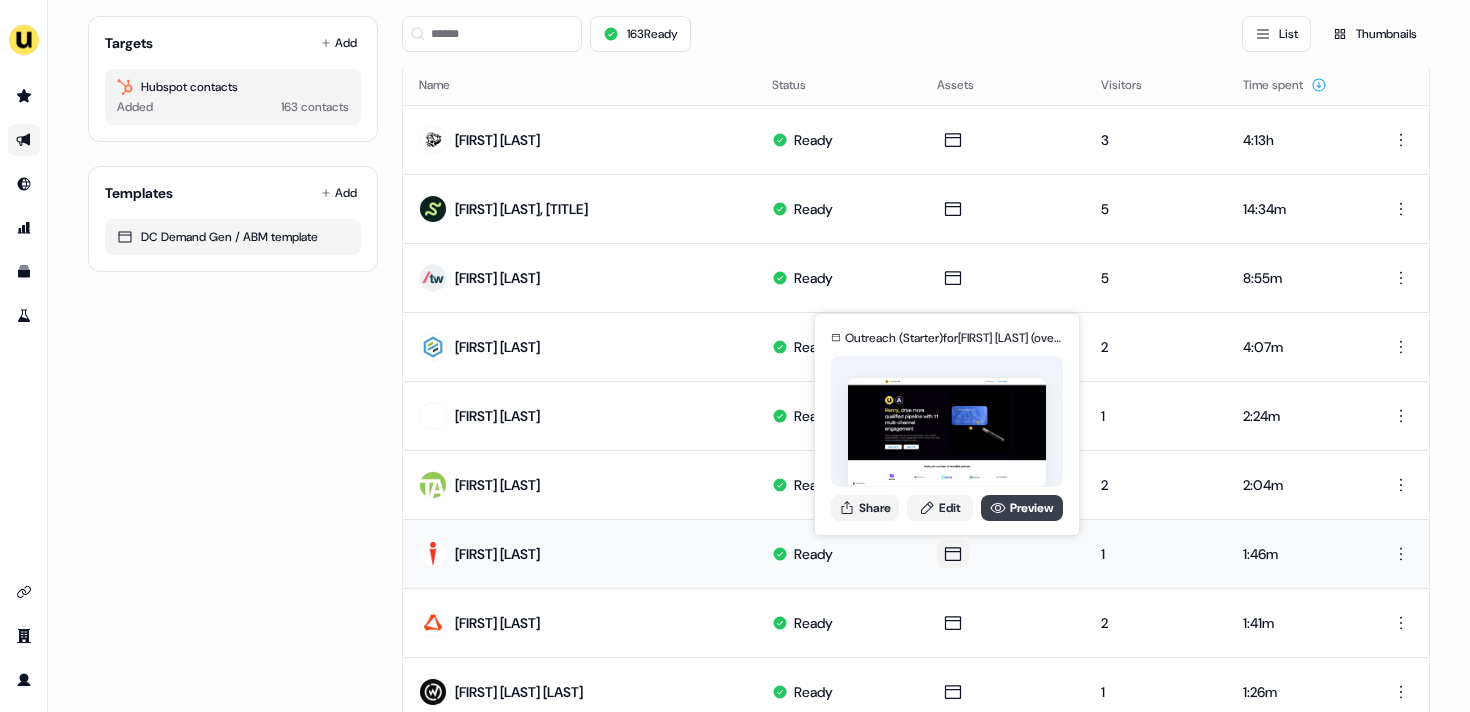 click on "Preview" at bounding box center [1022, 508] 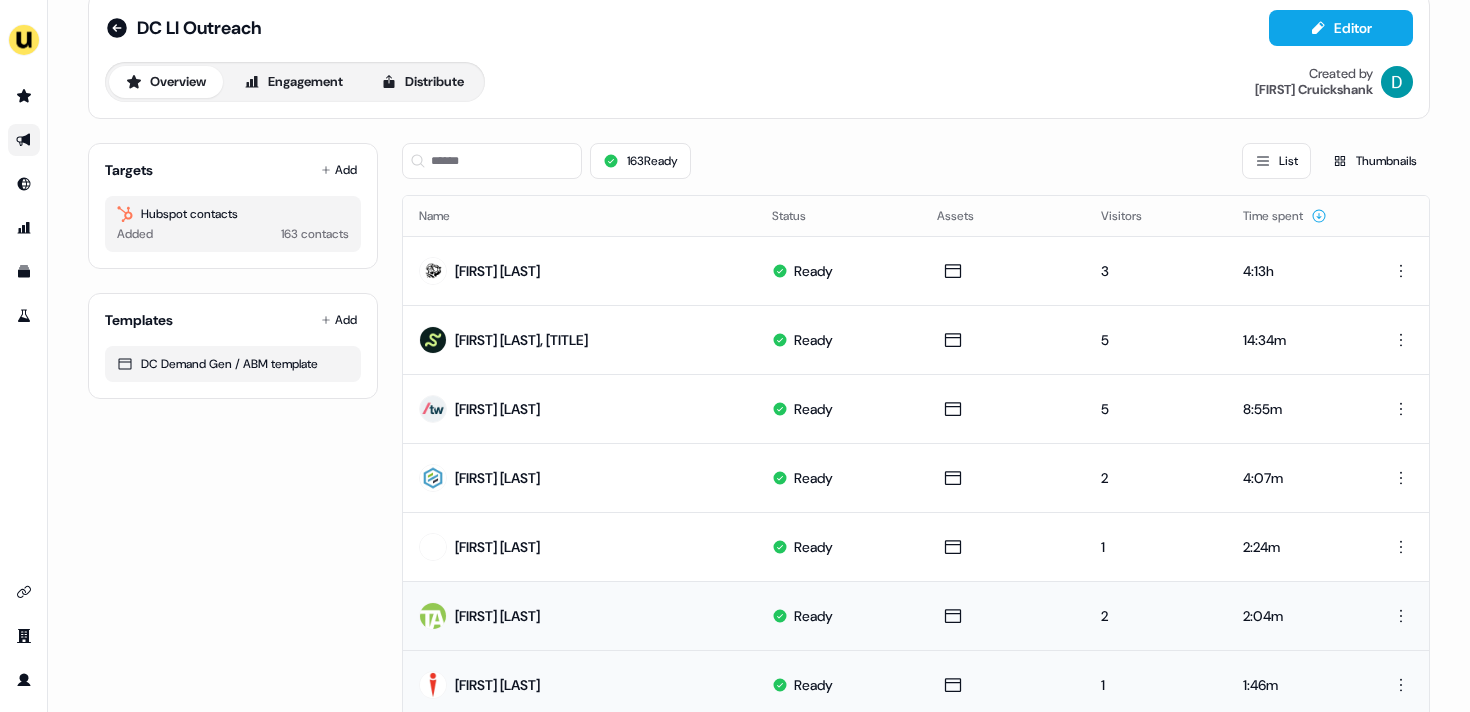 scroll, scrollTop: 27, scrollLeft: 0, axis: vertical 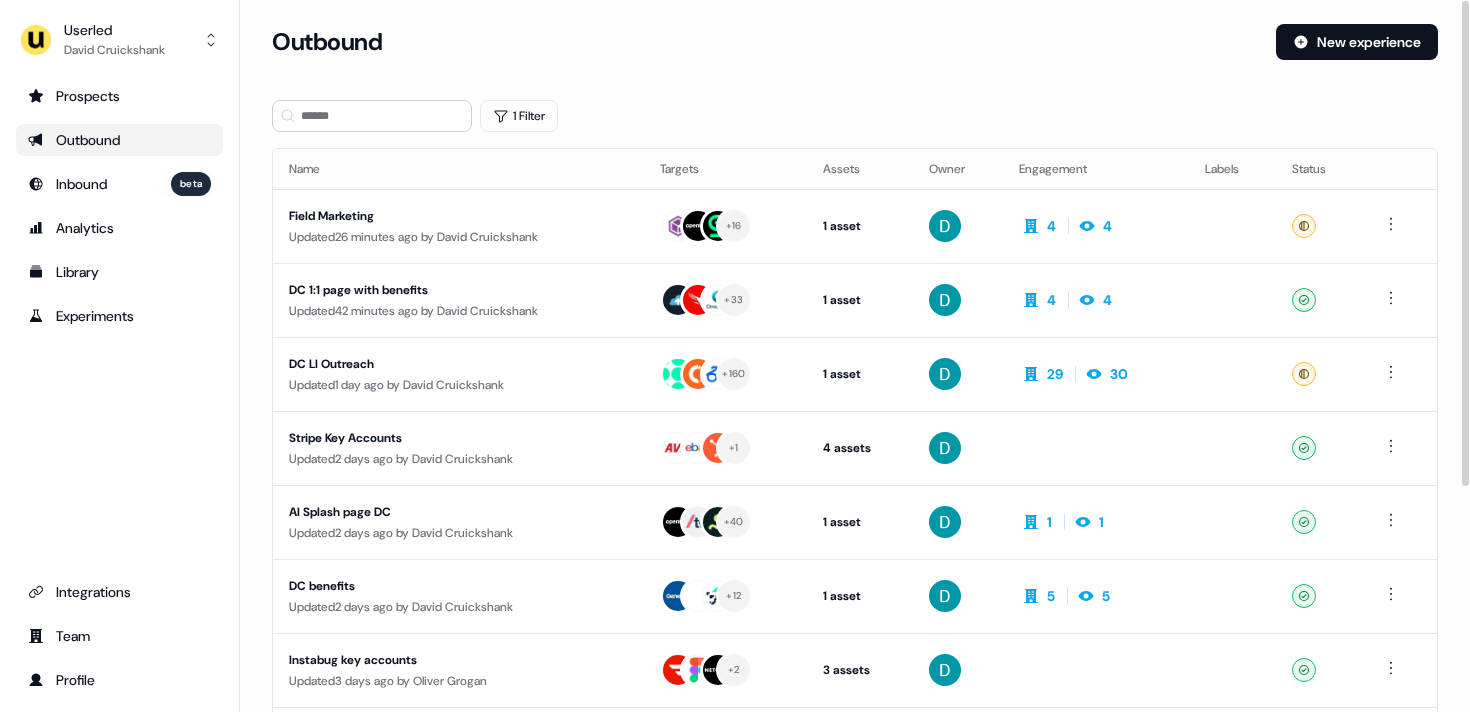 click on "Loading... Outbound New experience 1   Filter Name Targets Assets Owner Engagement Labels Status Field Marketing Updated  26 minutes ago   by   [FIRST]   [LAST] + 16 1   asset Outreach (Starter) 4 4 Ready DC 1:1 page with benefits Updated  42 minutes ago   by   [FIRST]   [LAST] + 33 1   asset Outreach (Starter) 4 4 Ready DC LI Outreach Updated  1 day ago   by   [FIRST]   [LAST] + 160 1   asset Outreach (Starter) 29 30 Ready Stripe Key Accounts Updated  2 days ago   by   [FIRST]   [LAST] + 1 4   assets Webinar, Outreach (Starter), Webinar, LinkedIn Square Ready AI Splash page DC Updated  2 days ago   by   [FIRST]   [LAST] + 40 1   asset Web page 1 1 Ready DC benefits  Updated  2 days ago   by   [FIRST]   [LAST] + 12 1   asset Outreach (Starter) 5 5 Ready Instabug key accounts Updated  3 days ago   by   [FIRST]   [LAST] + 2 3   assets Outreach (Starter), Webinar, LinkedIn Square Ready Stripe Key Accounts Updated  3 days ago   by   [FIRST]   [LAST] + 1 3   assets Unconfigured Updated  3 days ago   by" at bounding box center (855, 533) 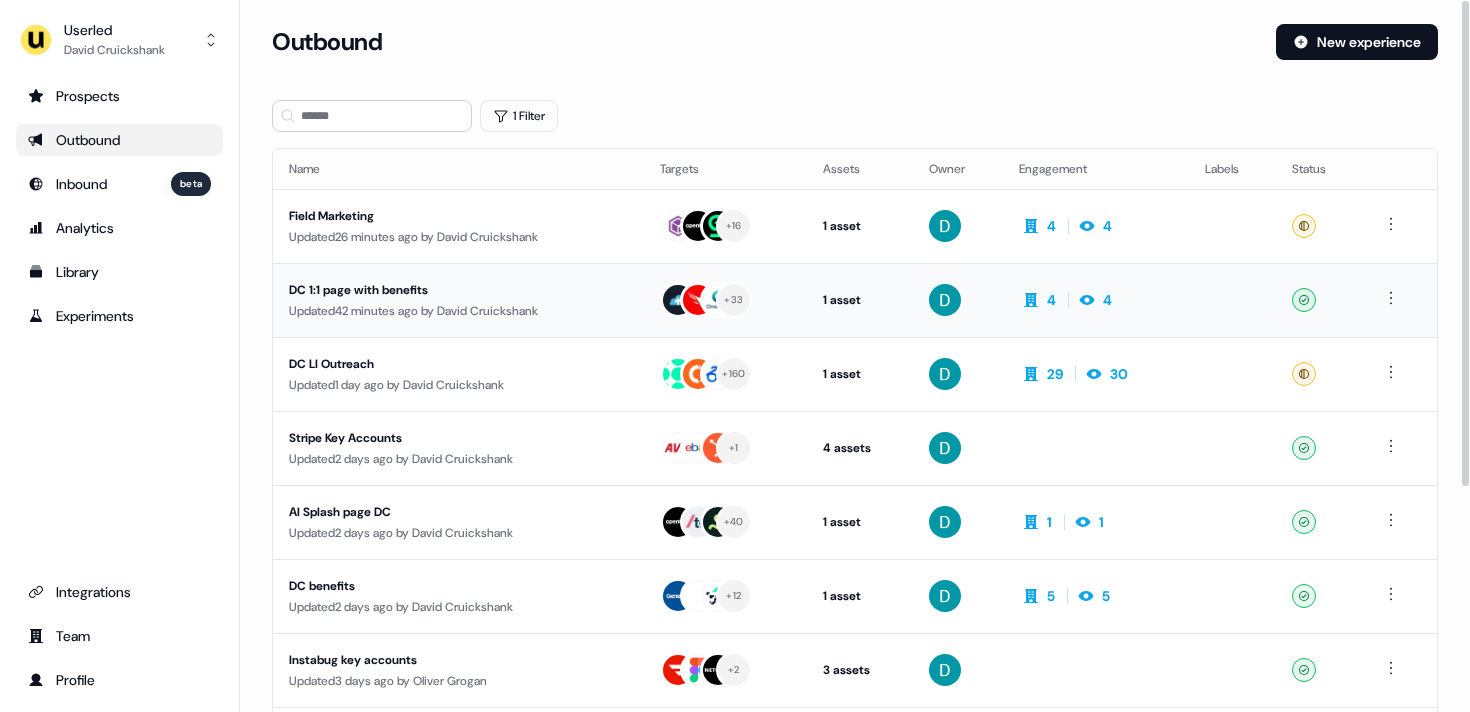 click on "DC 1:1 page with benefits Updated  42 minutes ago   by   [FIRST]   [LAST]" at bounding box center [458, 300] 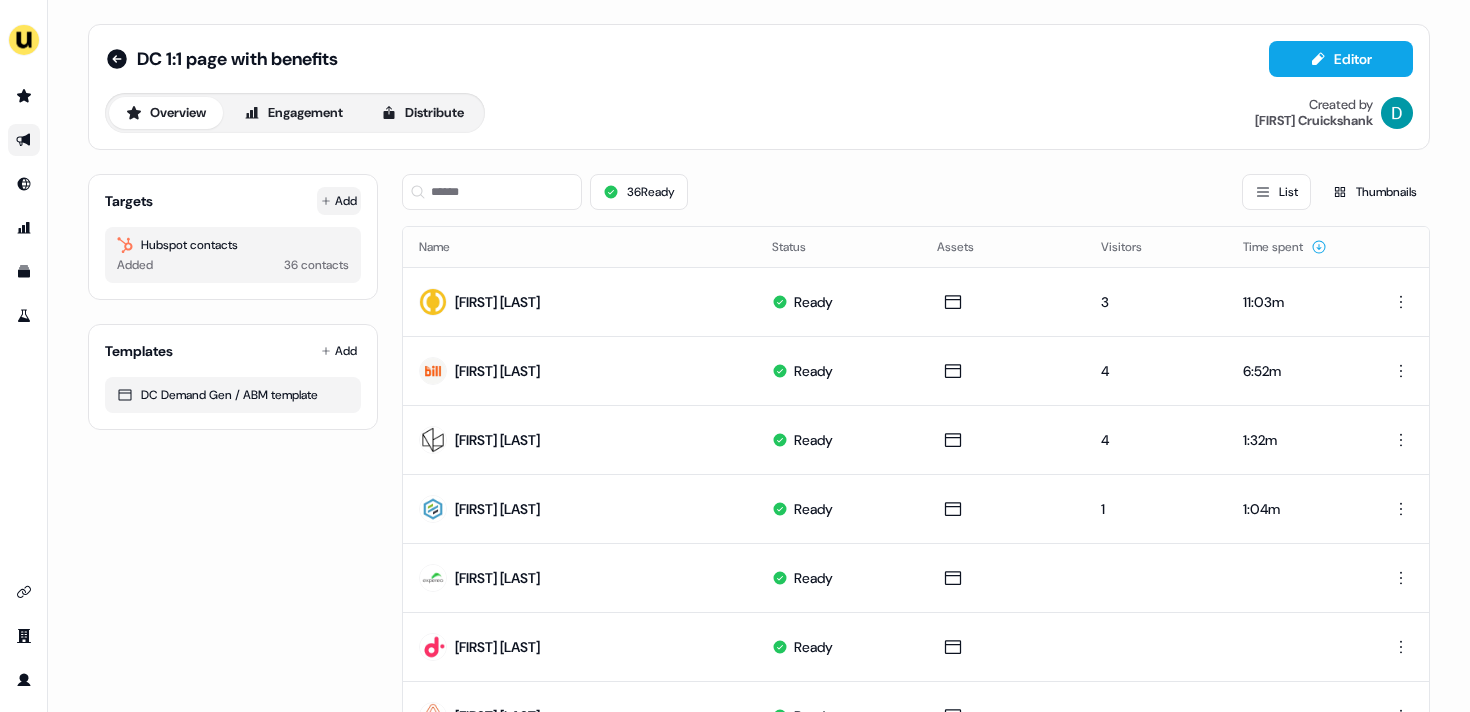 click on "Add" at bounding box center [339, 201] 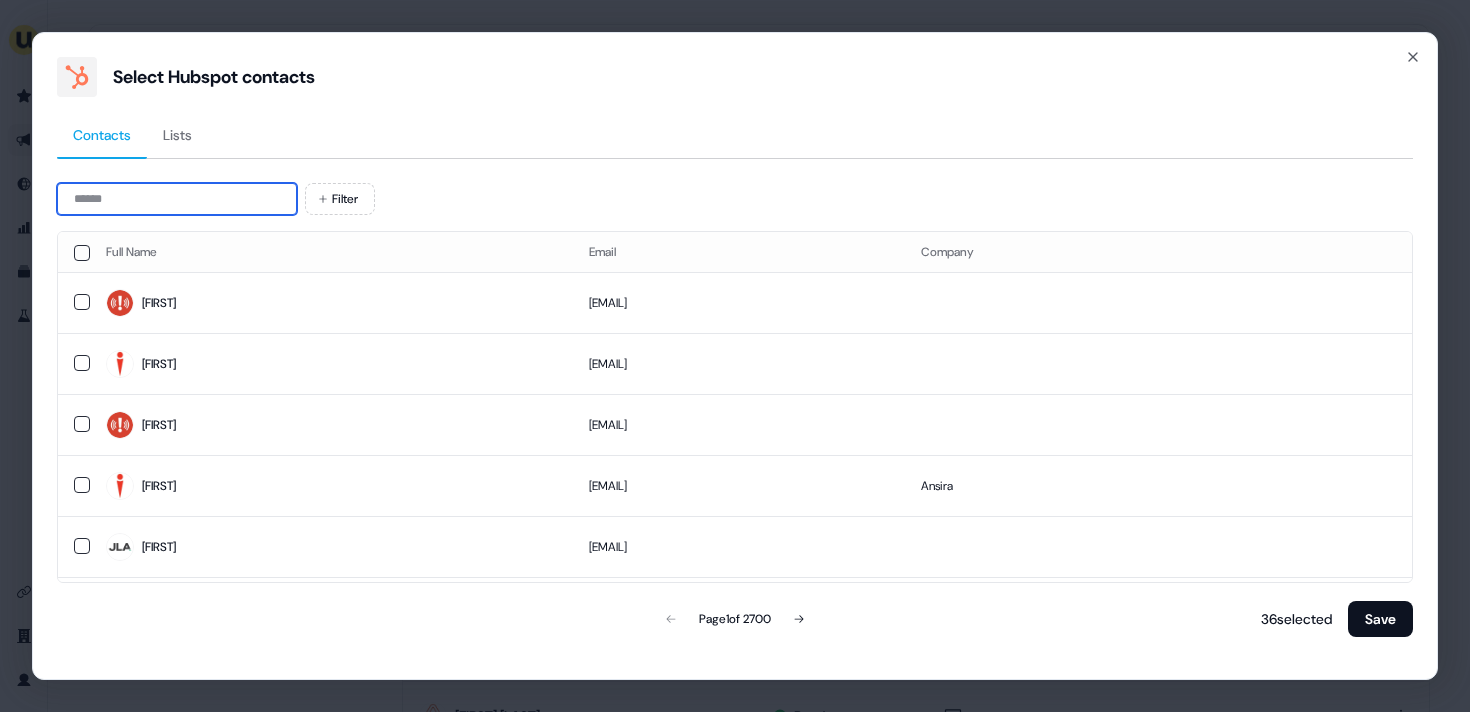 click at bounding box center (177, 199) 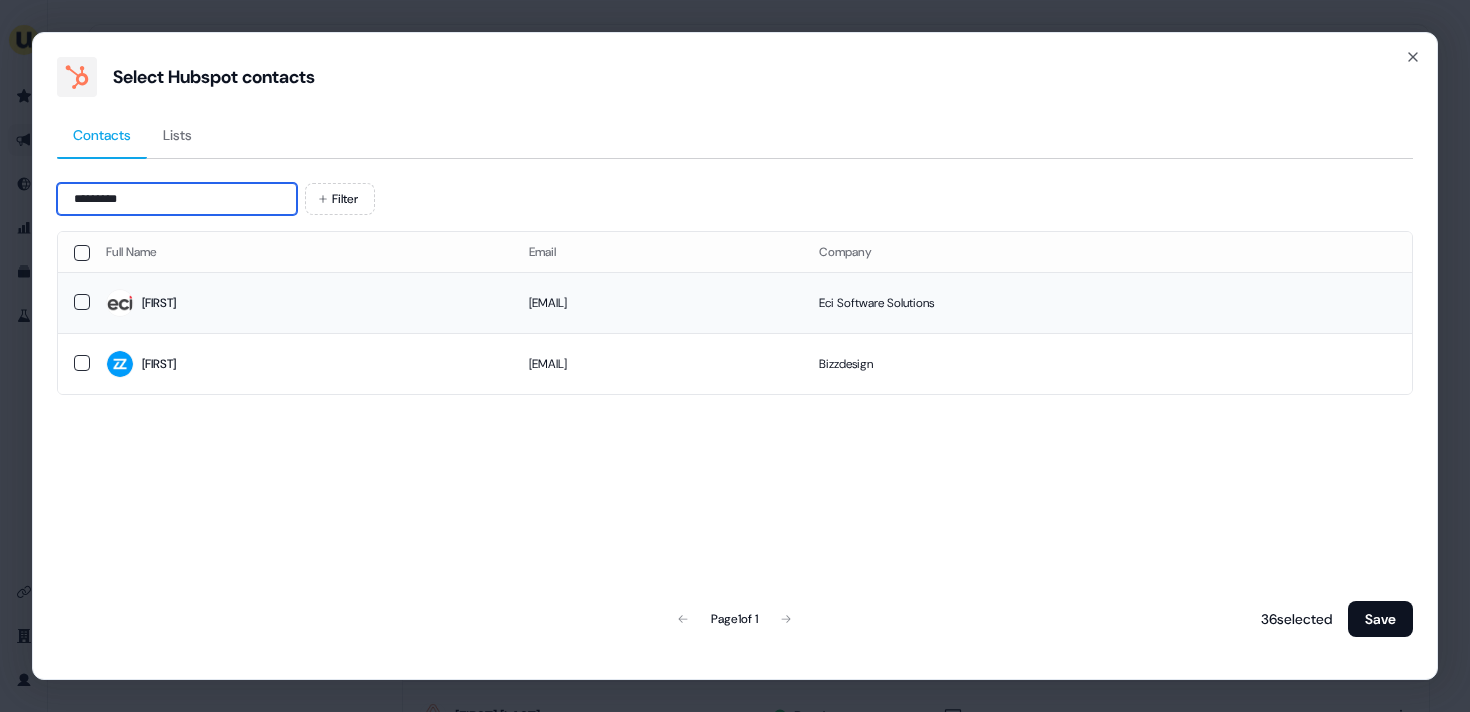 type on "*********" 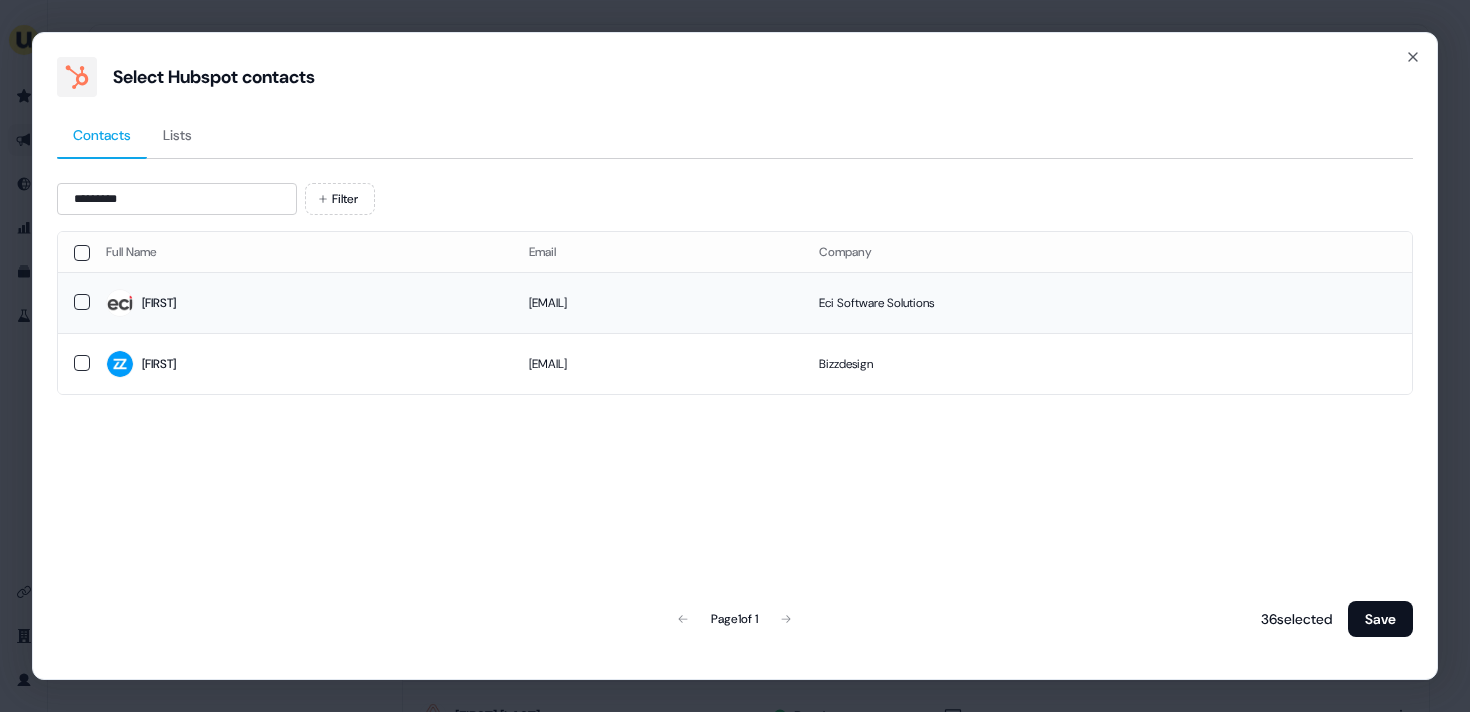 click on "Lisa" at bounding box center [301, 303] 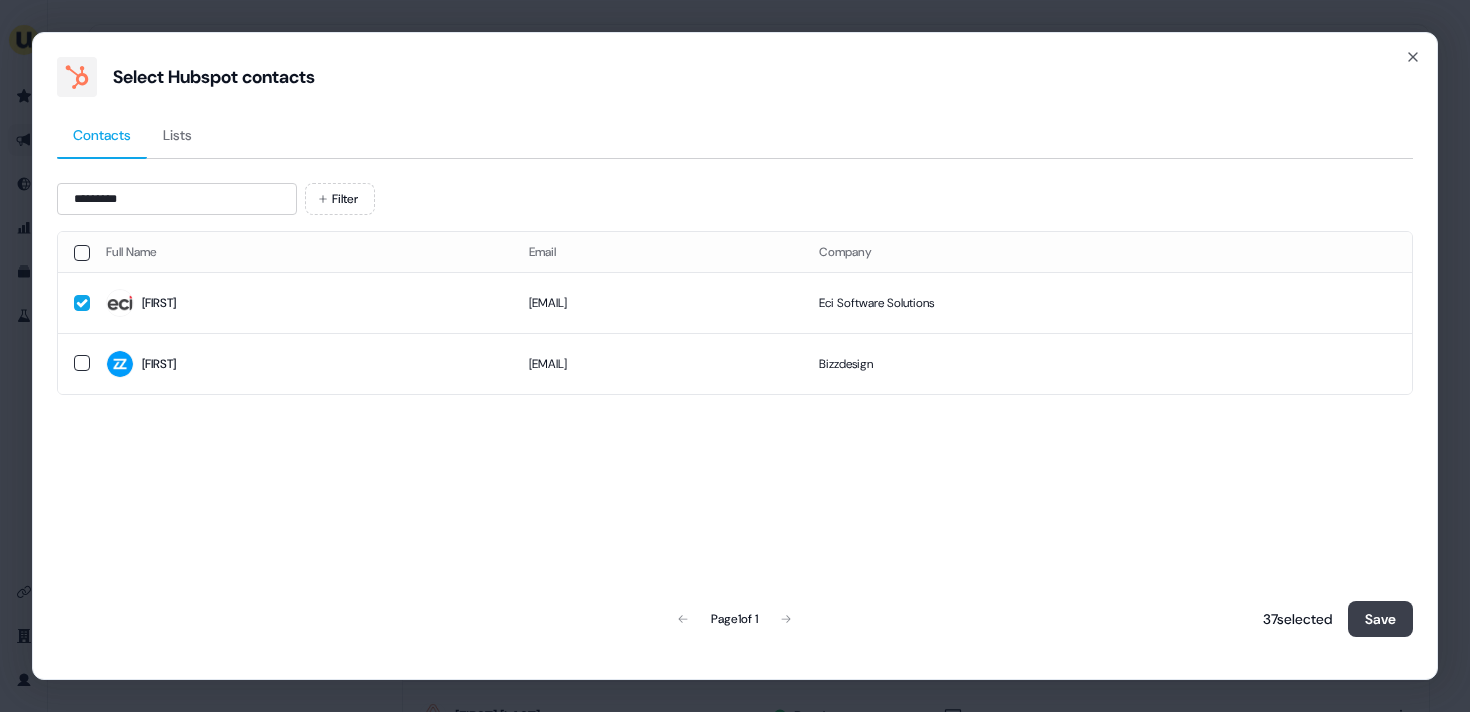 click on "Save" at bounding box center [1380, 619] 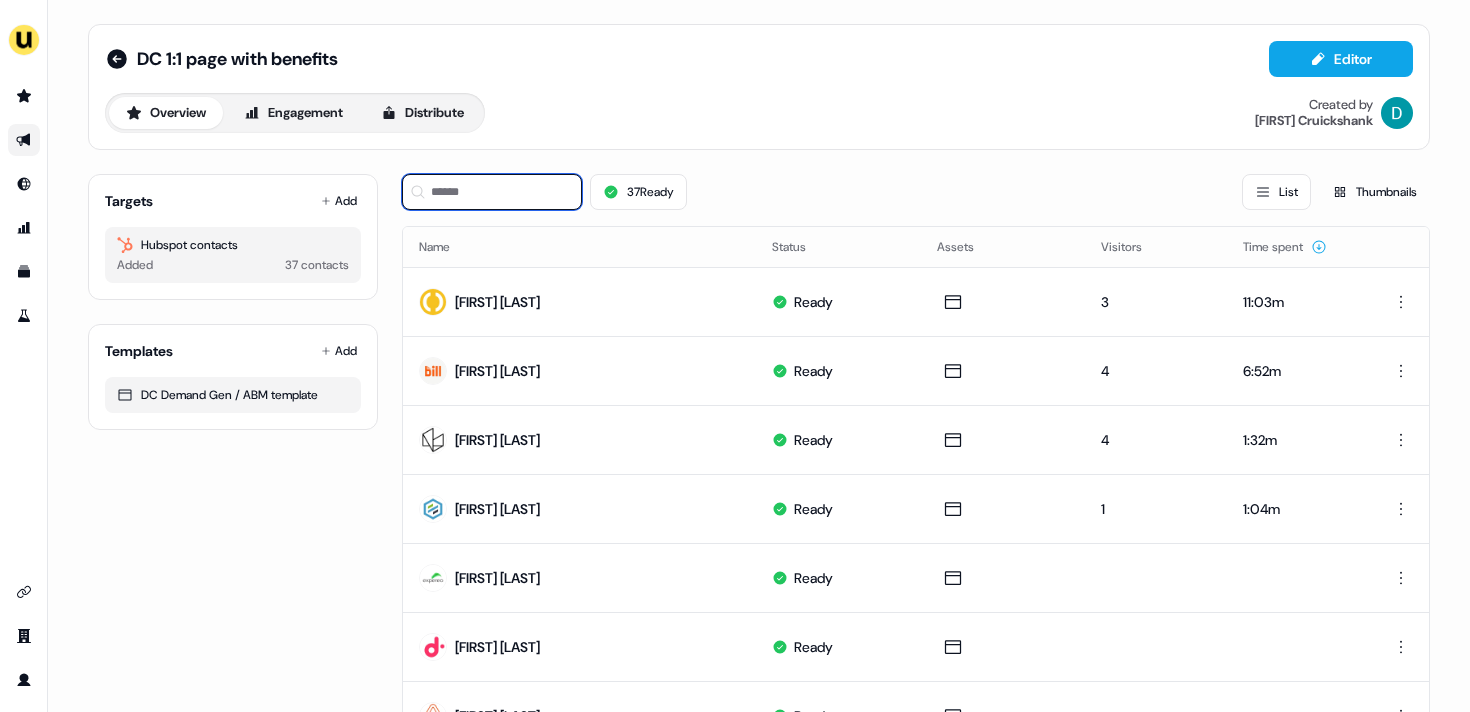 click at bounding box center [492, 192] 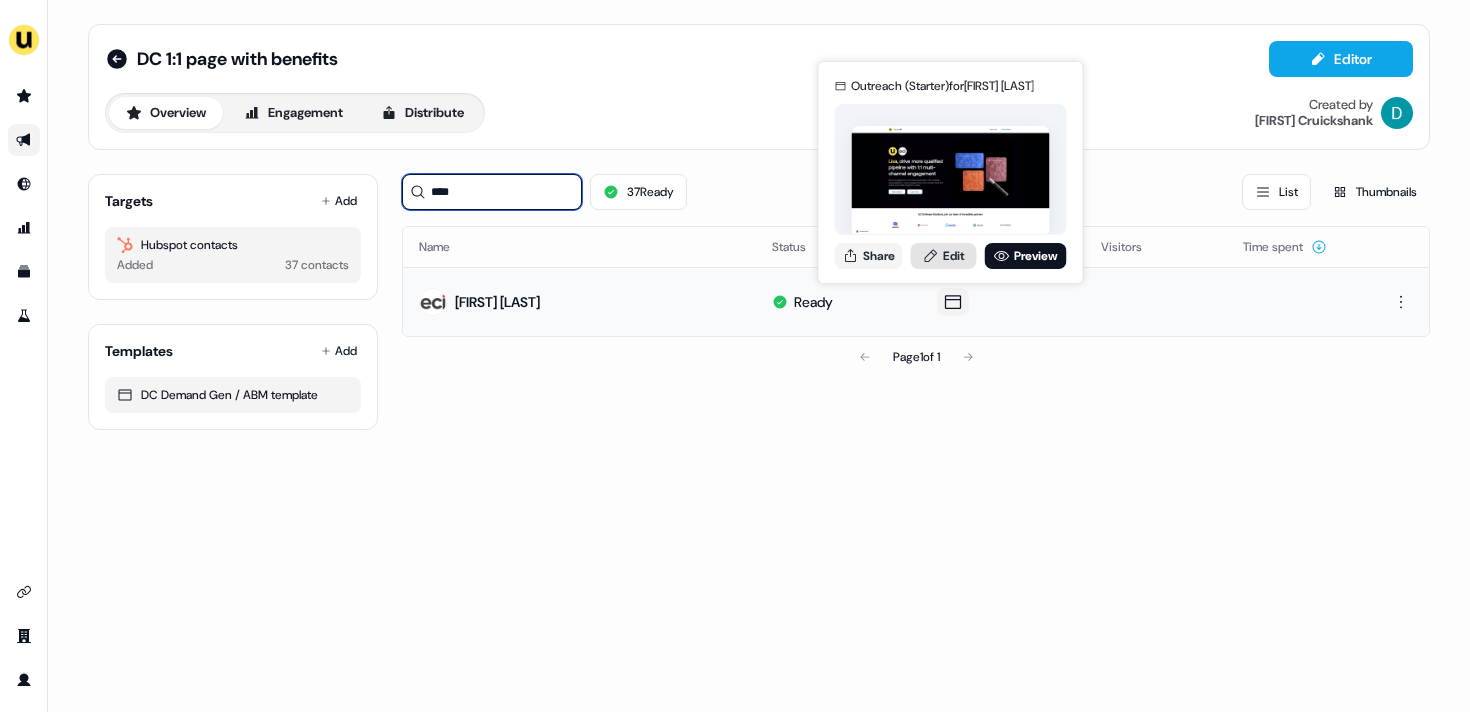 type on "****" 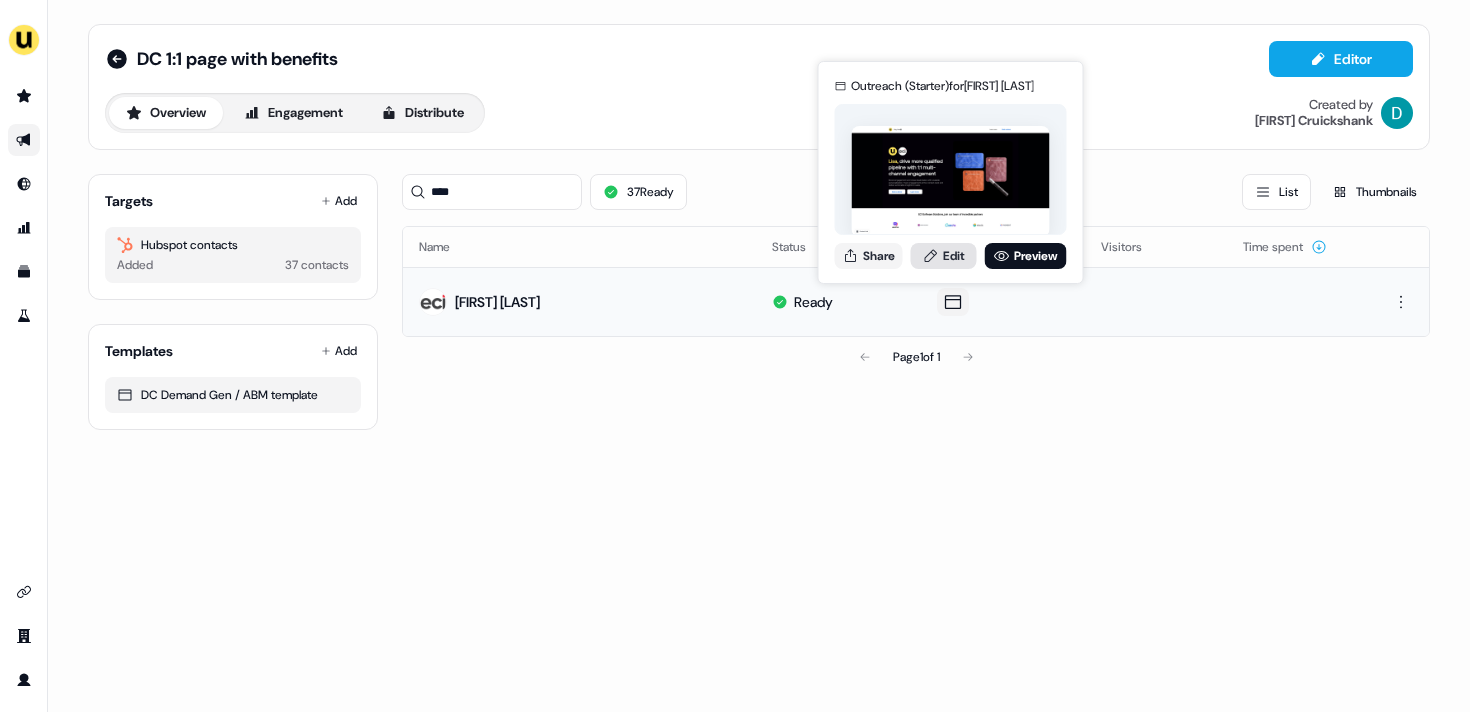 click on "Edit" at bounding box center [944, 256] 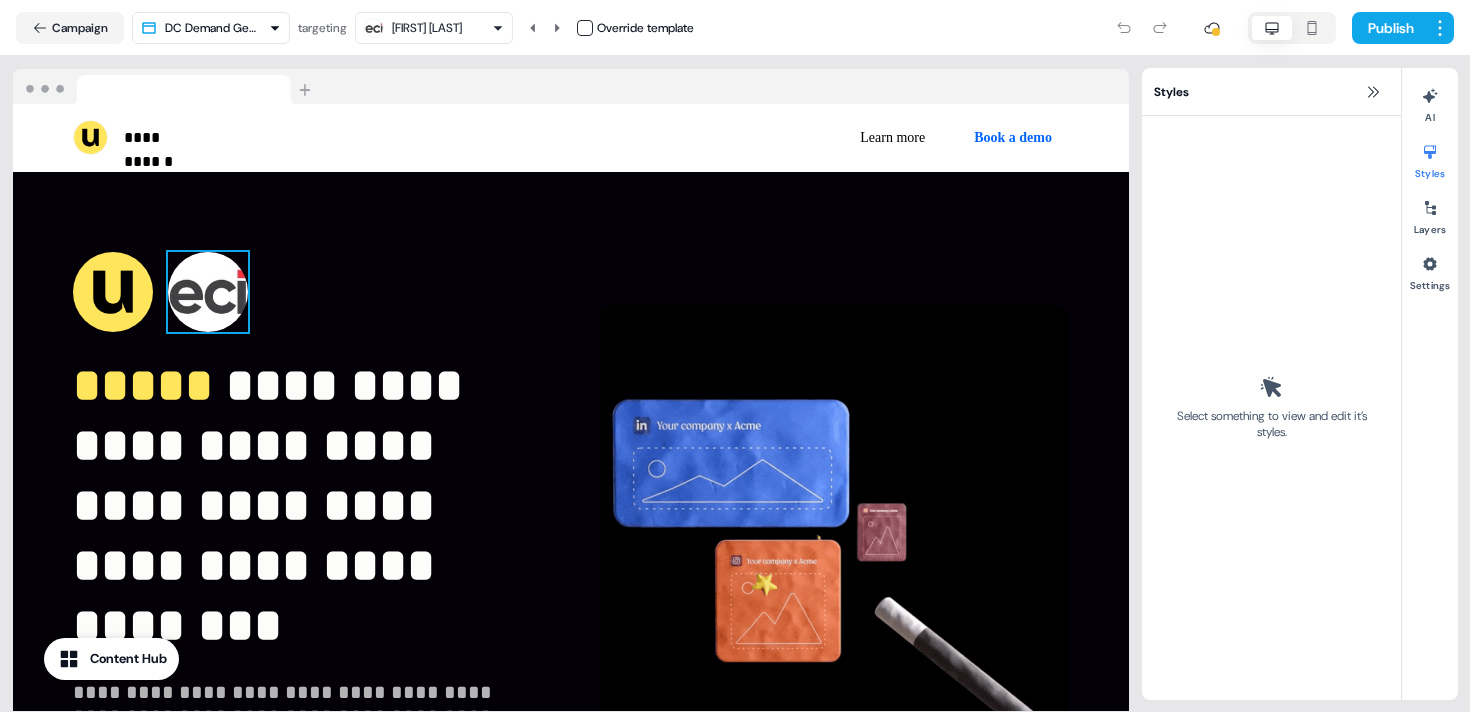 click at bounding box center [208, 292] 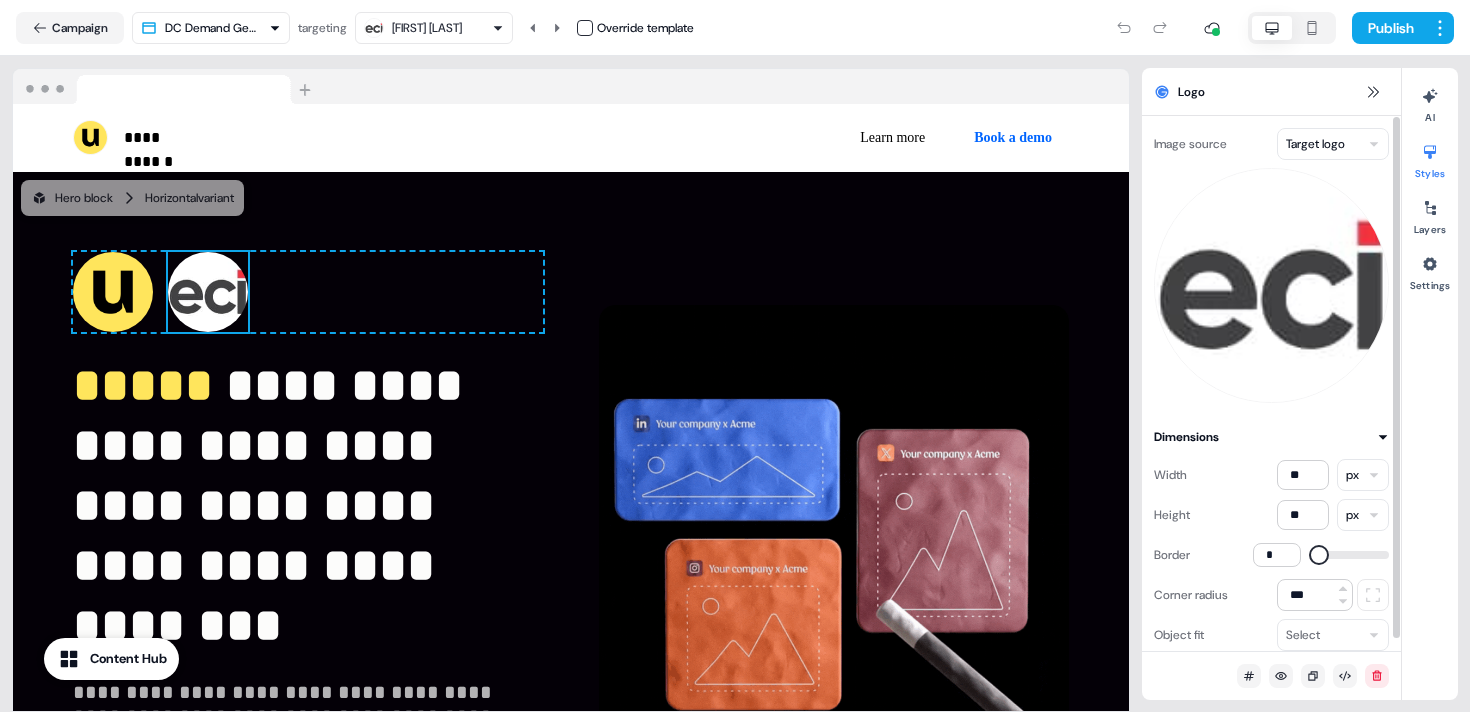 click on "**********" at bounding box center [735, 356] 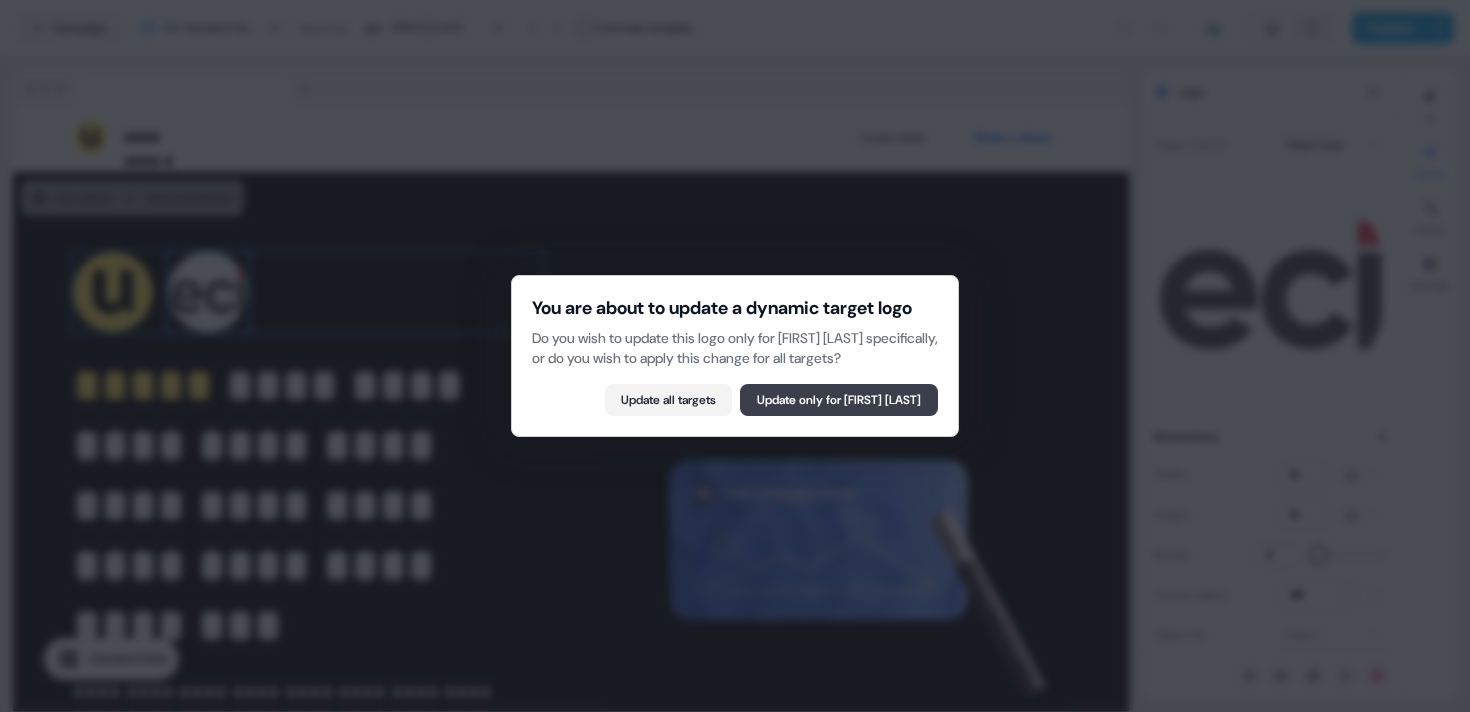 click on "Update only for Lisa Hackbarth" at bounding box center [839, 400] 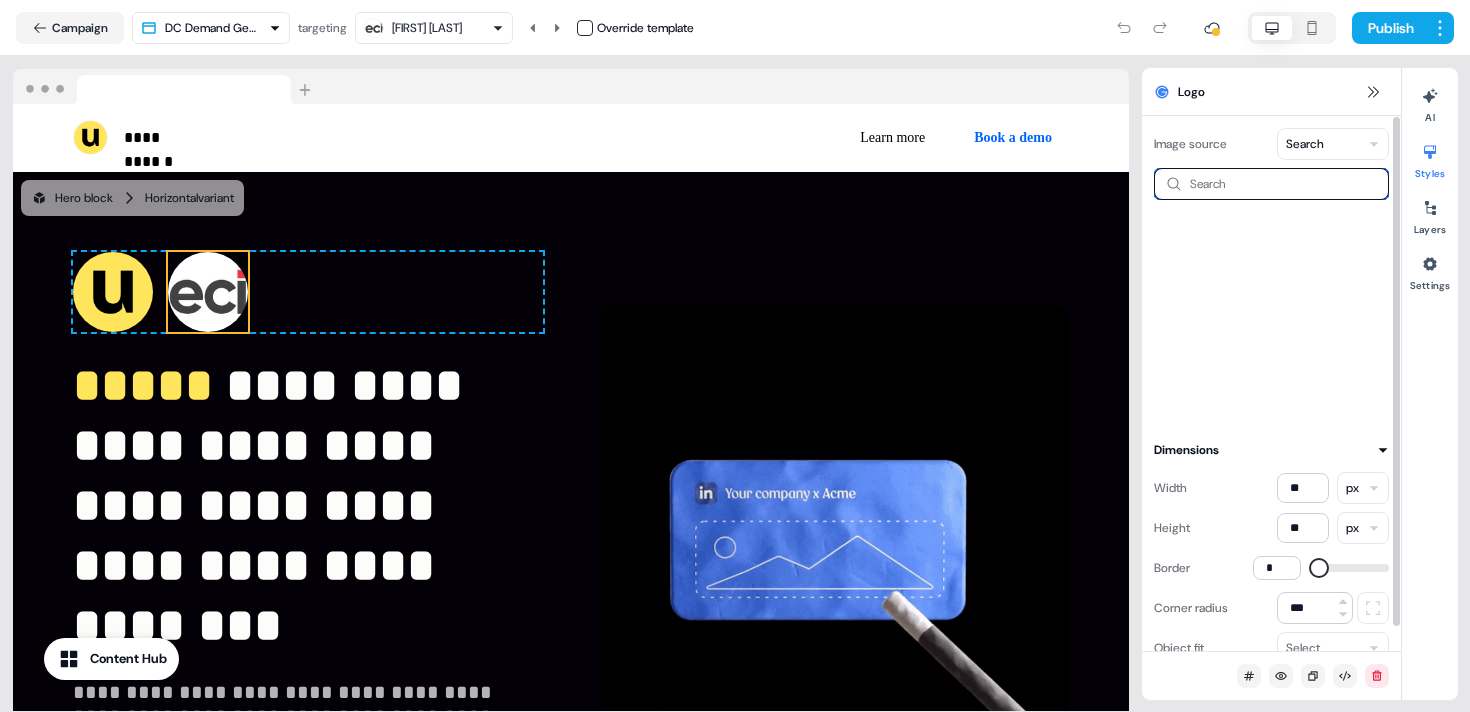 click at bounding box center (1271, 184) 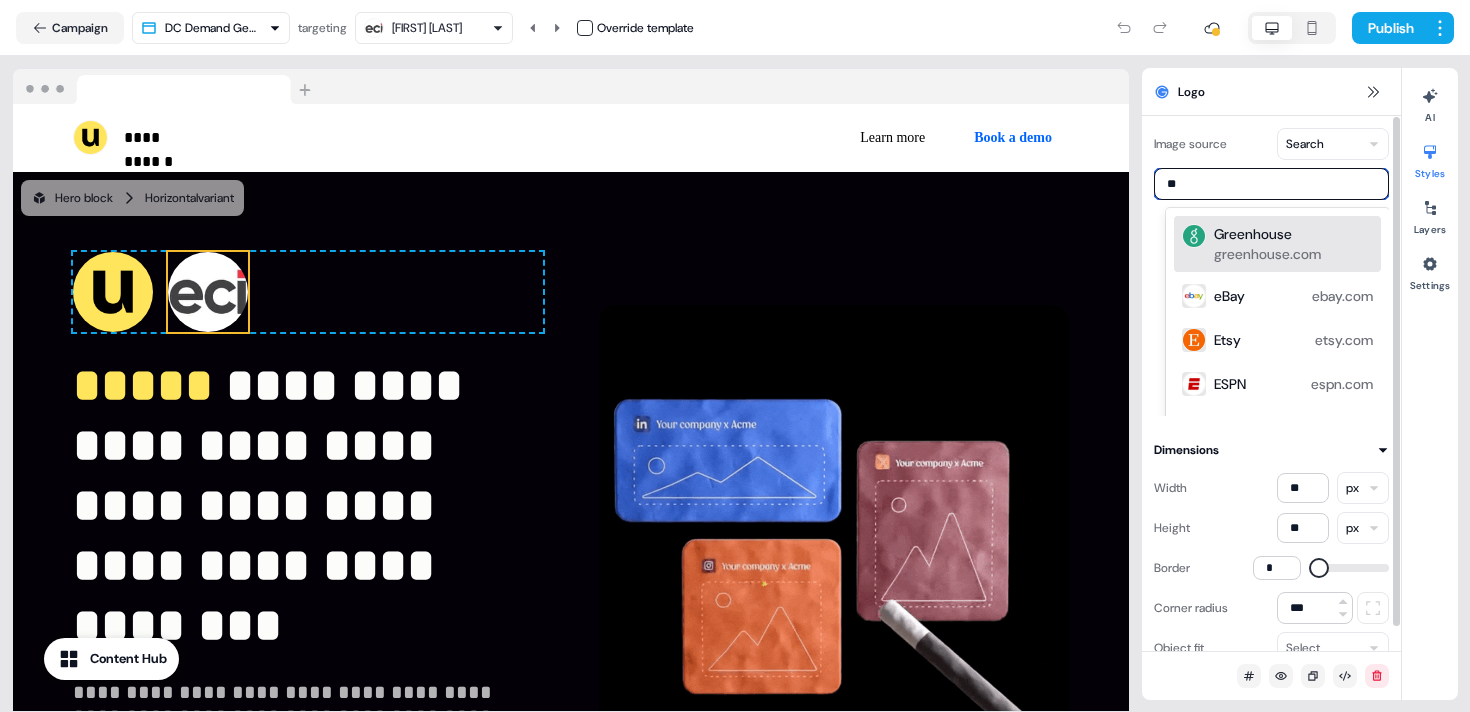 type on "***" 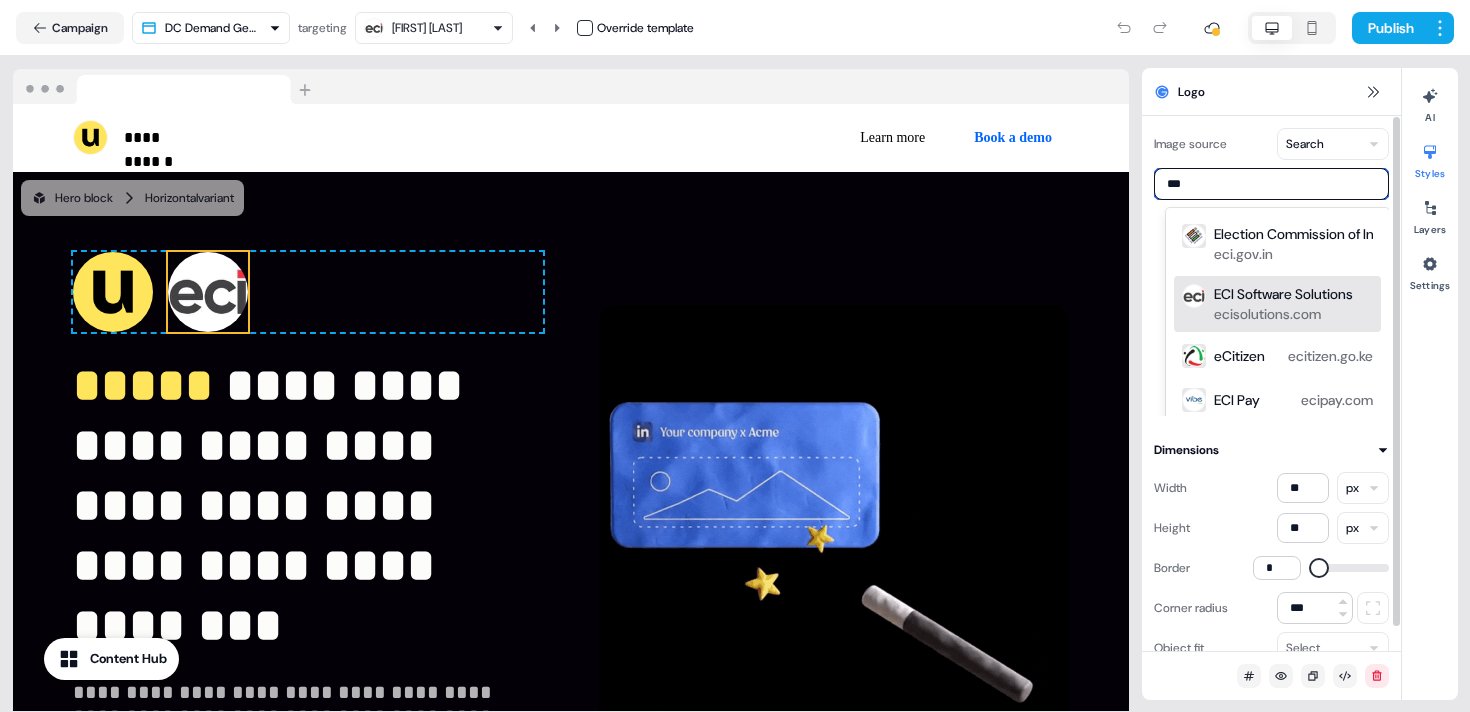 click on "ECI Software Solutions" at bounding box center (1283, 294) 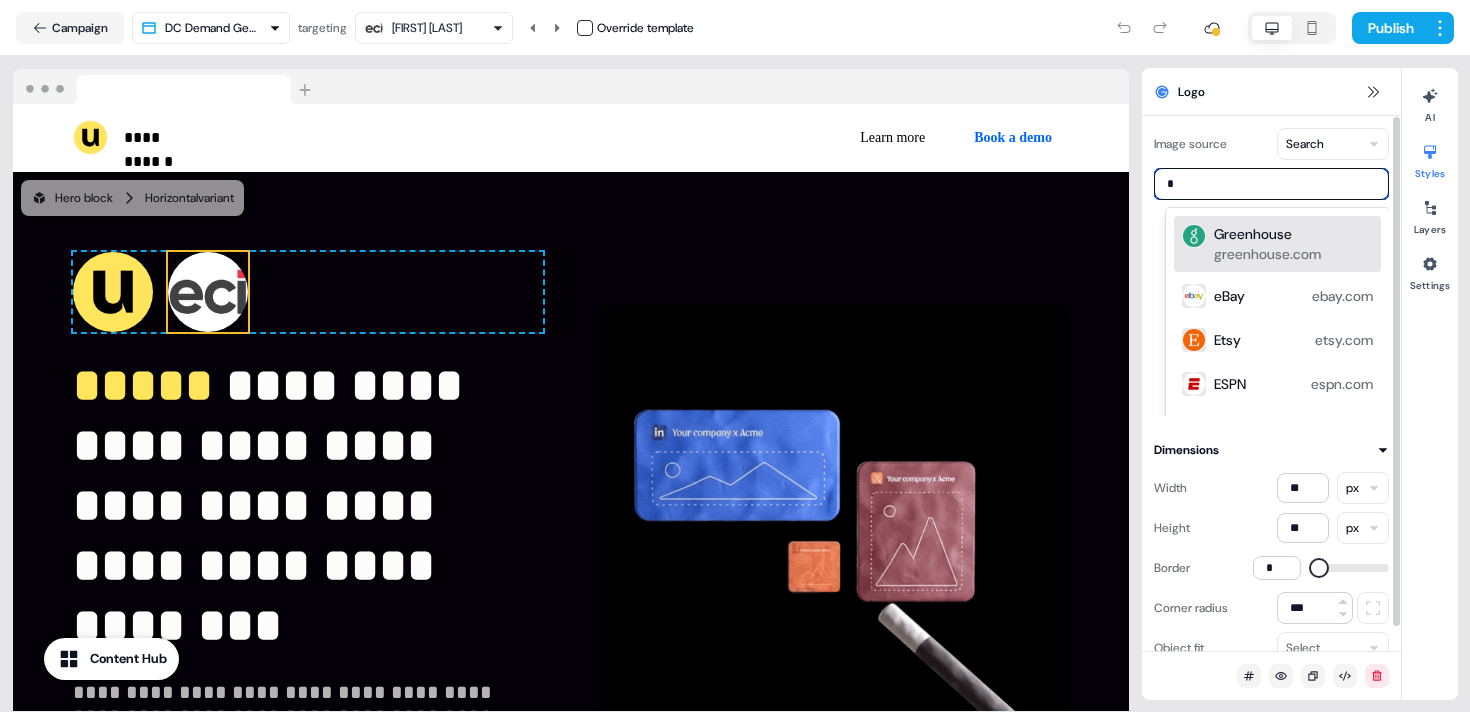 type on "**" 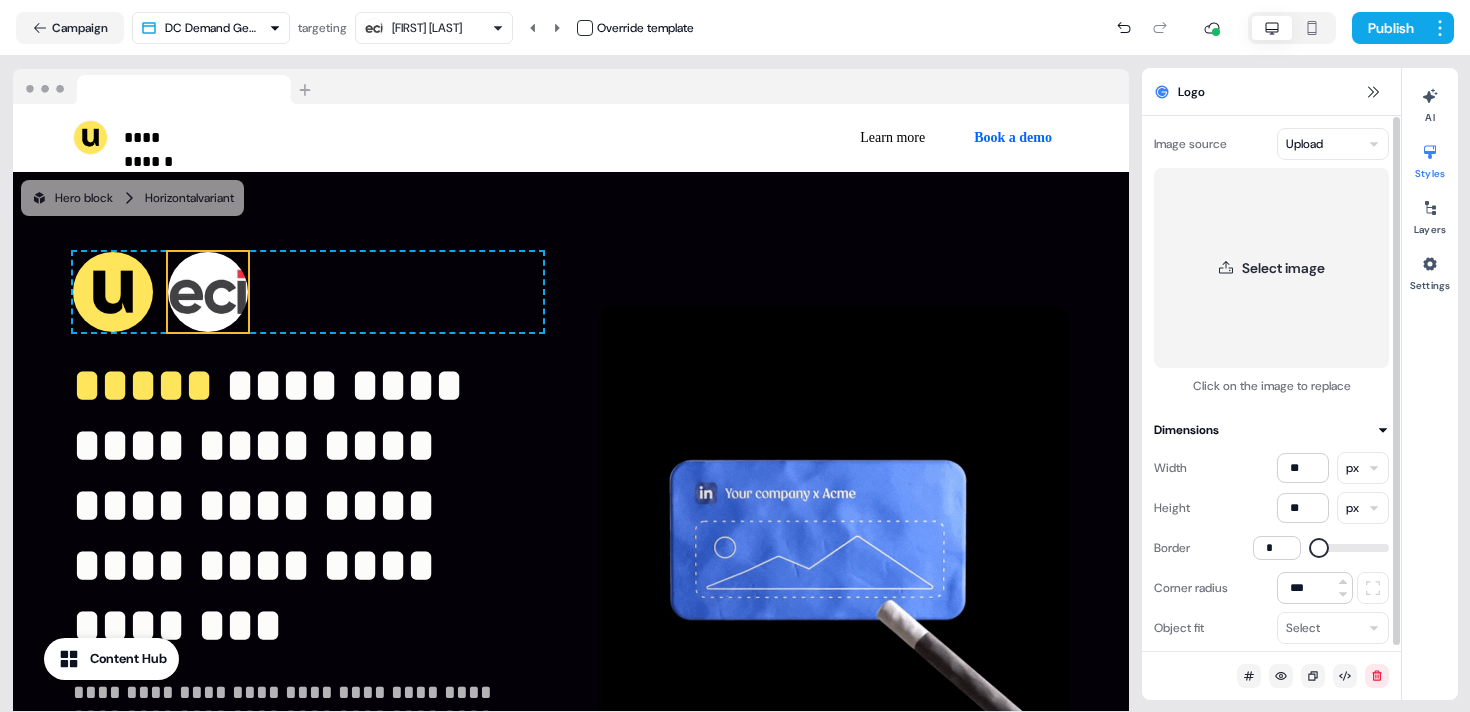 click on "**********" at bounding box center (735, 356) 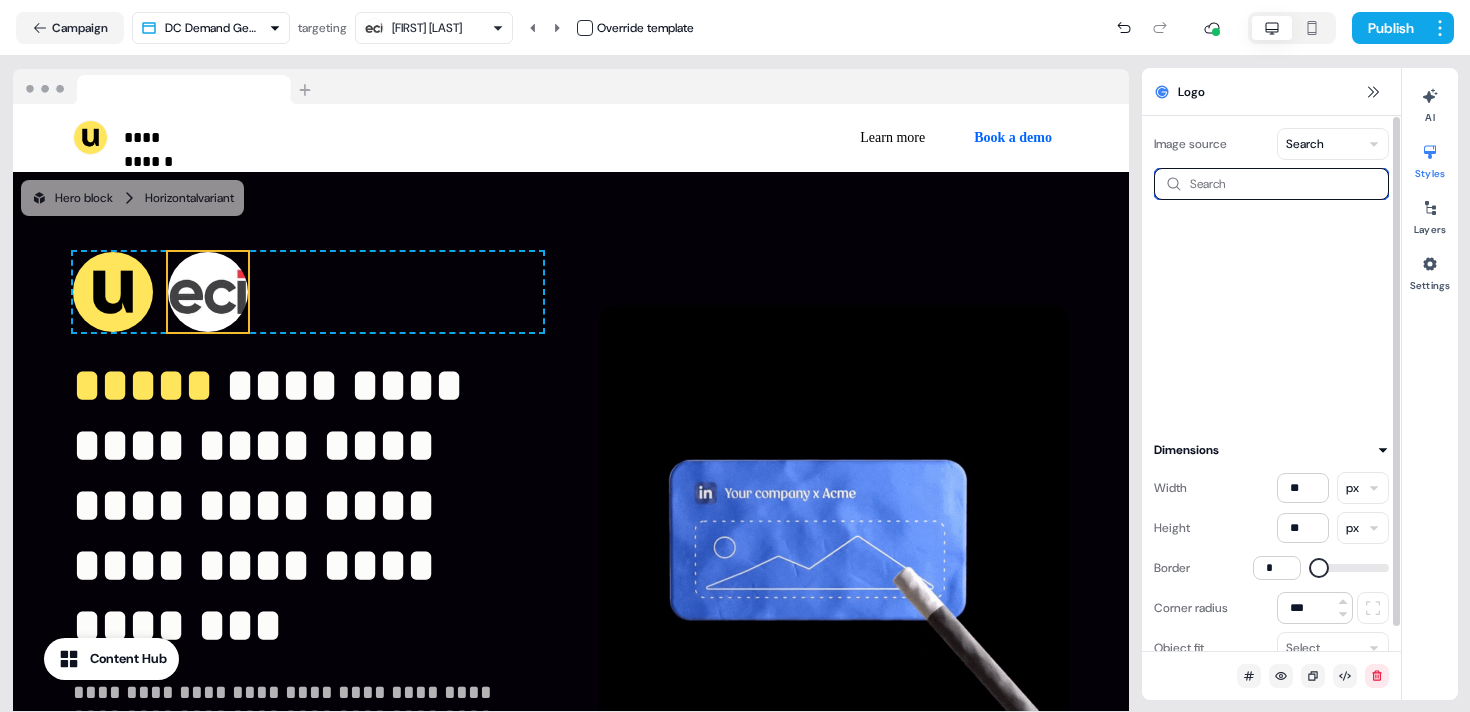 click at bounding box center (1271, 184) 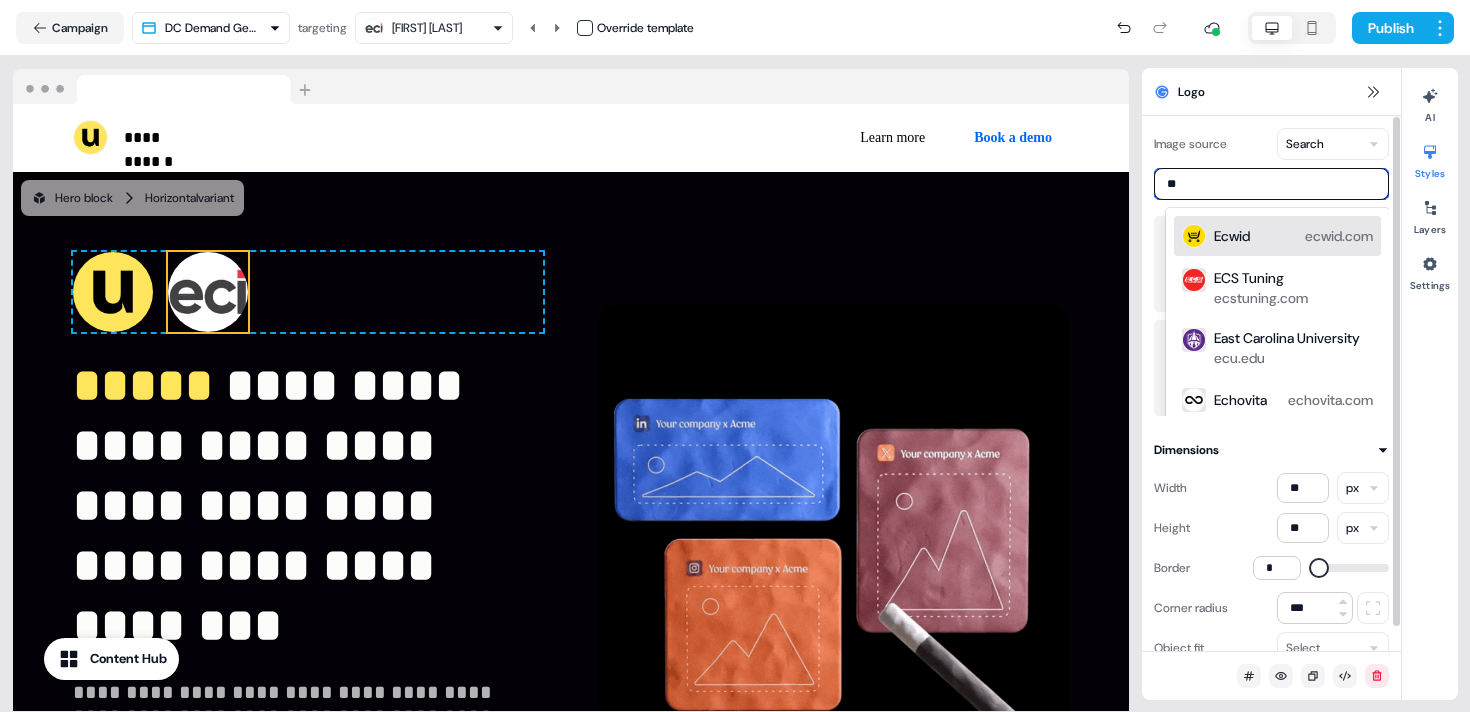 type on "***" 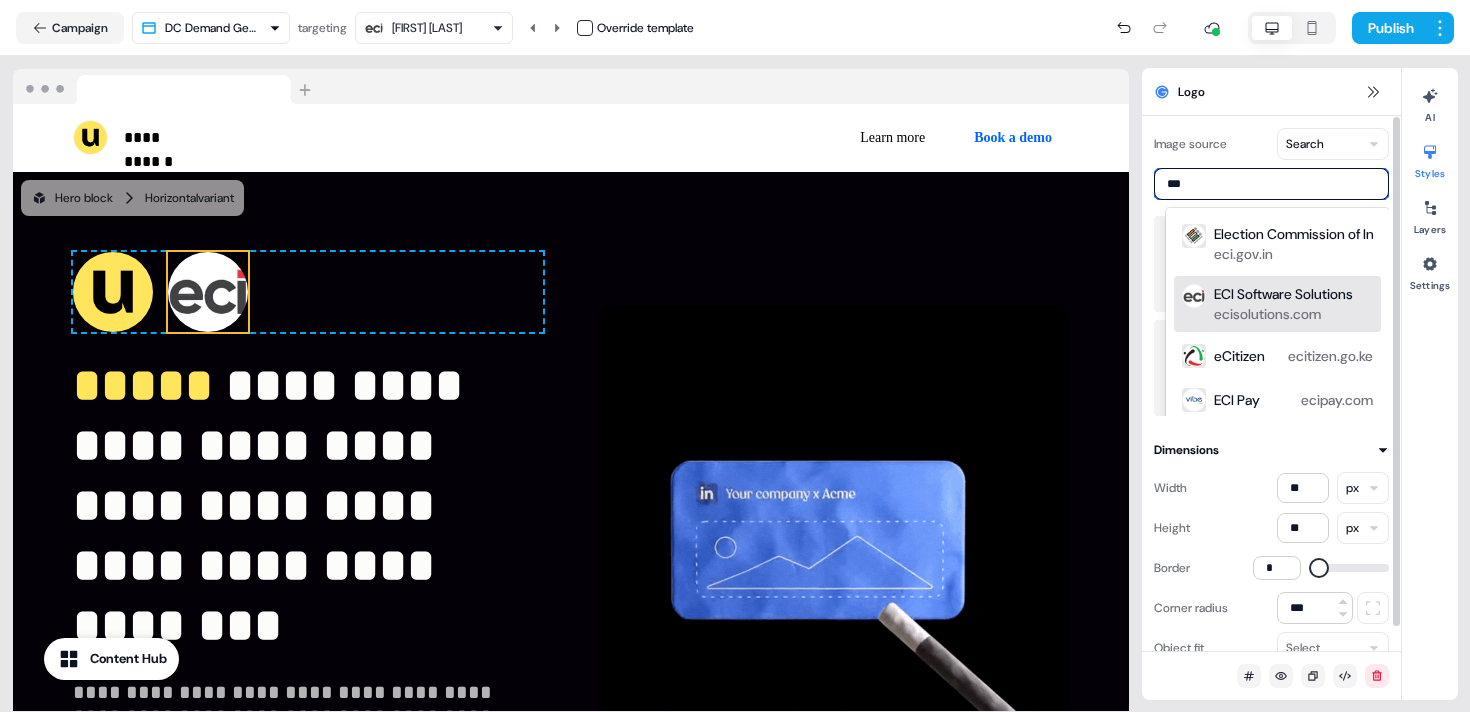 scroll, scrollTop: 16, scrollLeft: 0, axis: vertical 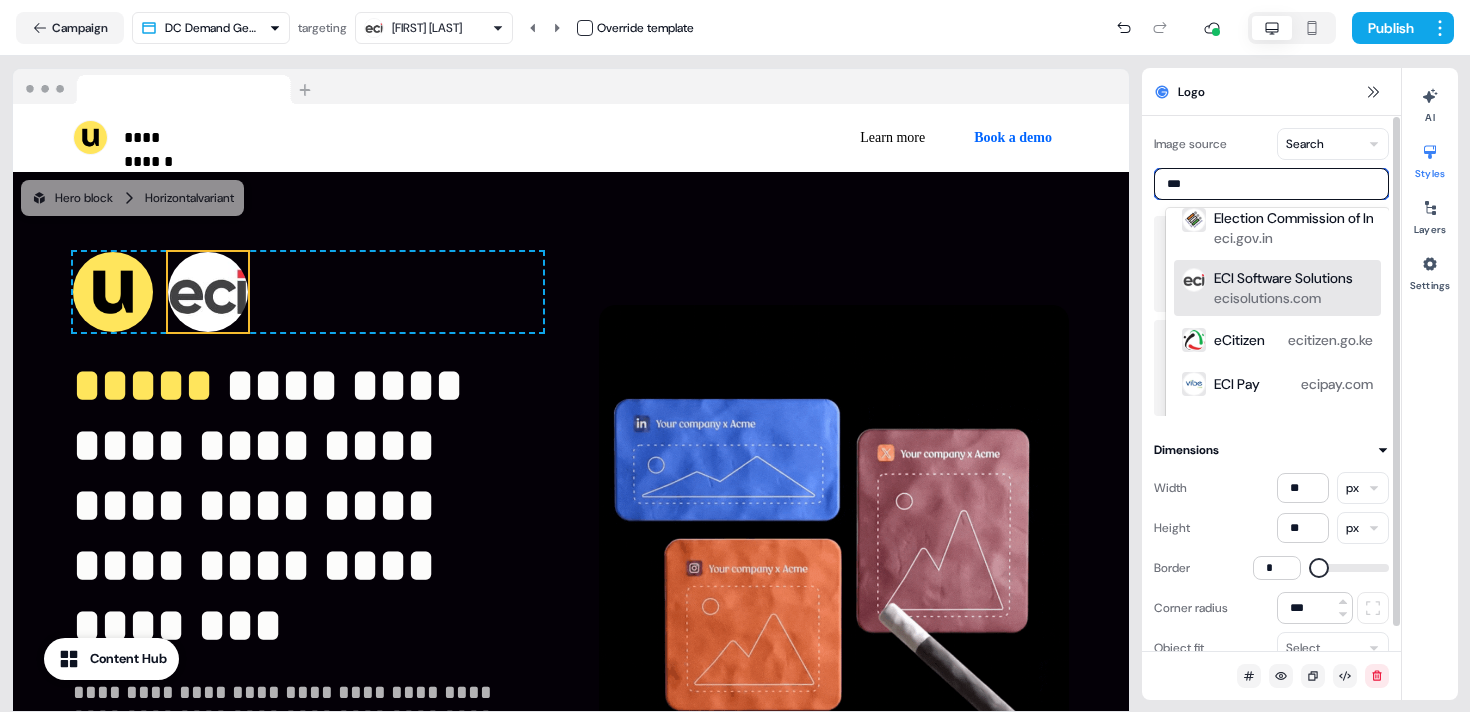 click on "ecisolutions.com" at bounding box center [1267, 298] 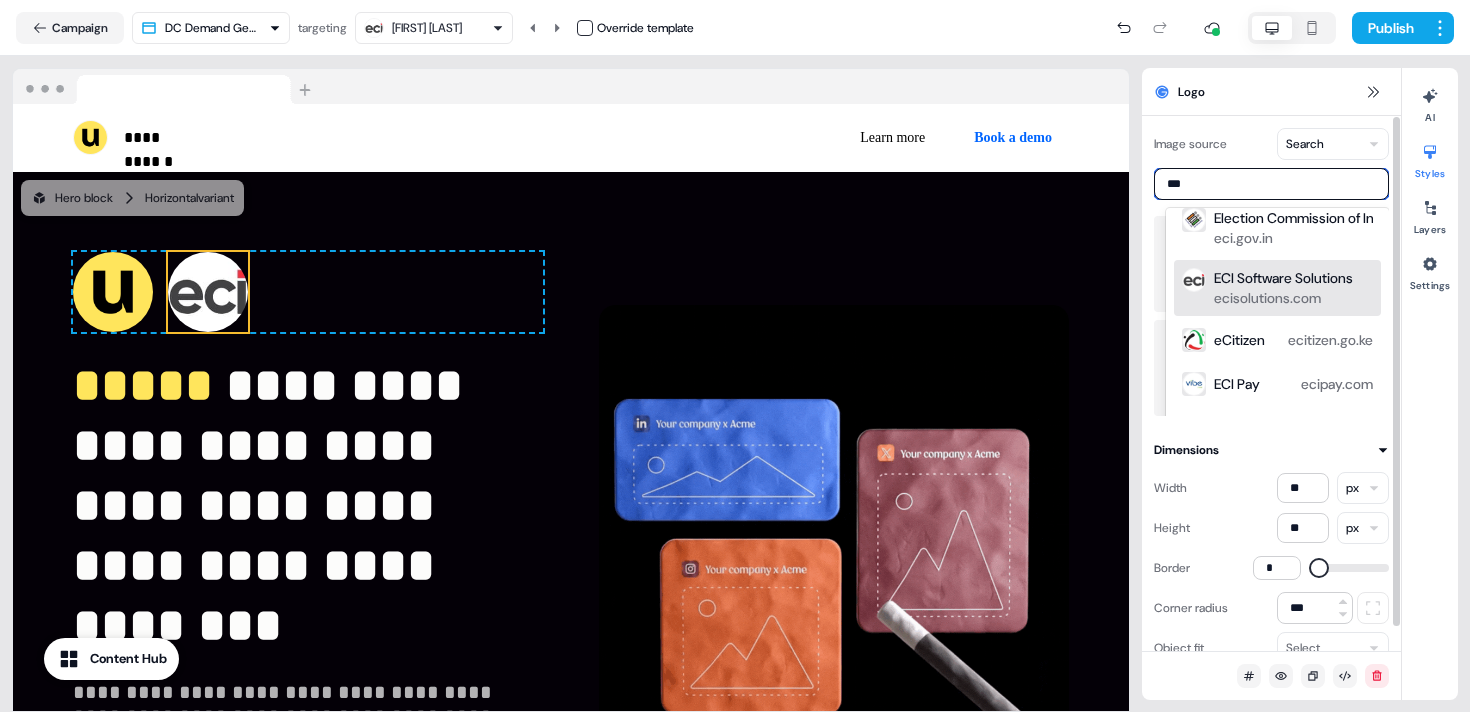 type 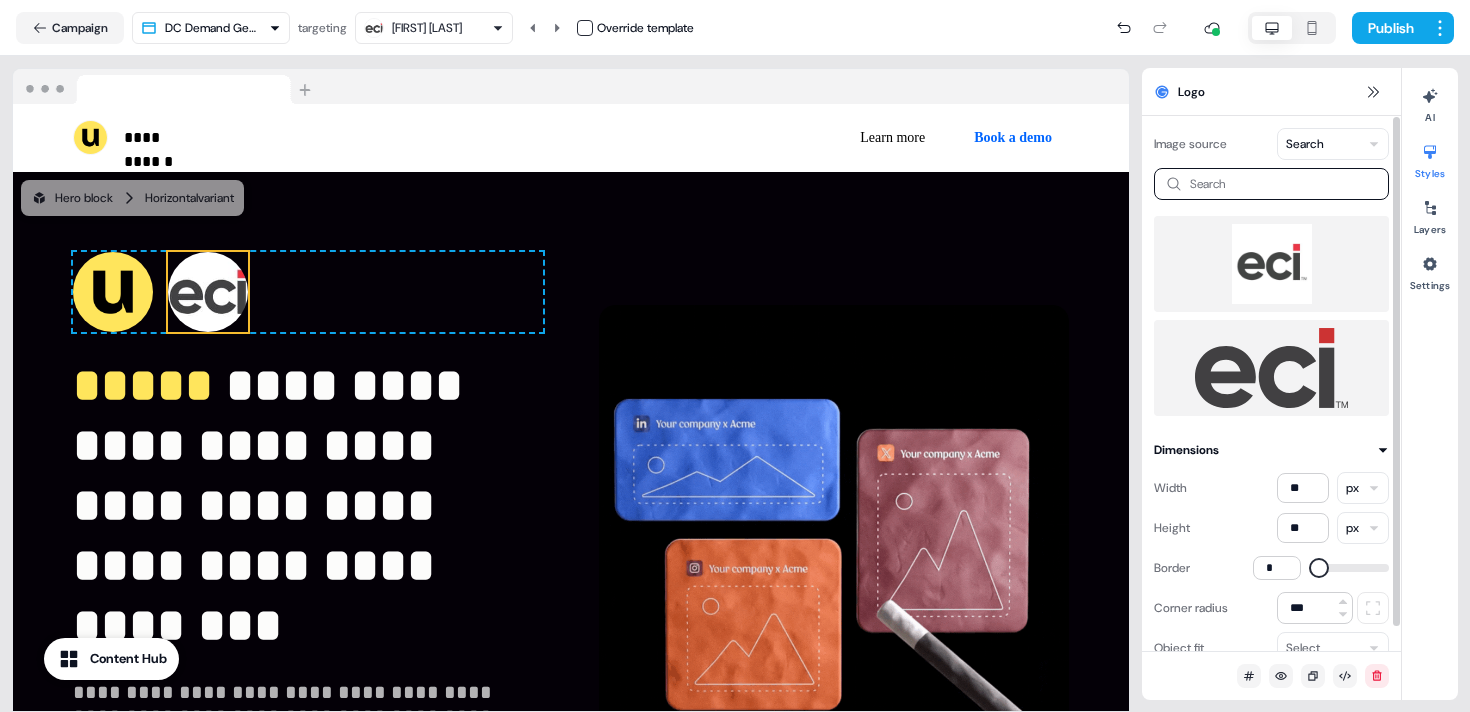 click at bounding box center [1271, 264] 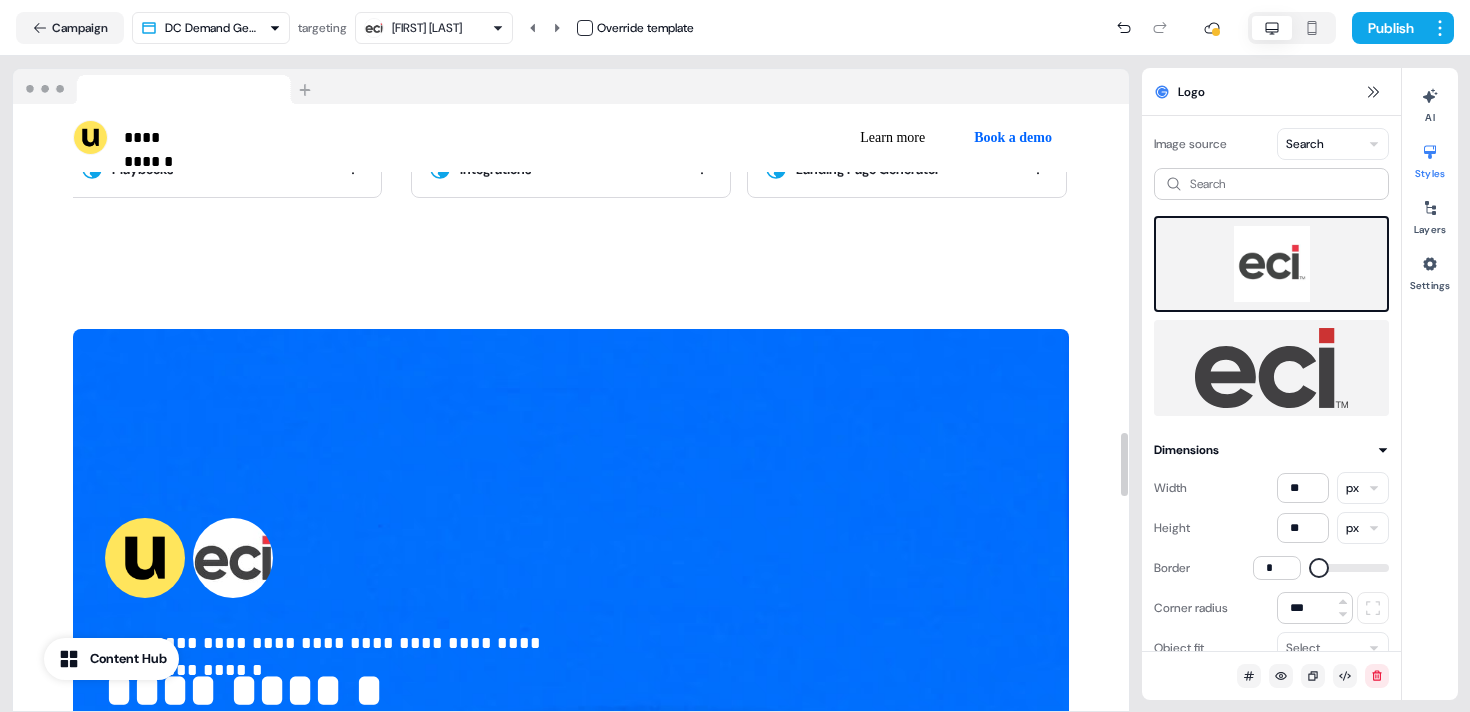 scroll, scrollTop: 4405, scrollLeft: 0, axis: vertical 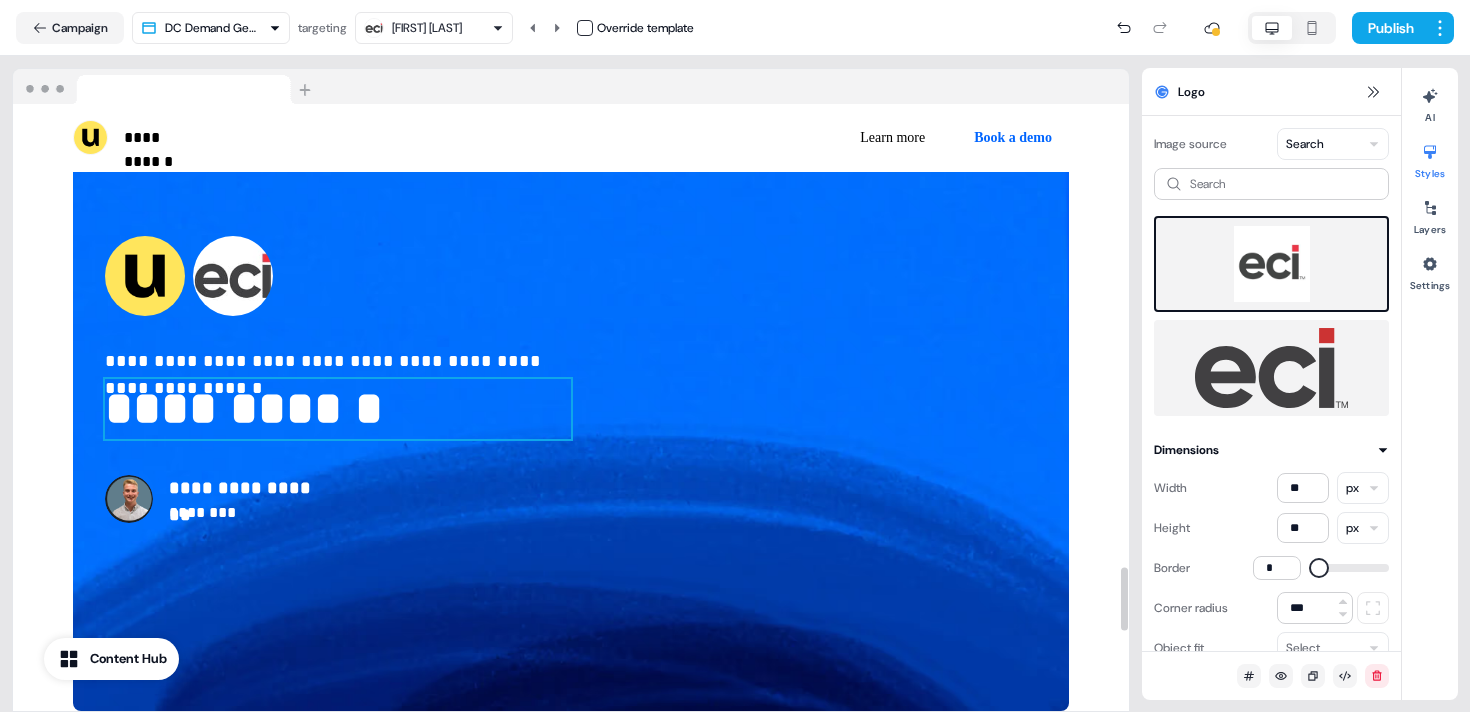 click at bounding box center (233, 276) 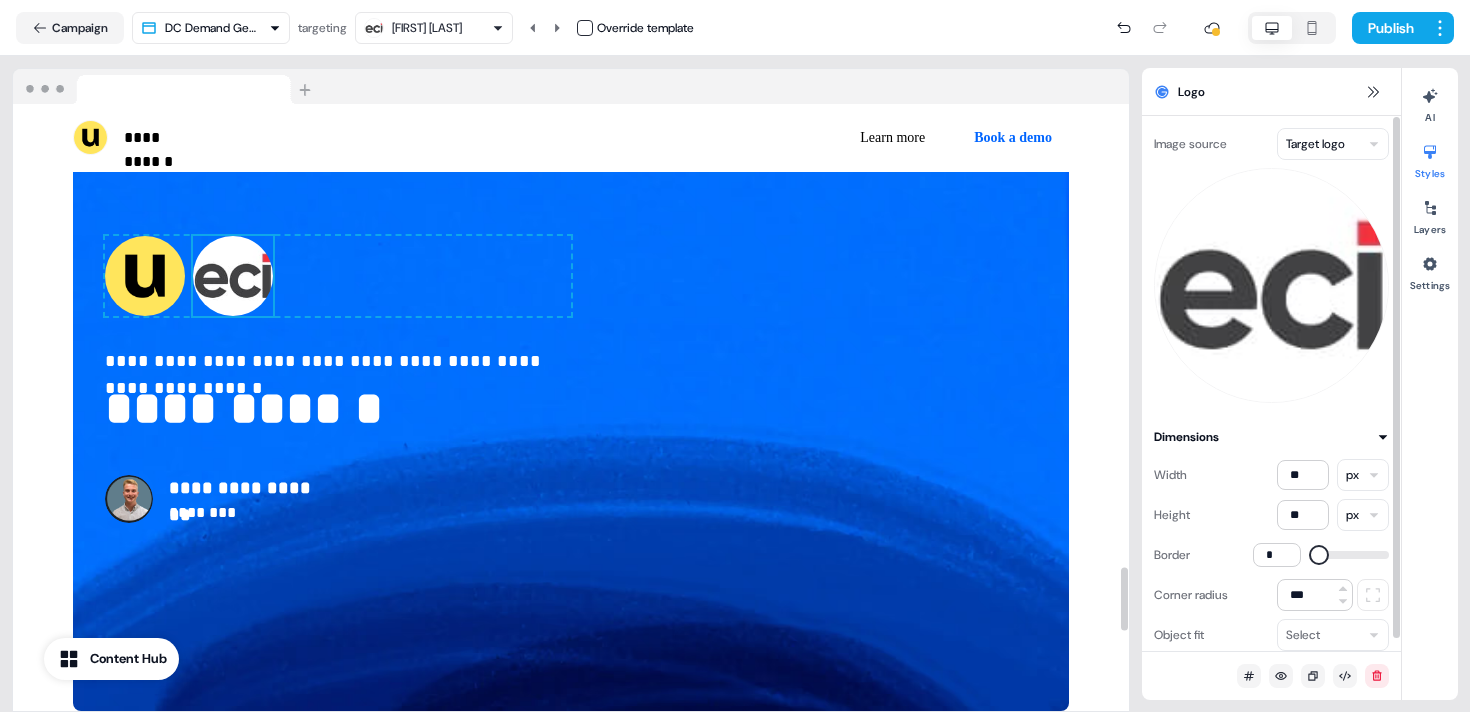click on "**********" at bounding box center [735, 356] 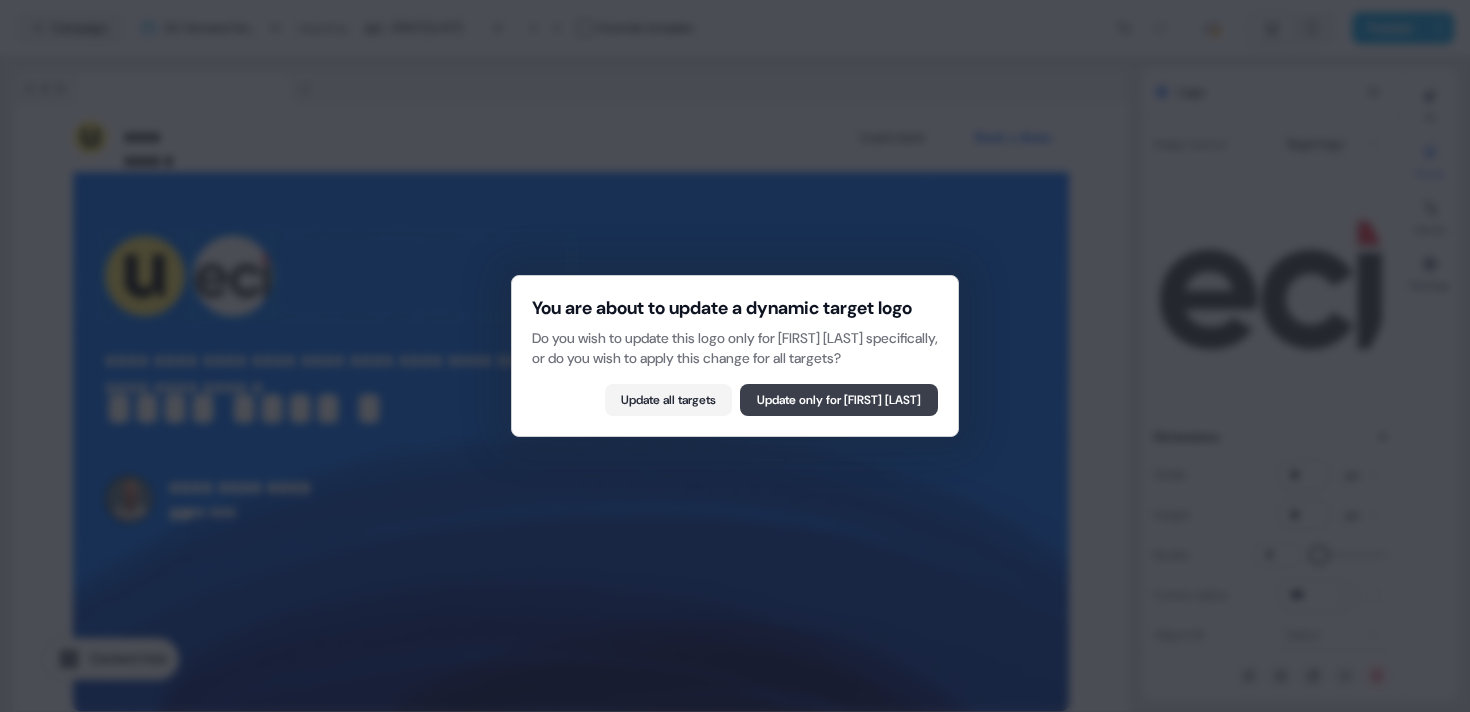 click on "Update only for Lisa Hackbarth" at bounding box center (839, 400) 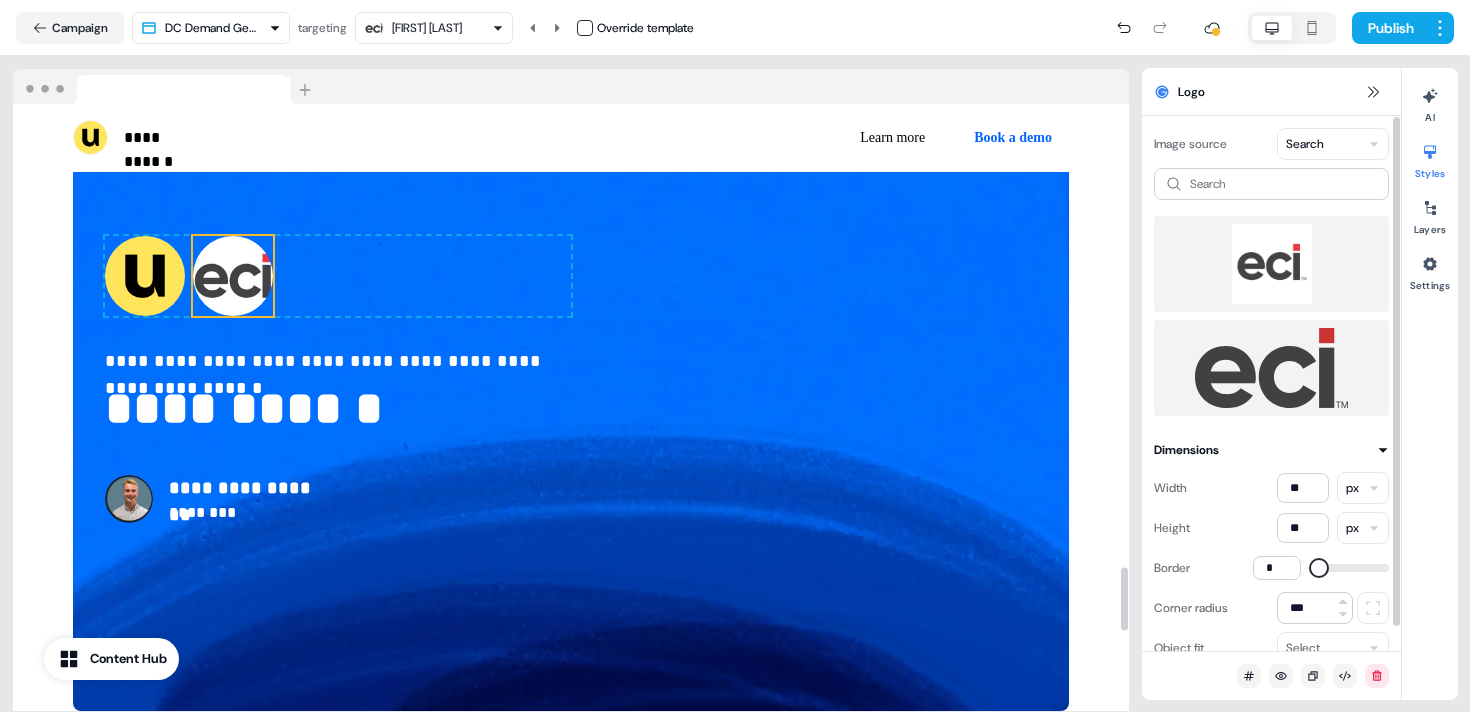 click at bounding box center [1271, 264] 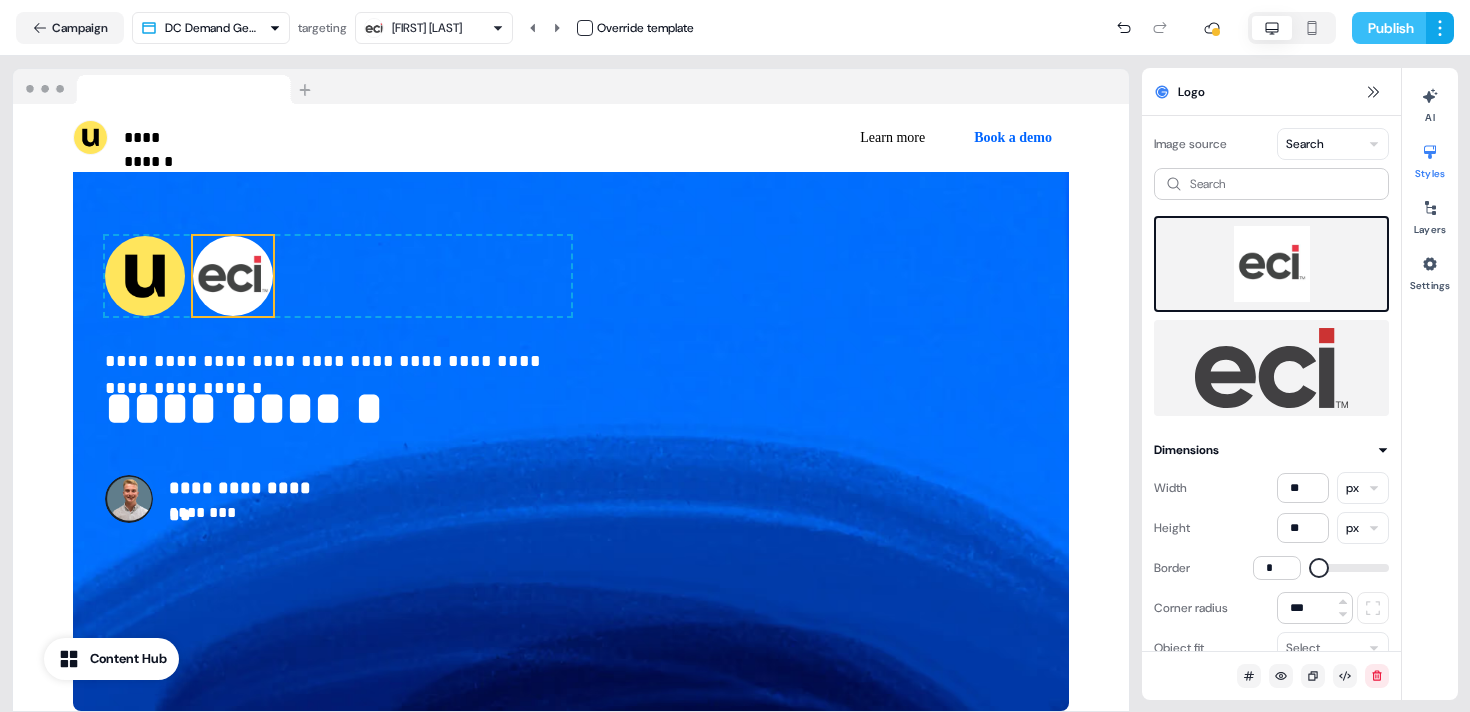 click on "Publish" at bounding box center (1389, 28) 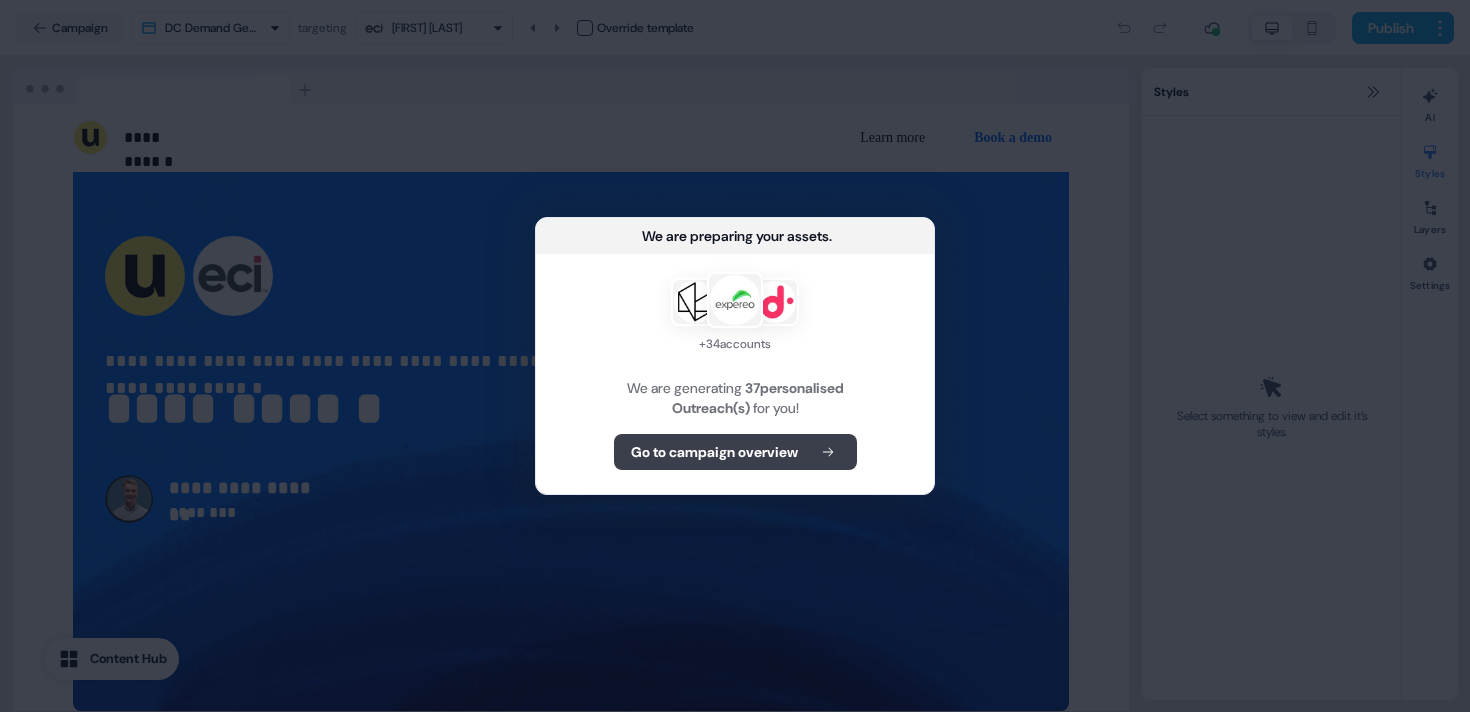 click on "Go to campaign overview" at bounding box center [735, 452] 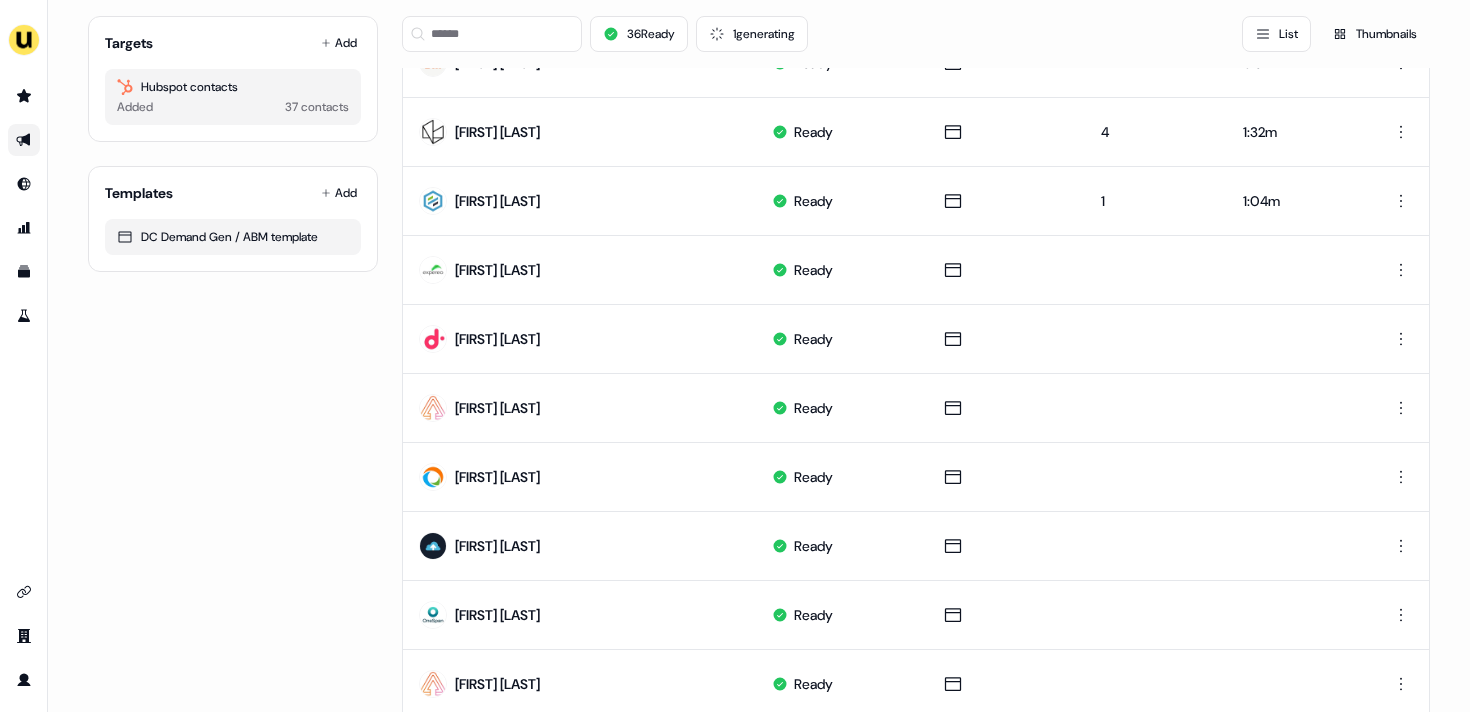 scroll, scrollTop: 0, scrollLeft: 0, axis: both 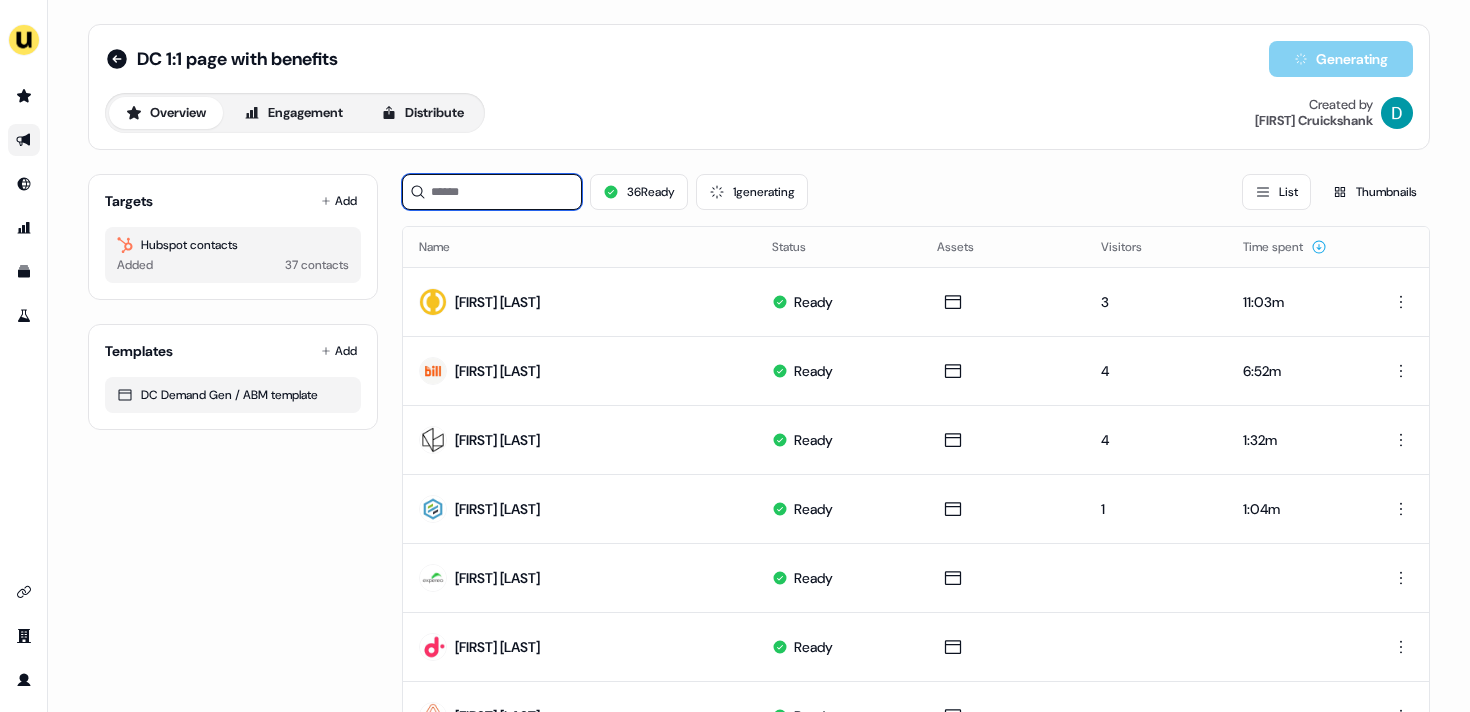 click at bounding box center [492, 192] 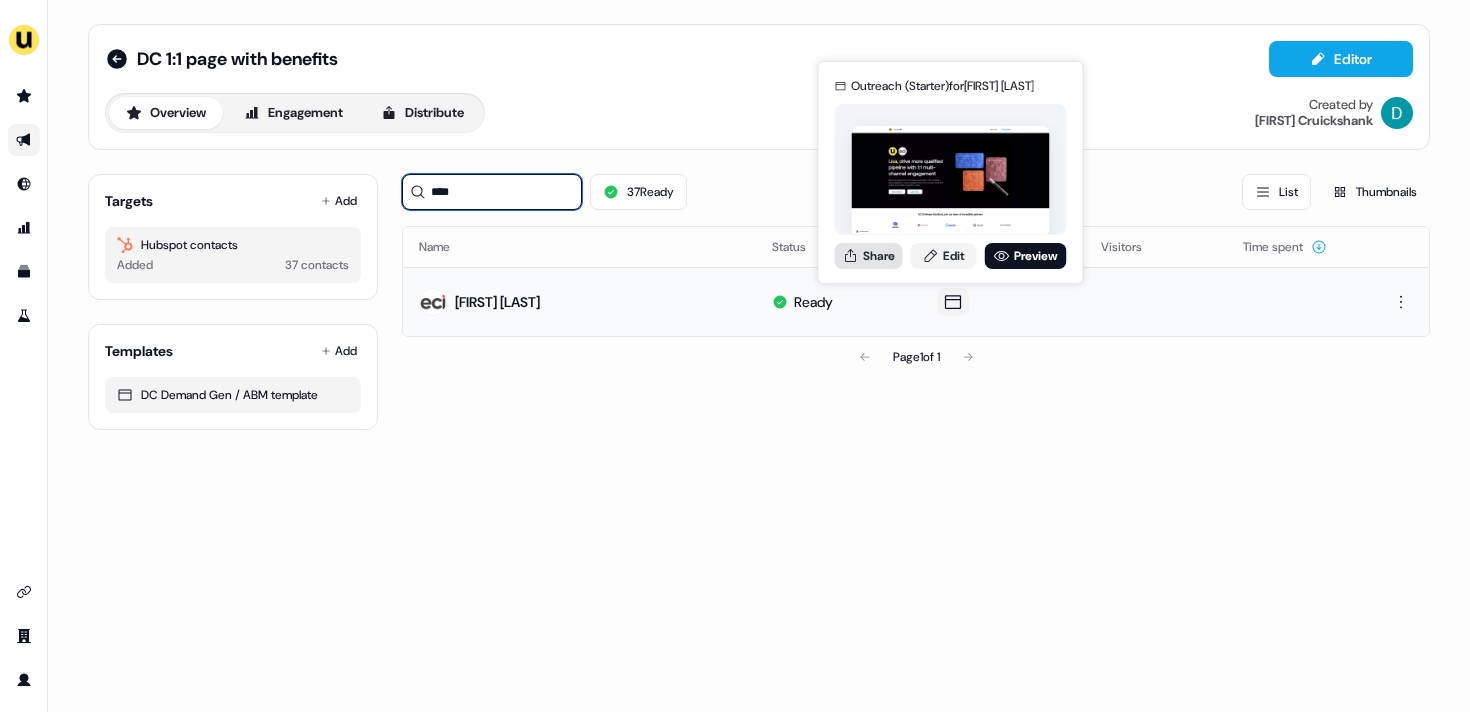 type on "****" 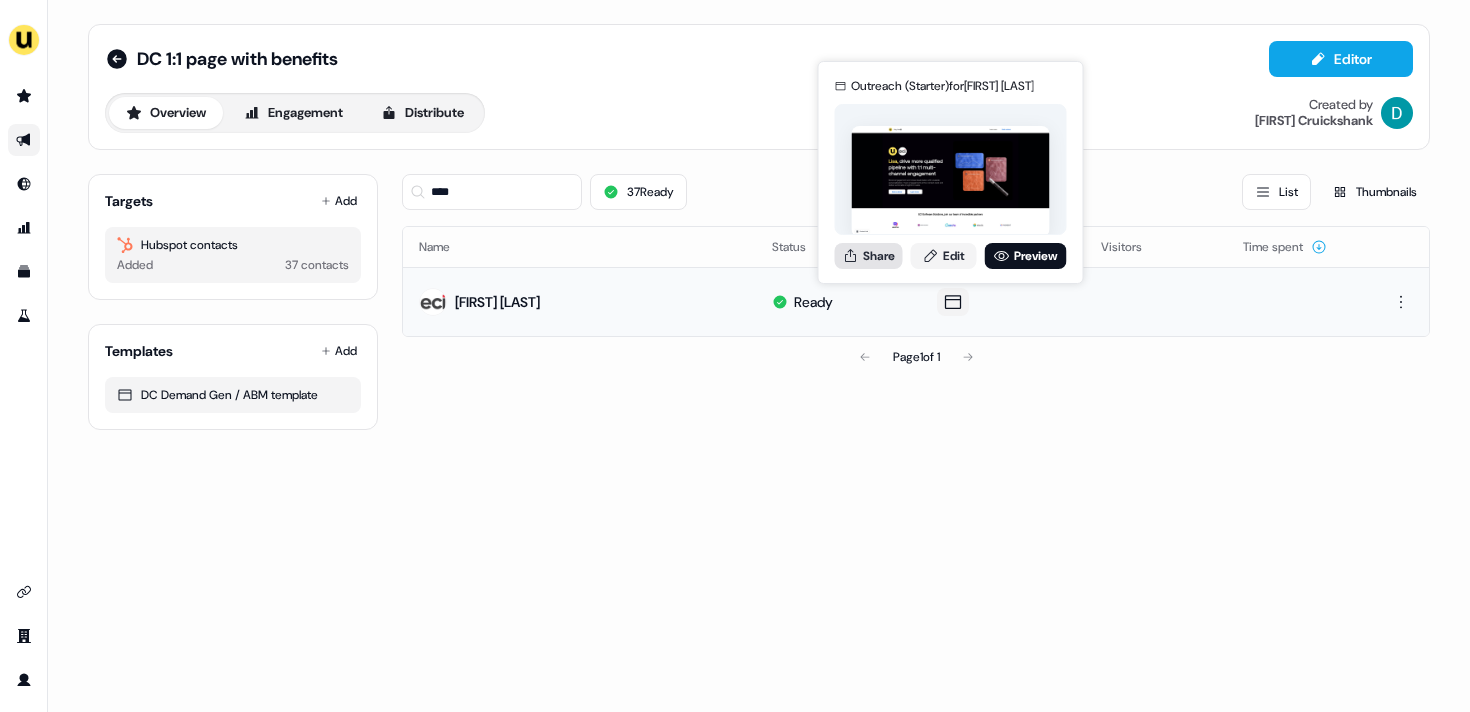 click on "Share" at bounding box center [869, 256] 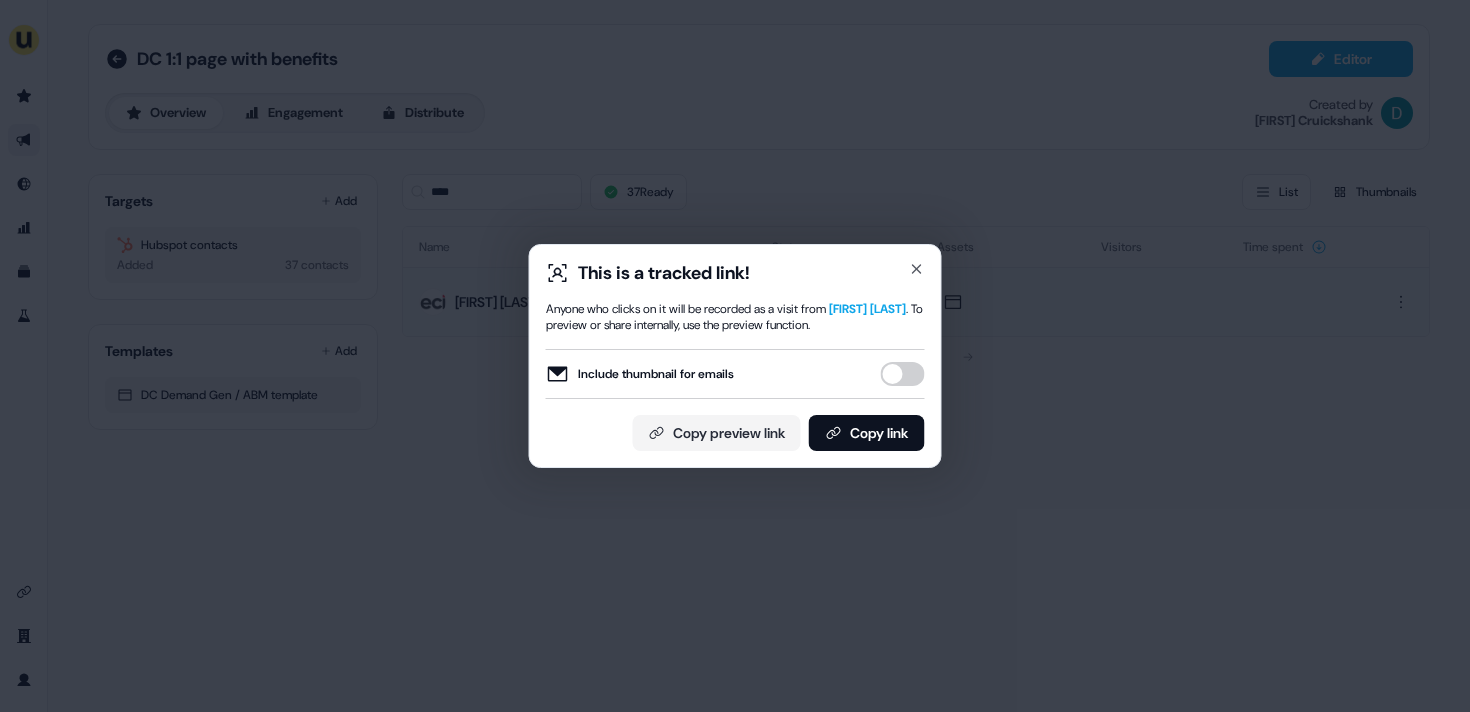 click on "Include thumbnail for emails" at bounding box center (903, 374) 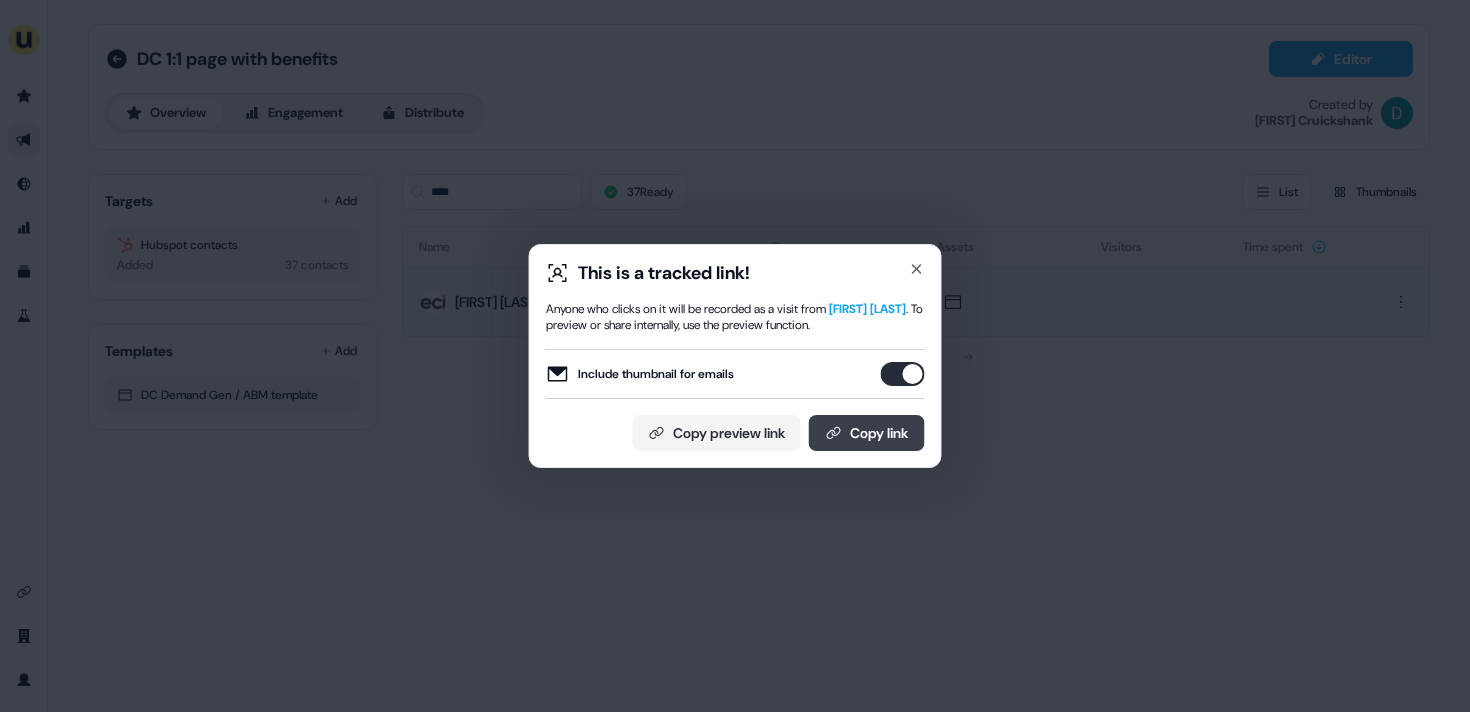 click on "Copy link" at bounding box center [867, 433] 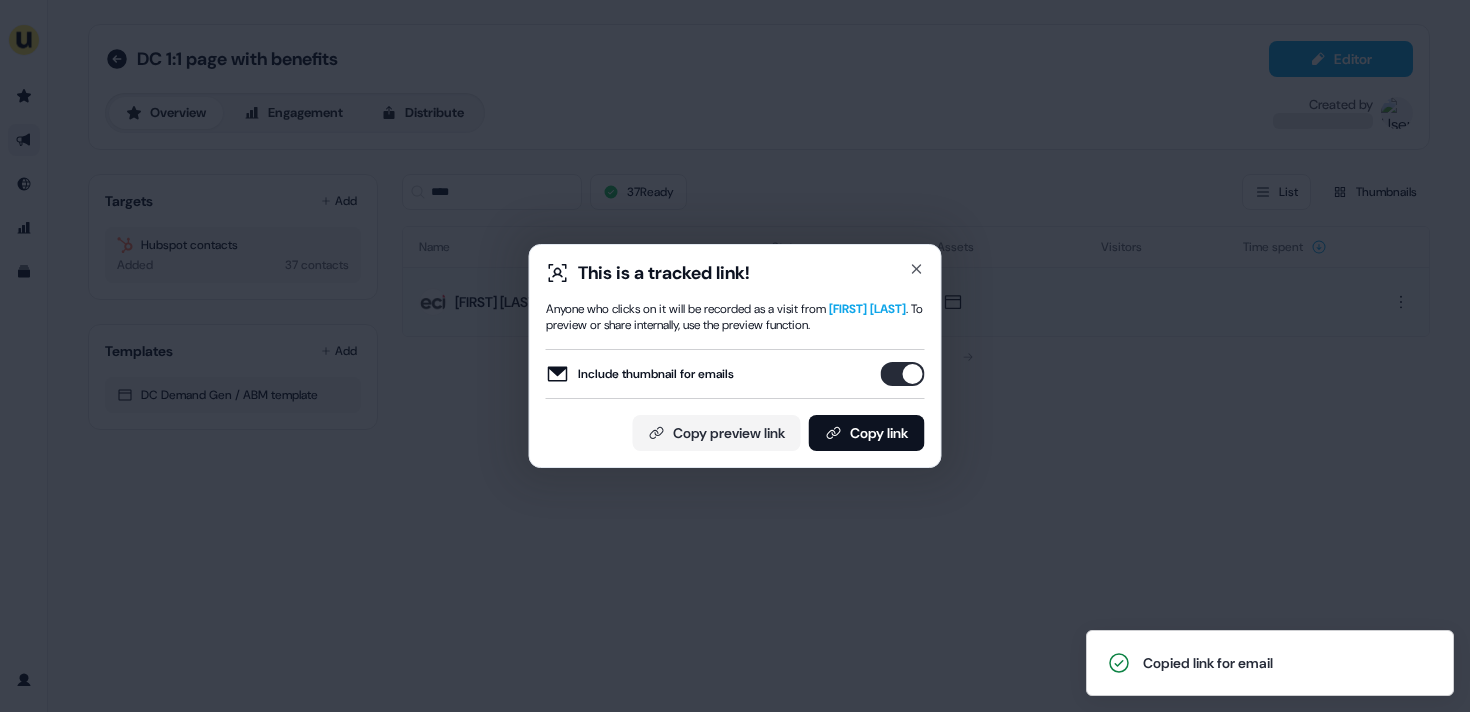 type 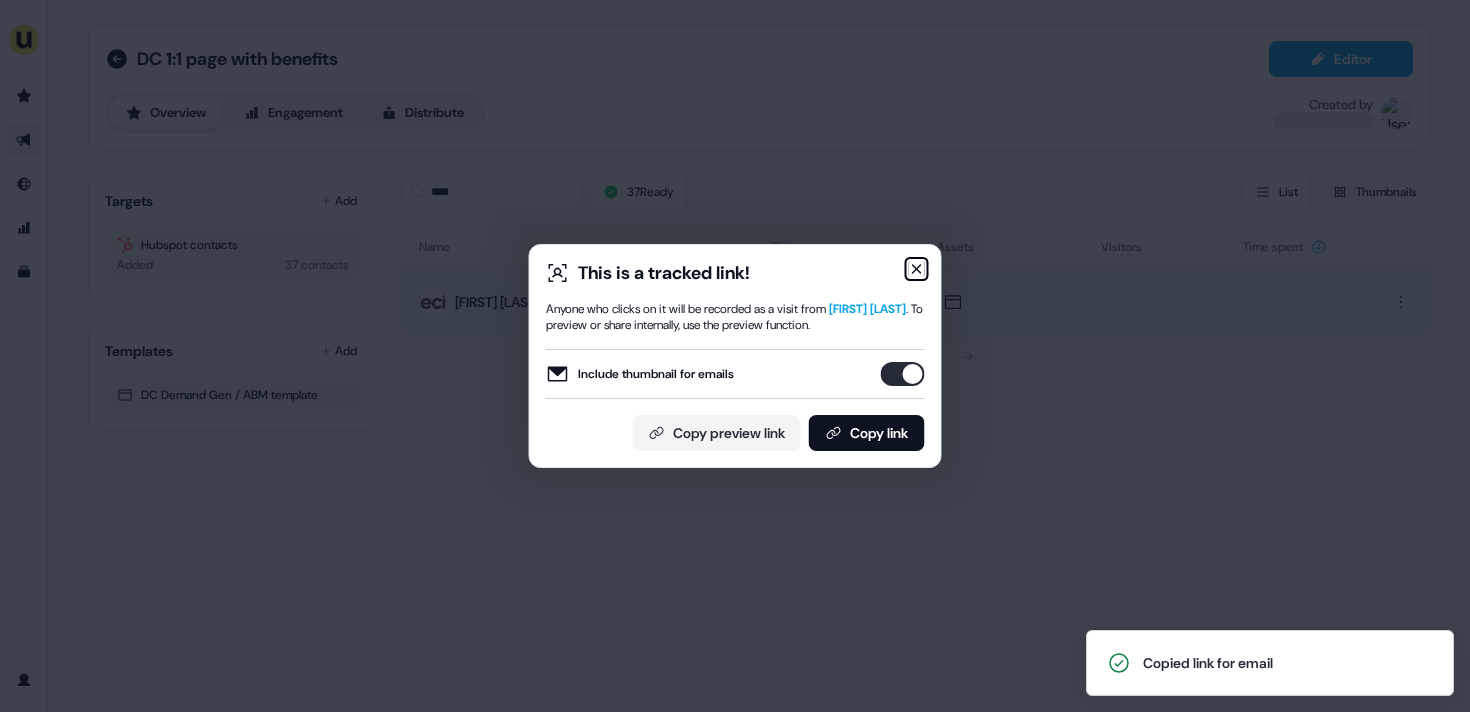 click 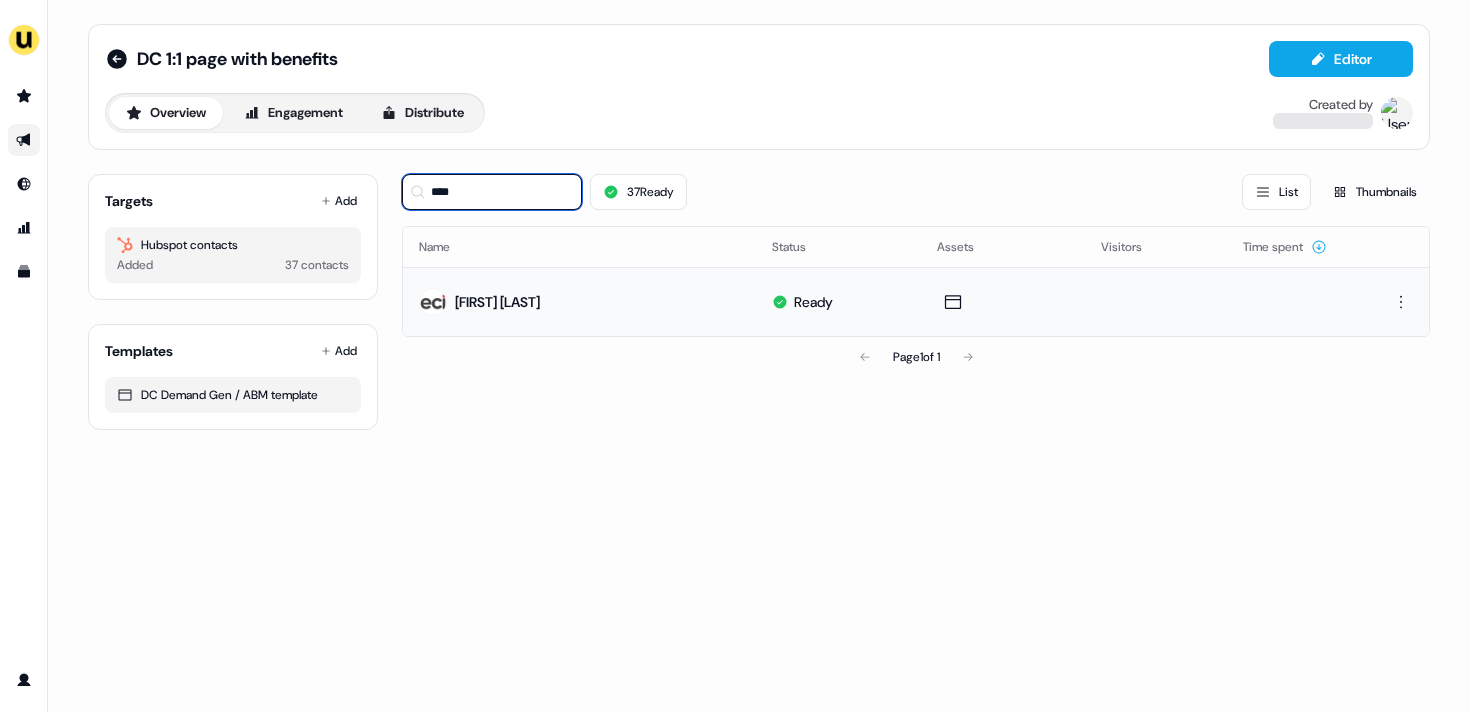click on "****" at bounding box center (492, 192) 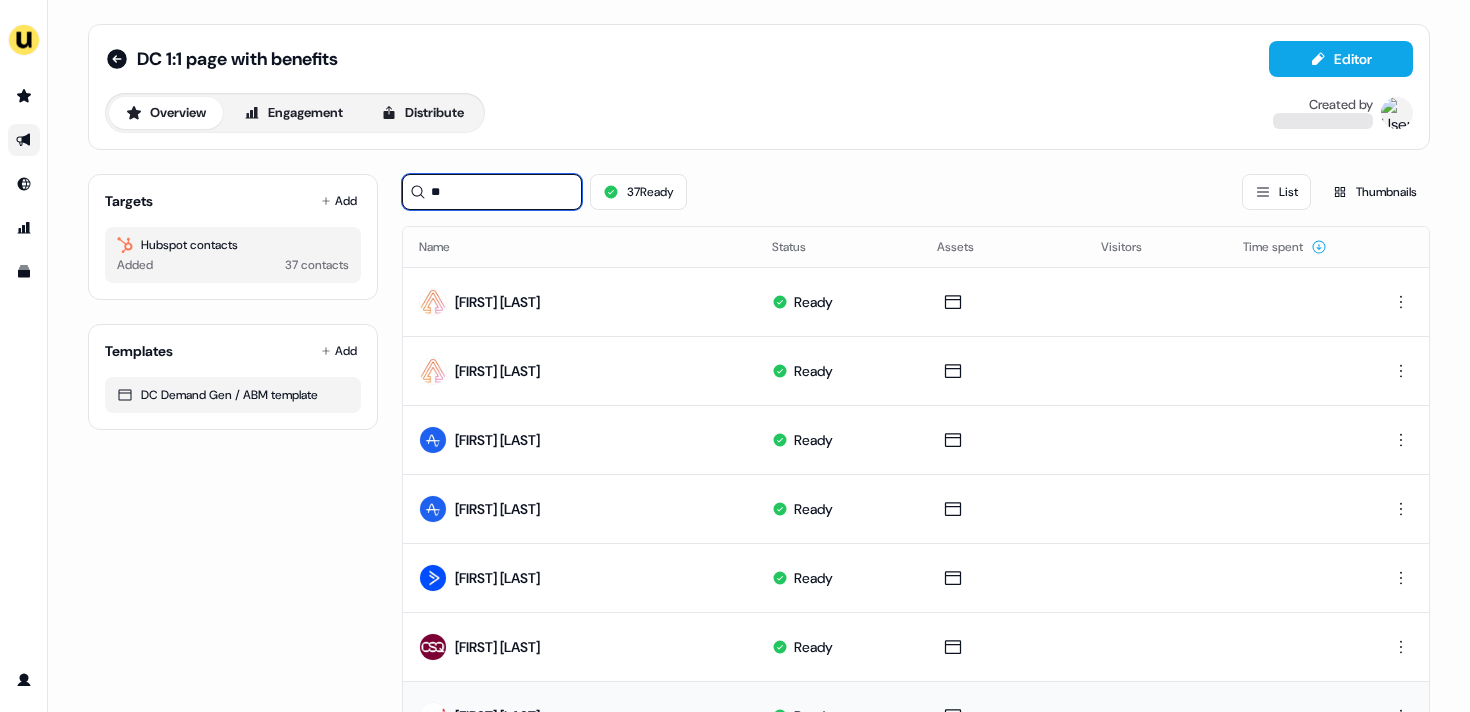 type on "*" 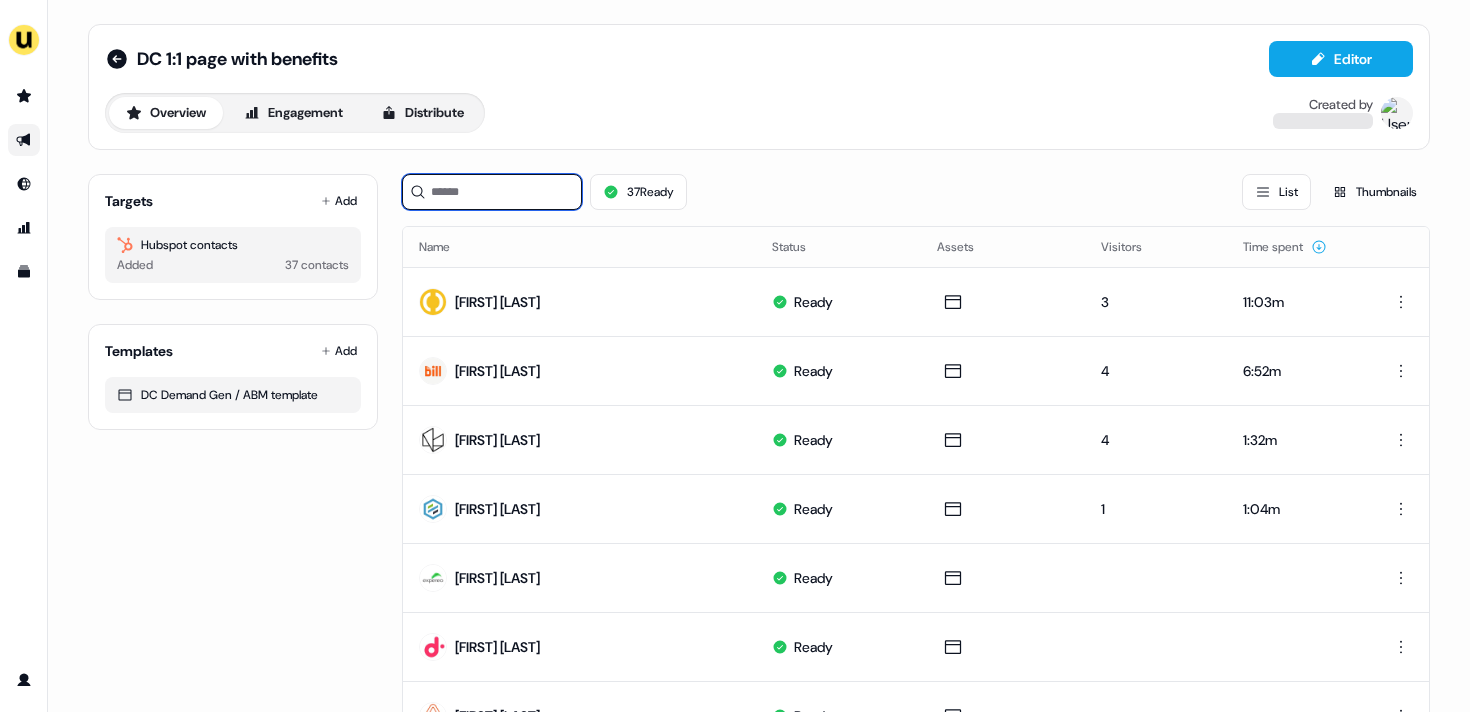 type 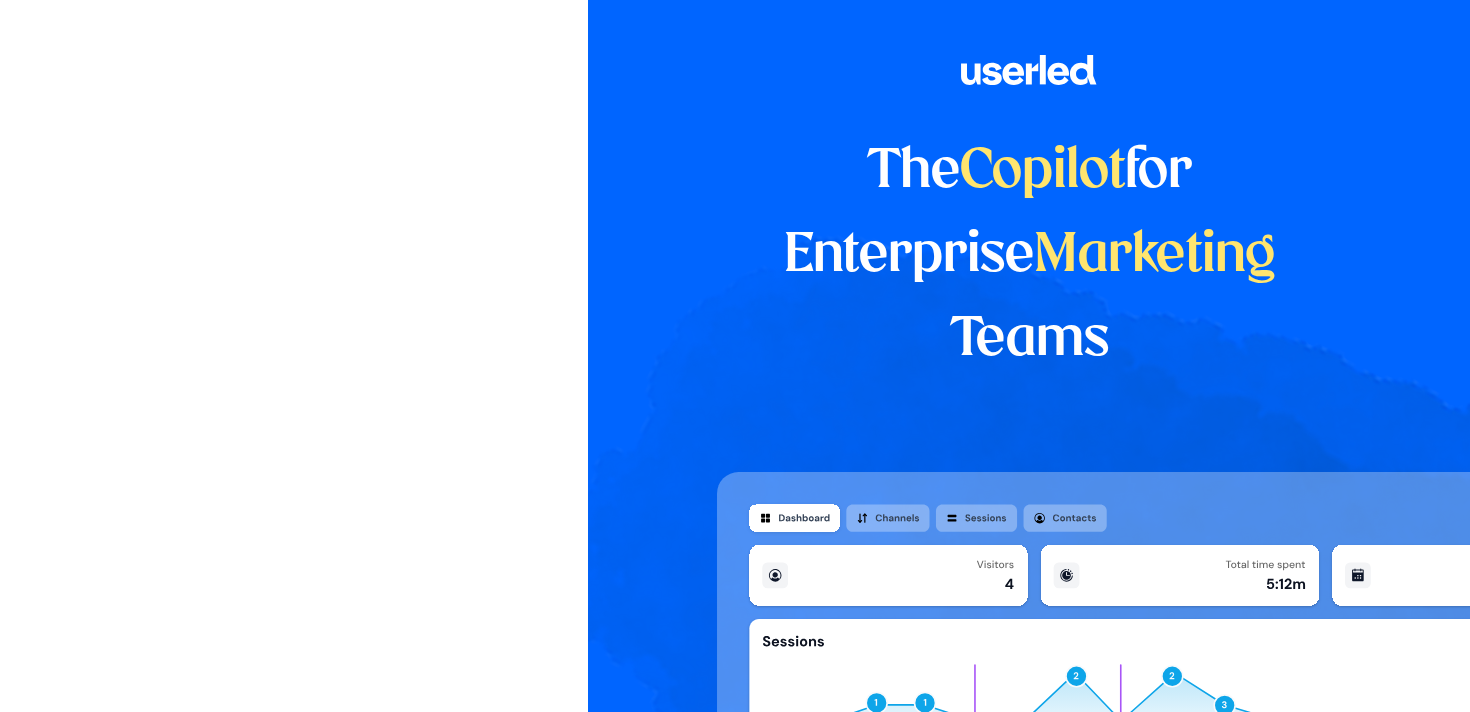 scroll, scrollTop: 0, scrollLeft: 0, axis: both 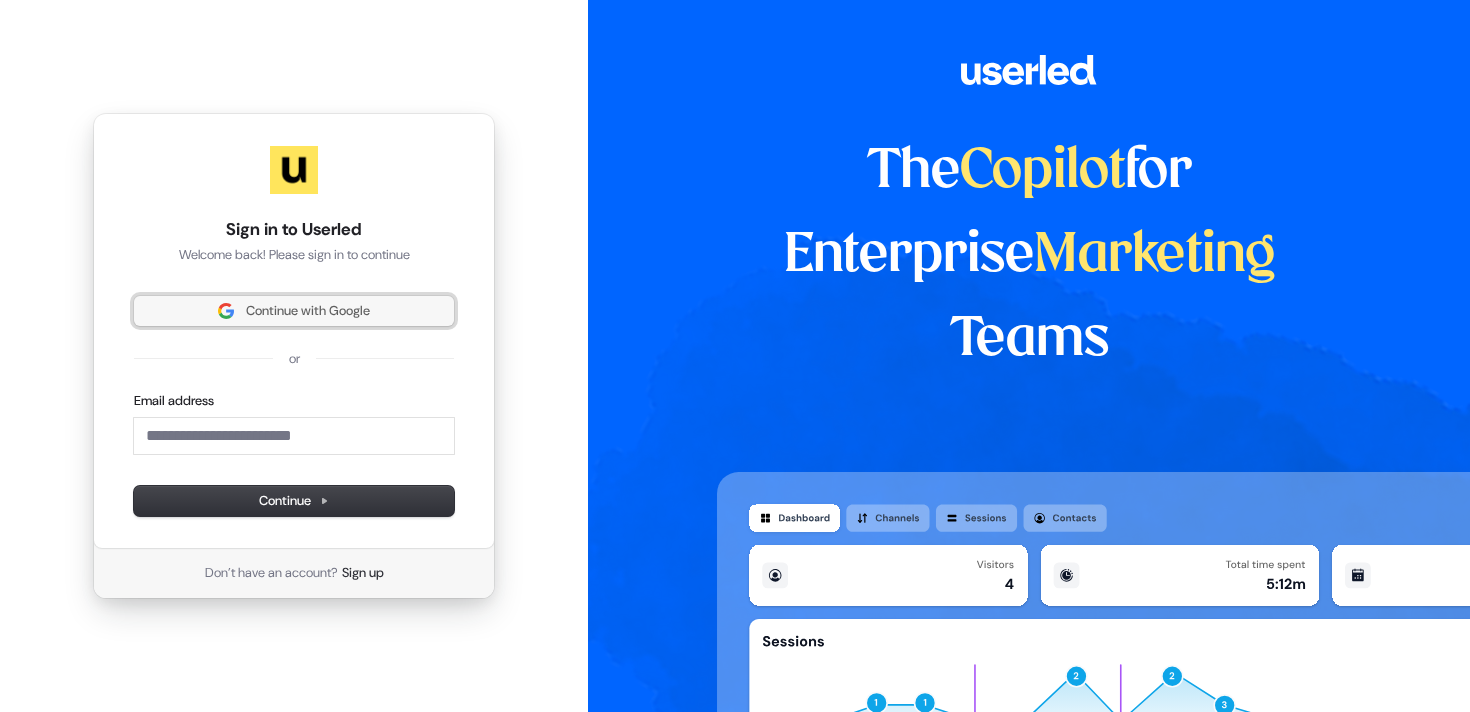 click on "Continue with Google" at bounding box center (308, 311) 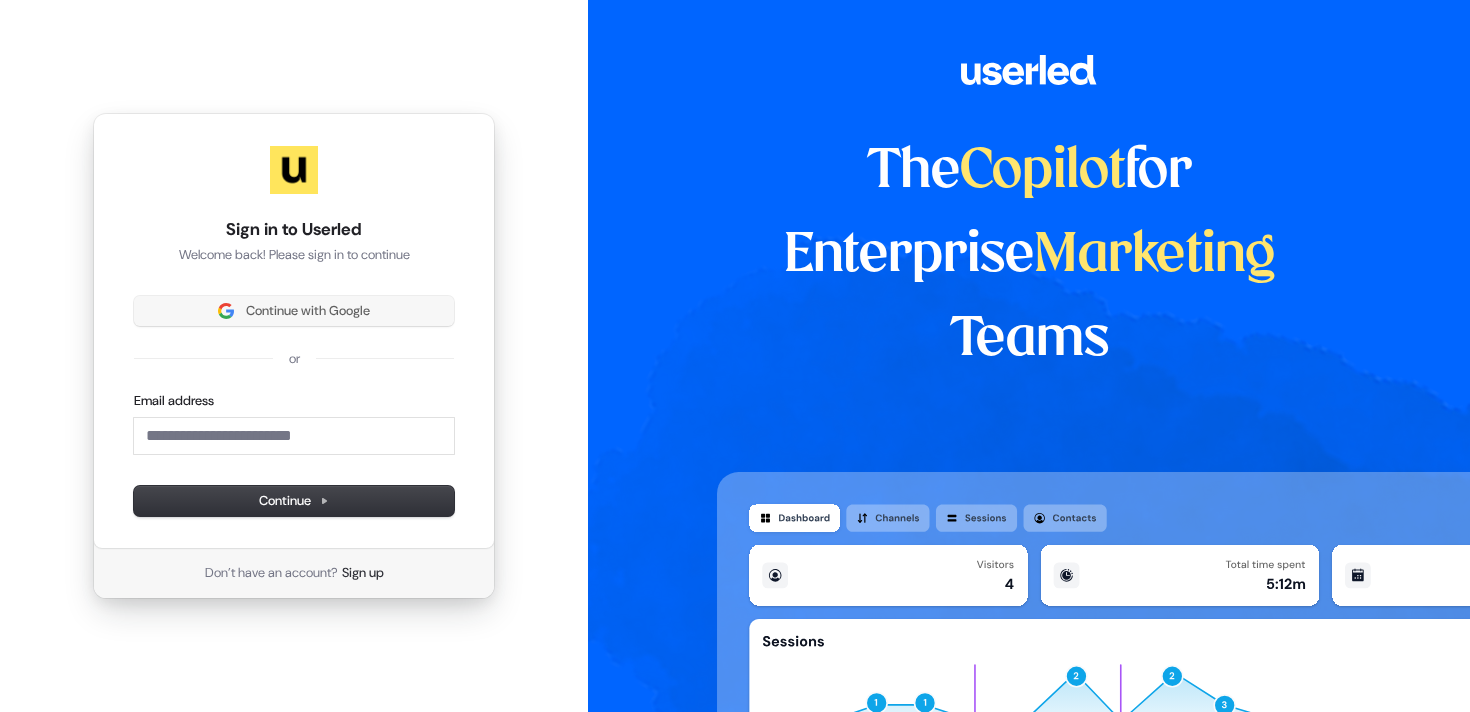 type 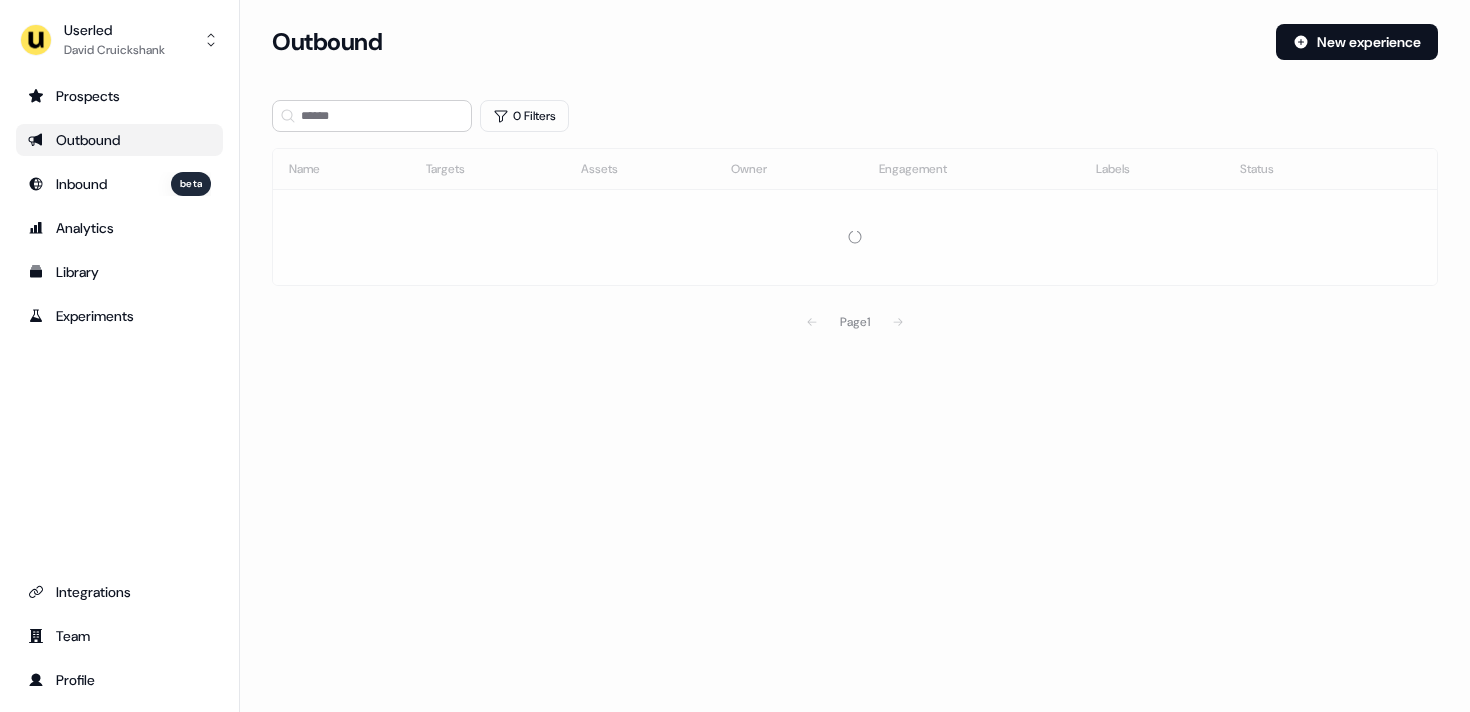 scroll, scrollTop: 0, scrollLeft: 0, axis: both 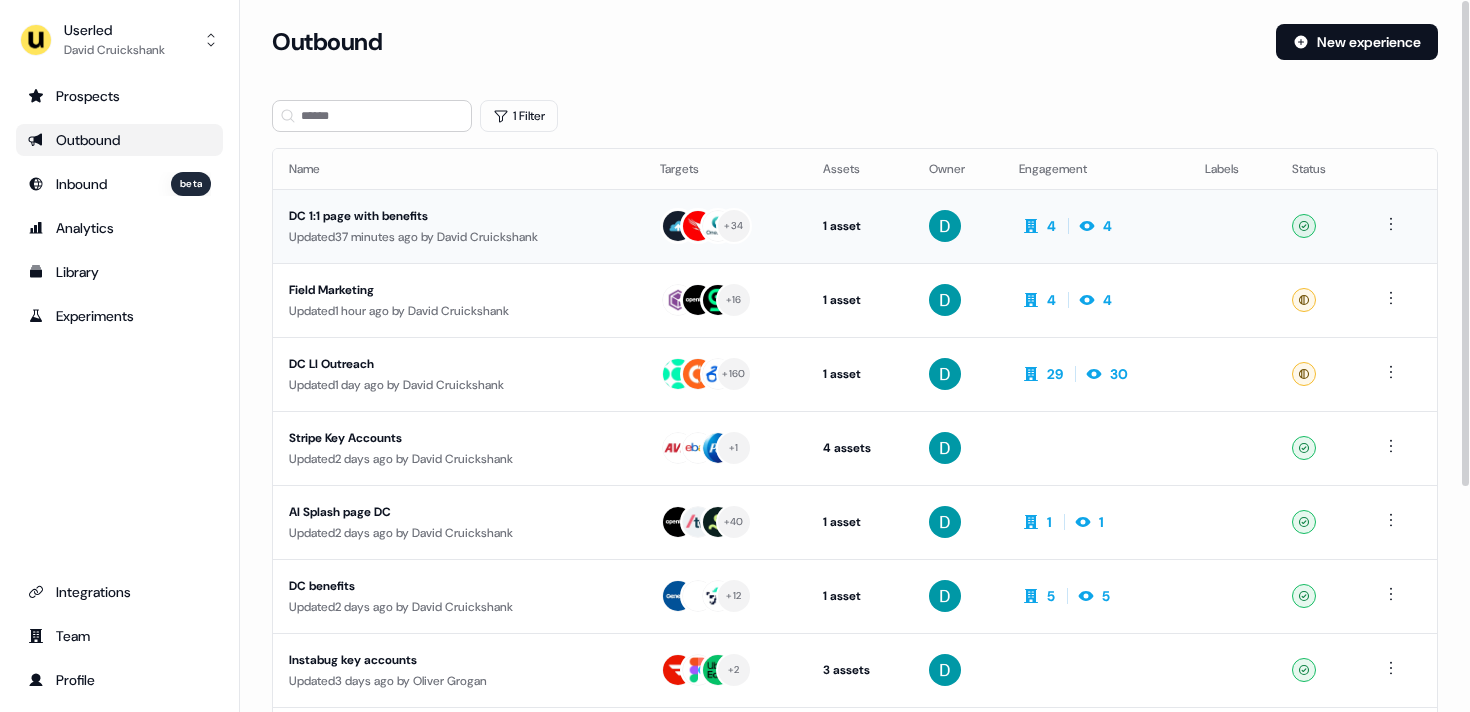click on "Updated  37 minutes ago   by   David Cruickshank" at bounding box center [458, 237] 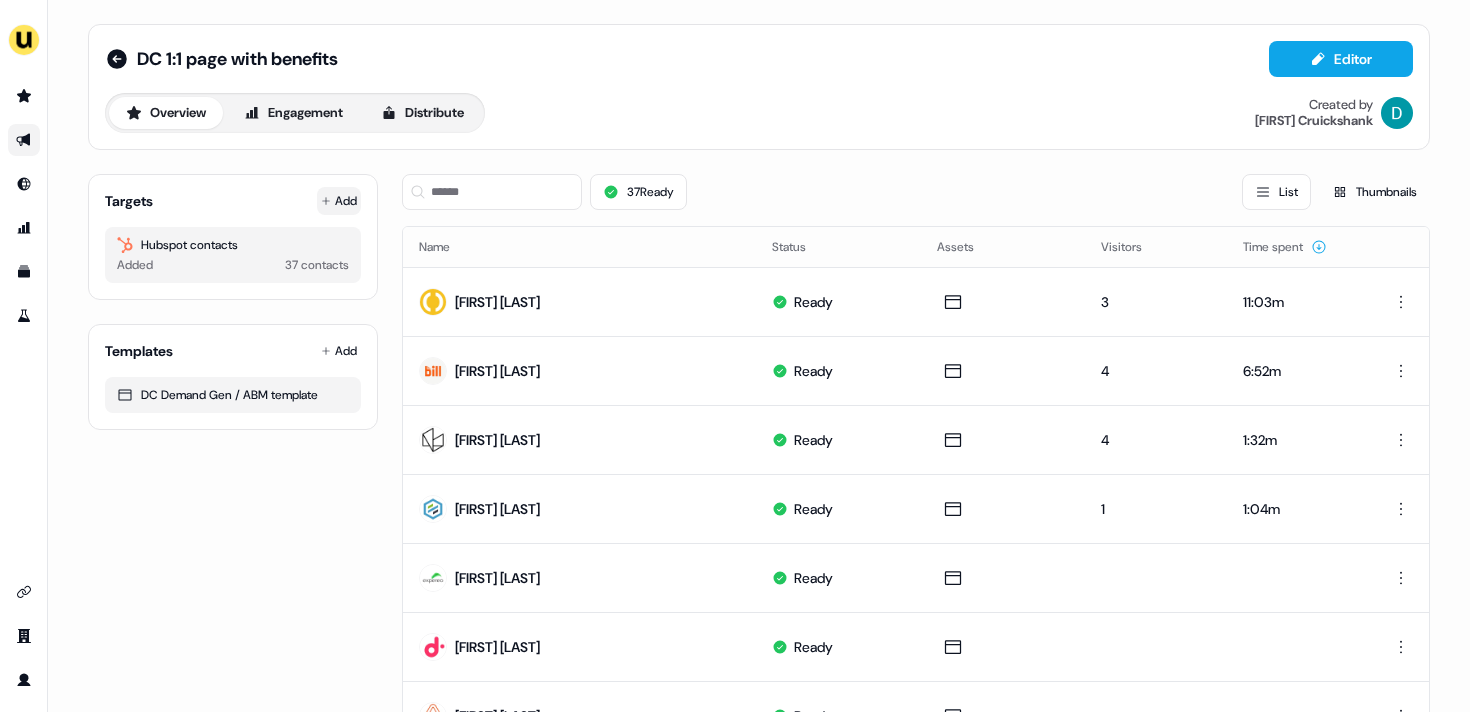 click on "Add" at bounding box center [339, 201] 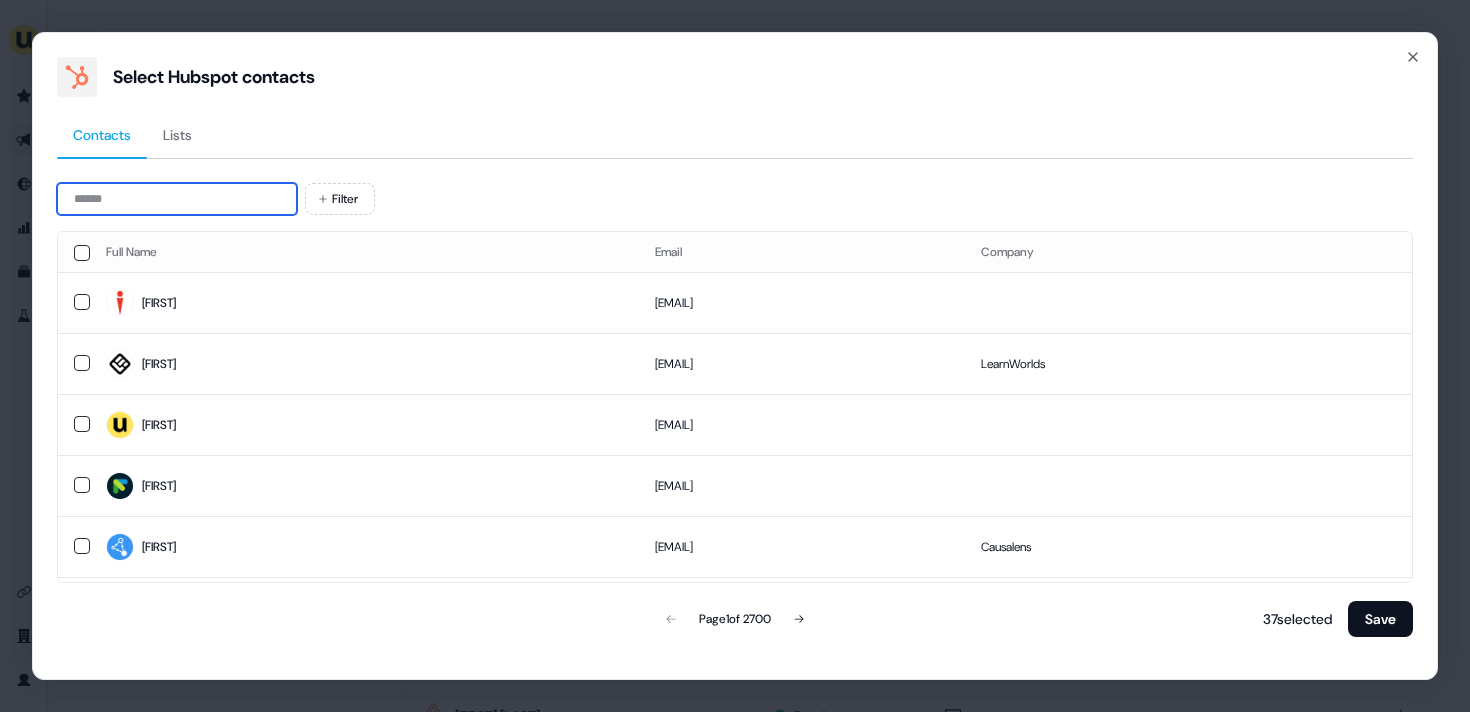 click at bounding box center [177, 199] 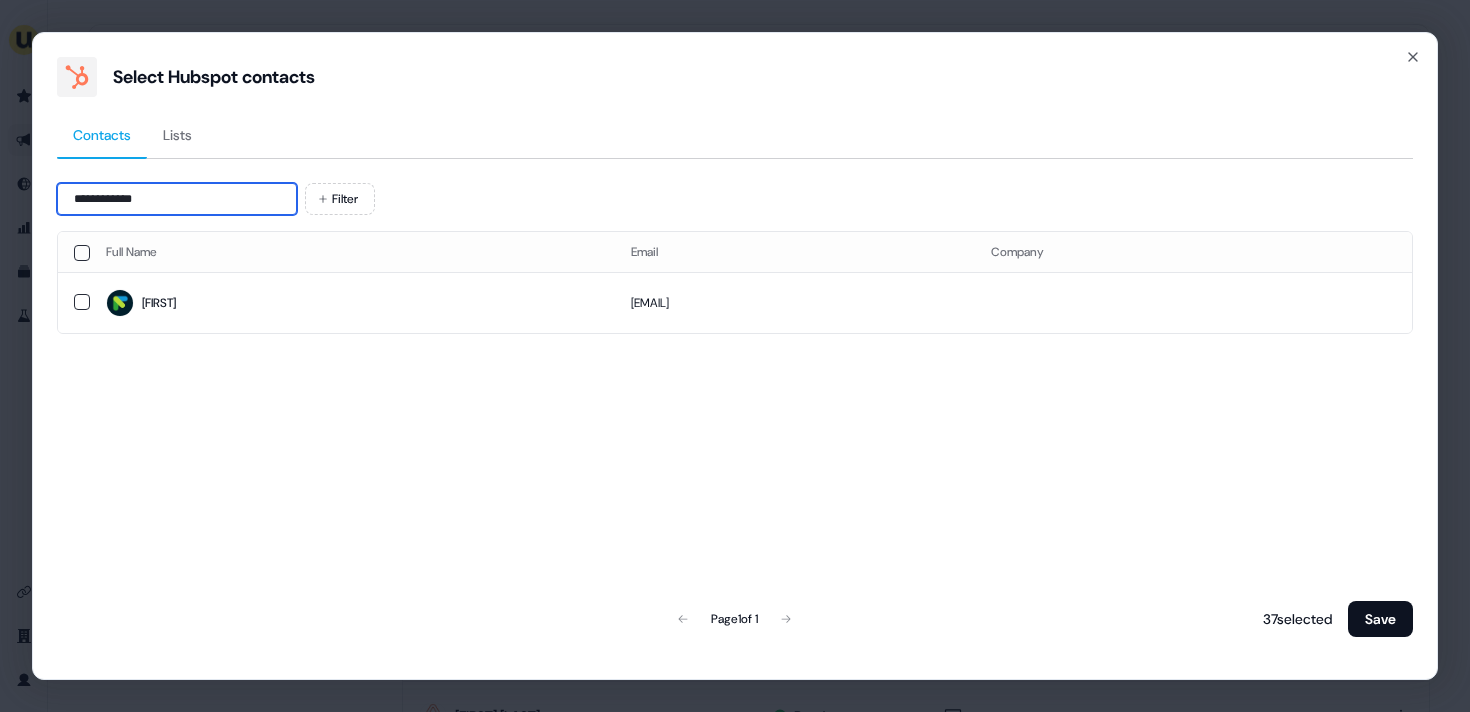 type on "**********" 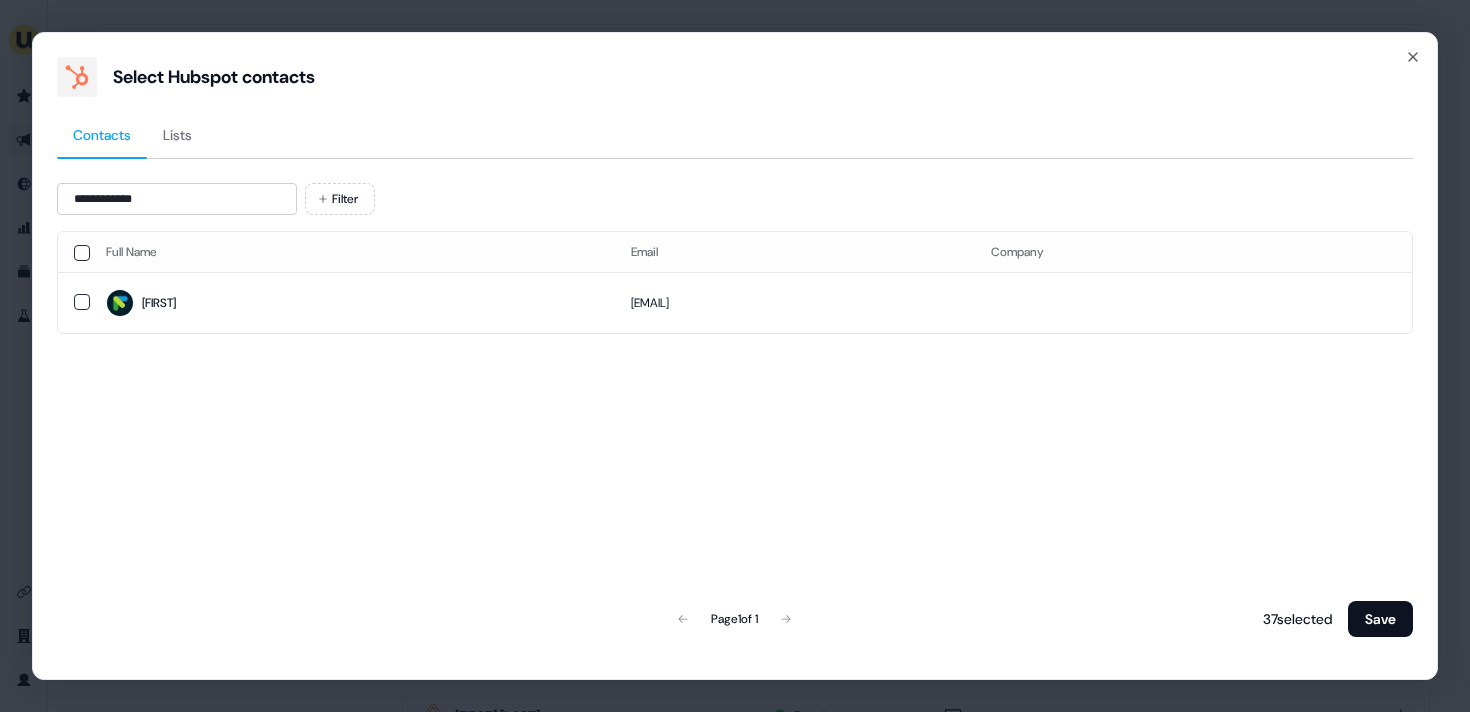 click on "Emily" at bounding box center [352, 303] 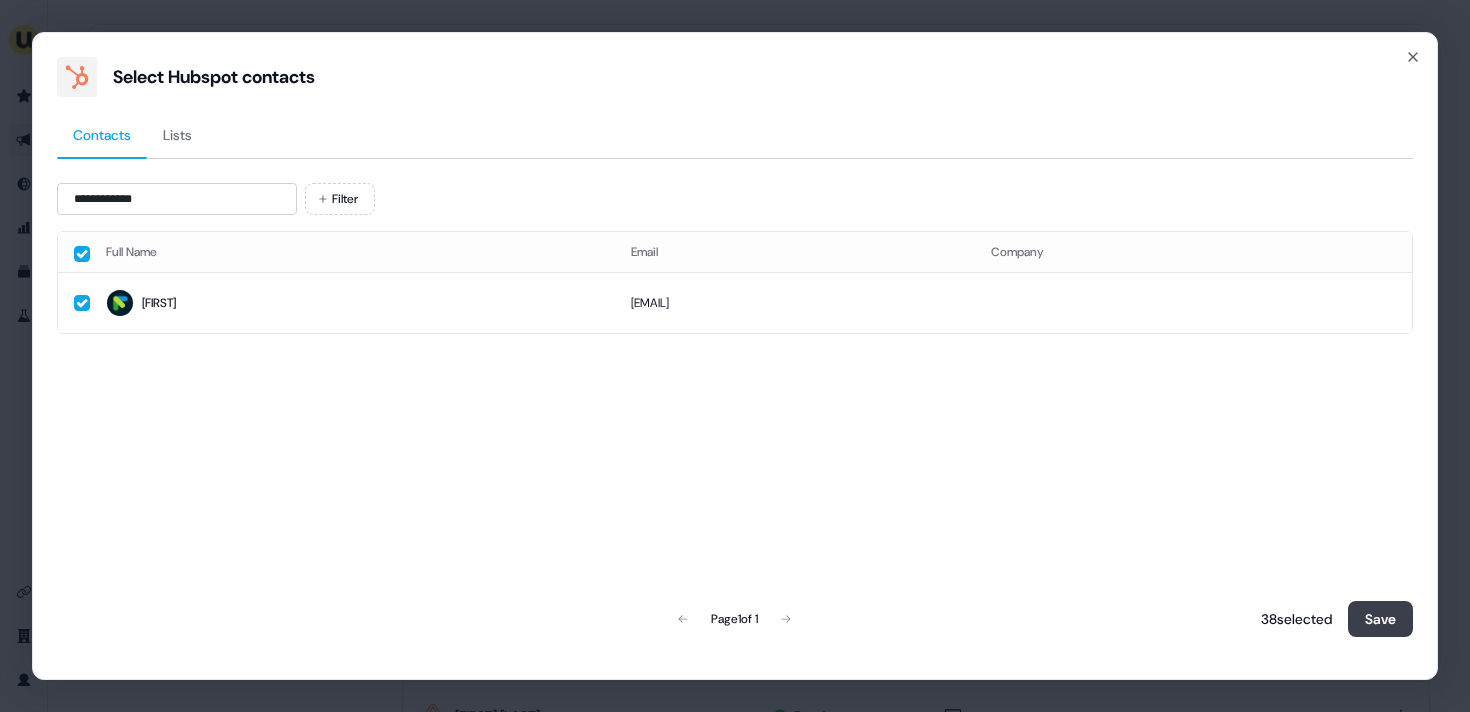 click on "Save" at bounding box center [1380, 619] 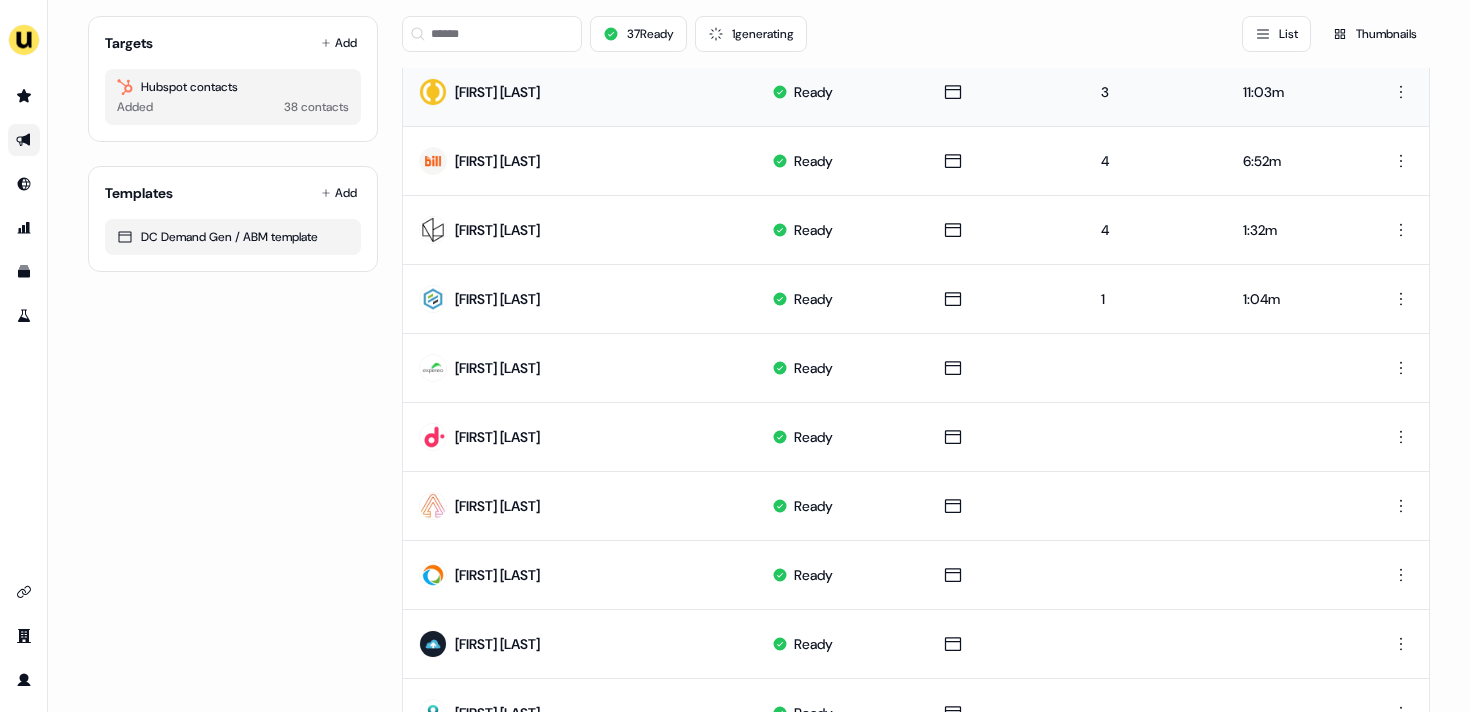scroll, scrollTop: 0, scrollLeft: 0, axis: both 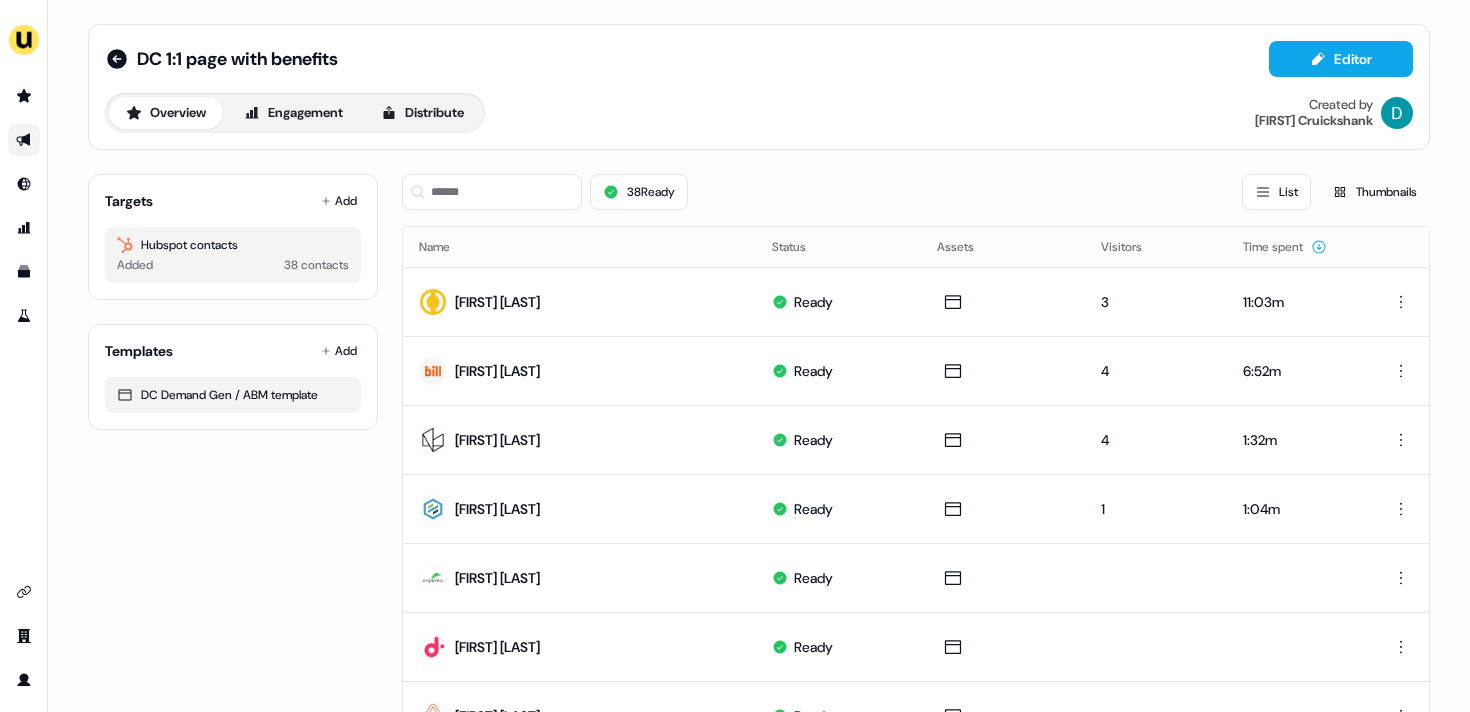click on "38  Ready List Thumbnails" at bounding box center [916, 192] 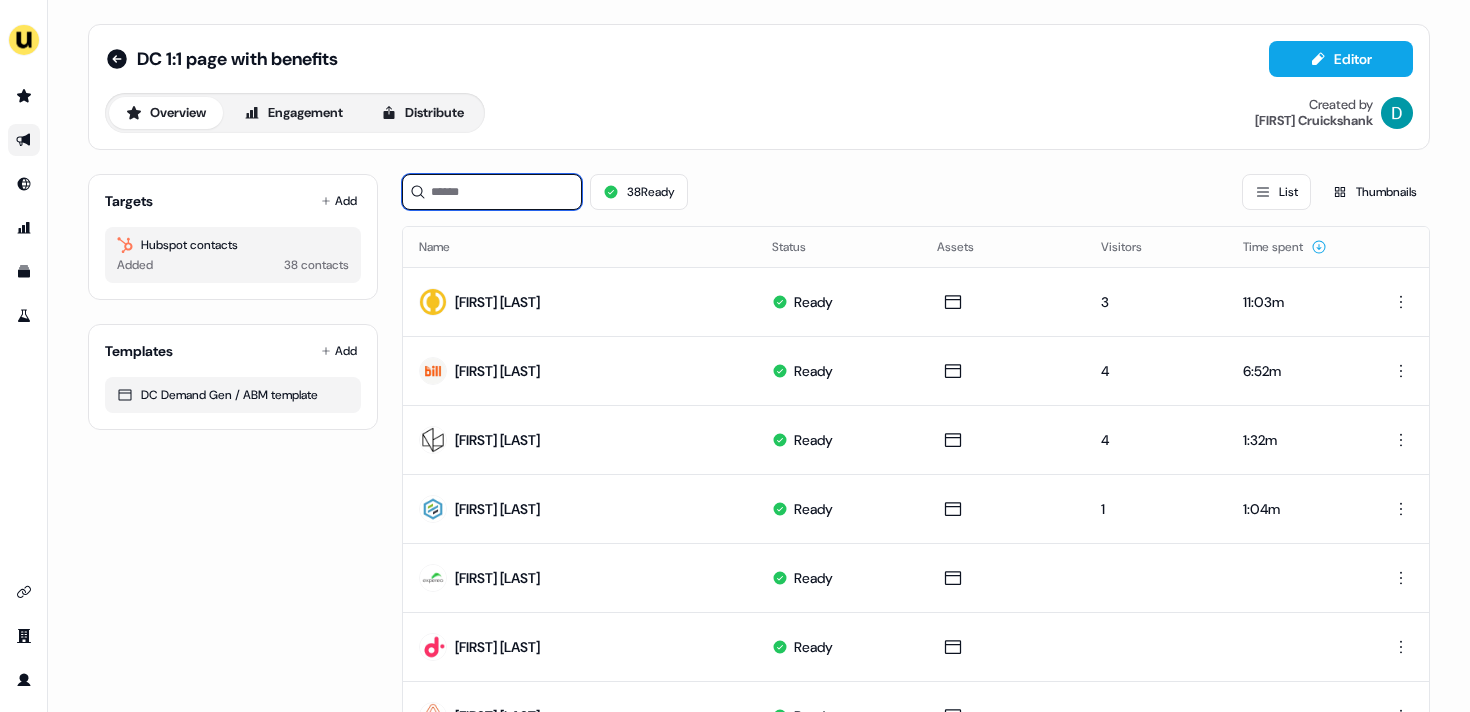 click at bounding box center [492, 192] 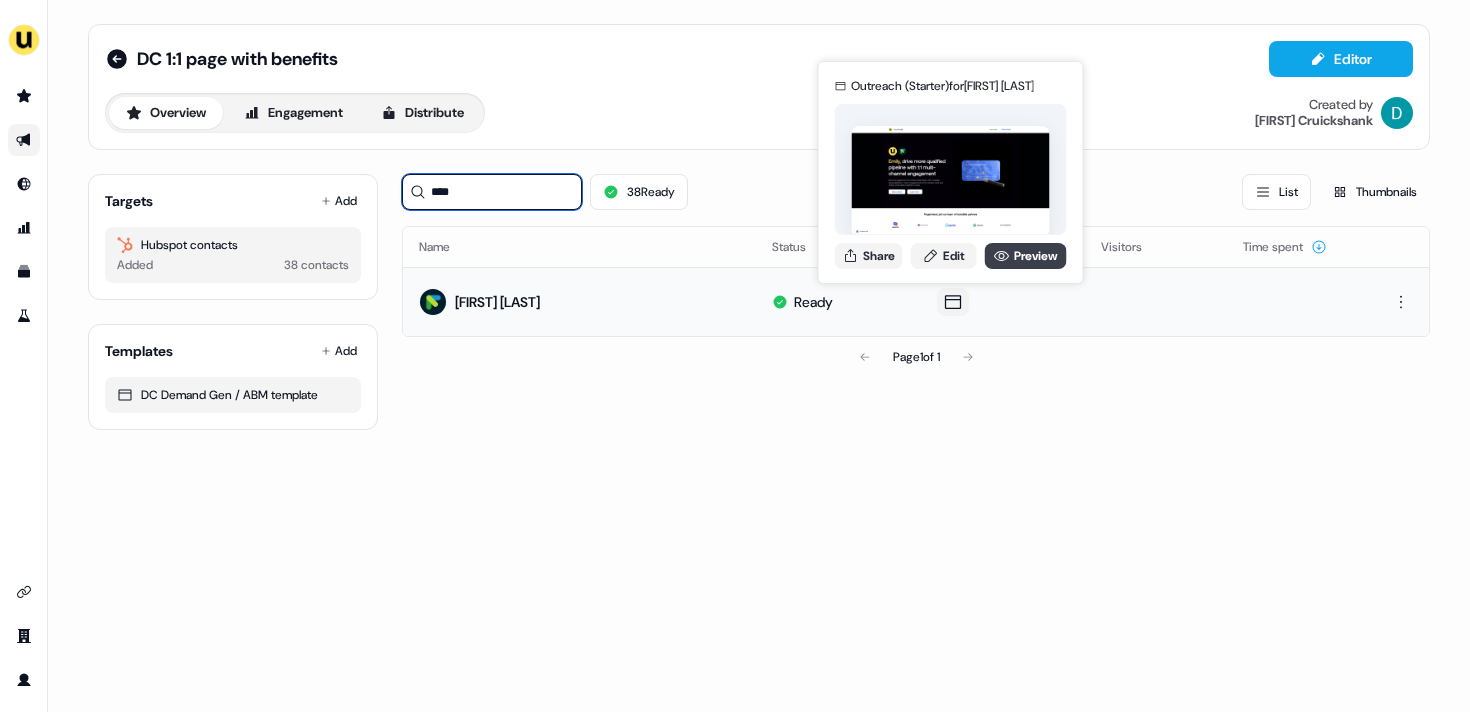 type on "****" 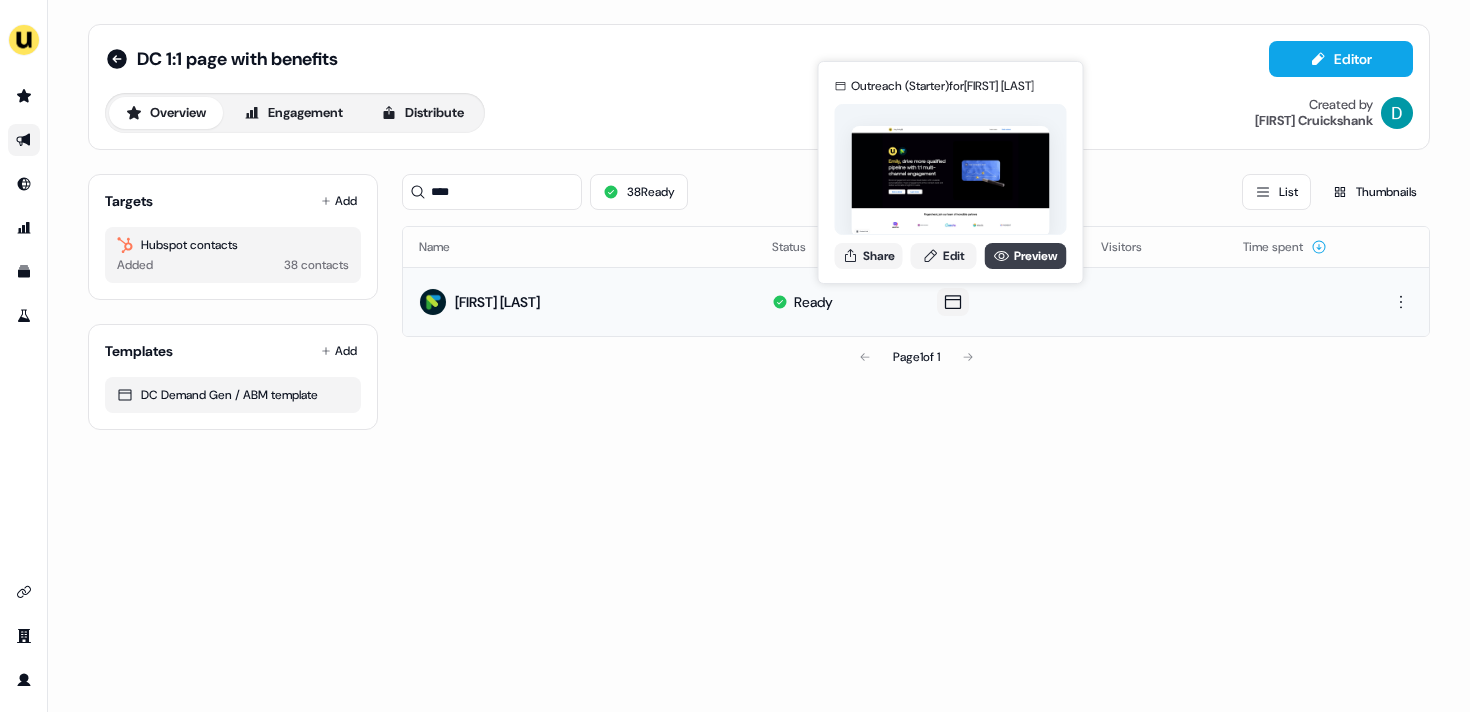 click on "Preview" at bounding box center [1026, 256] 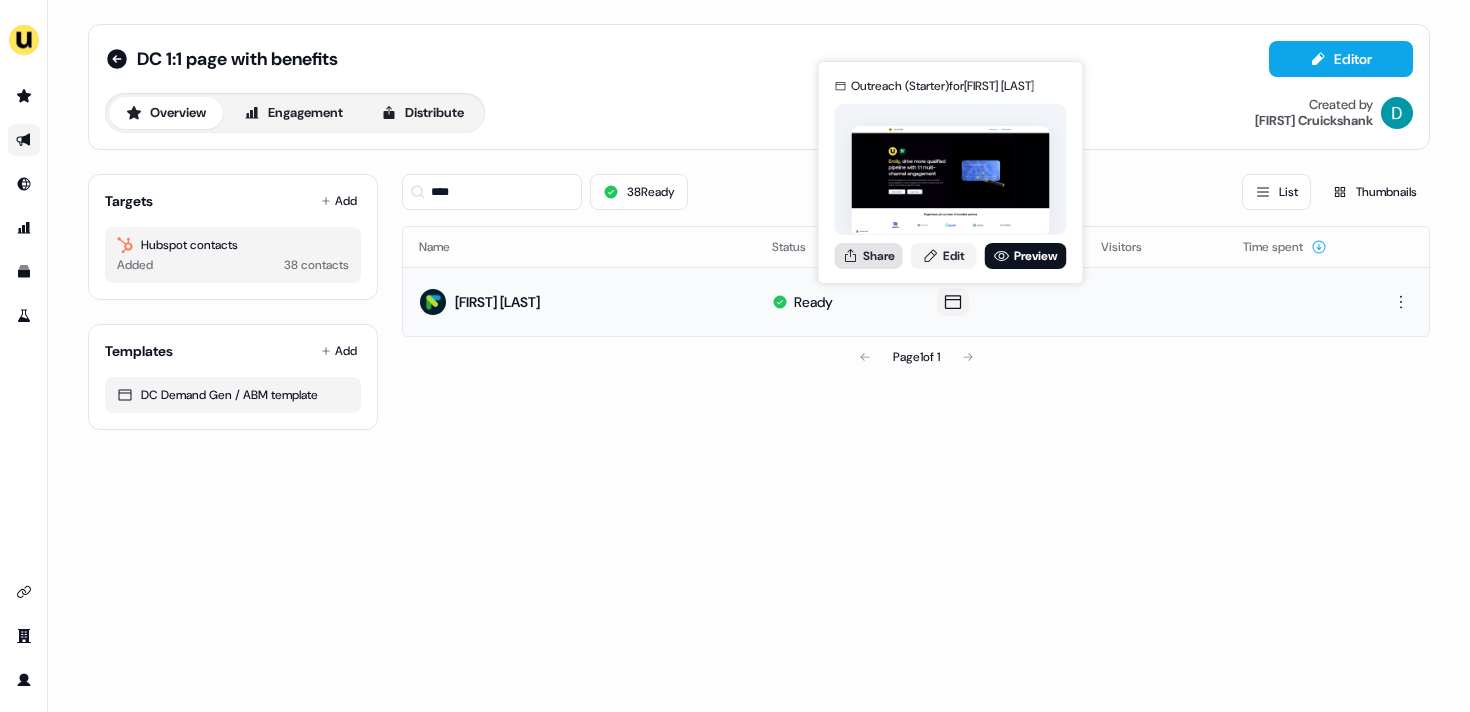 click on "Share" at bounding box center (869, 256) 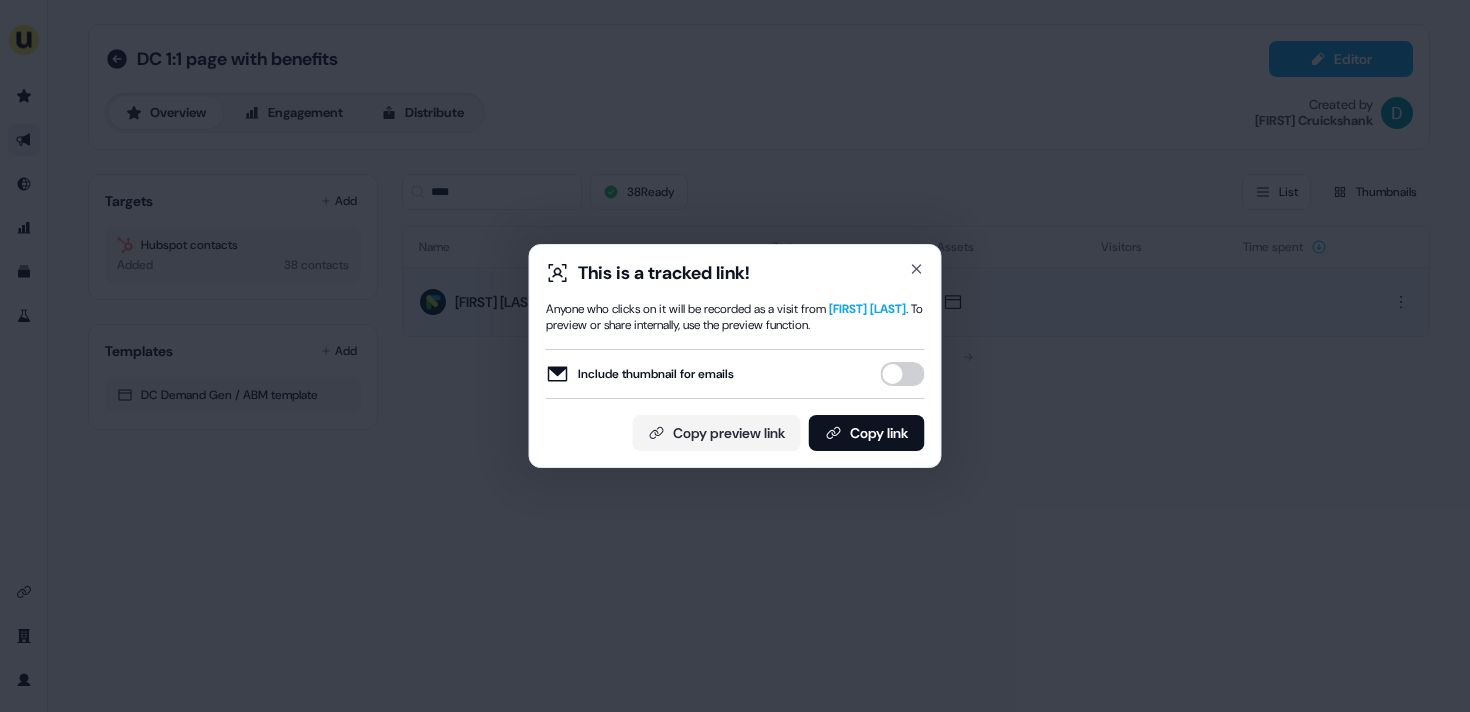 click on "Include thumbnail for emails" at bounding box center (903, 374) 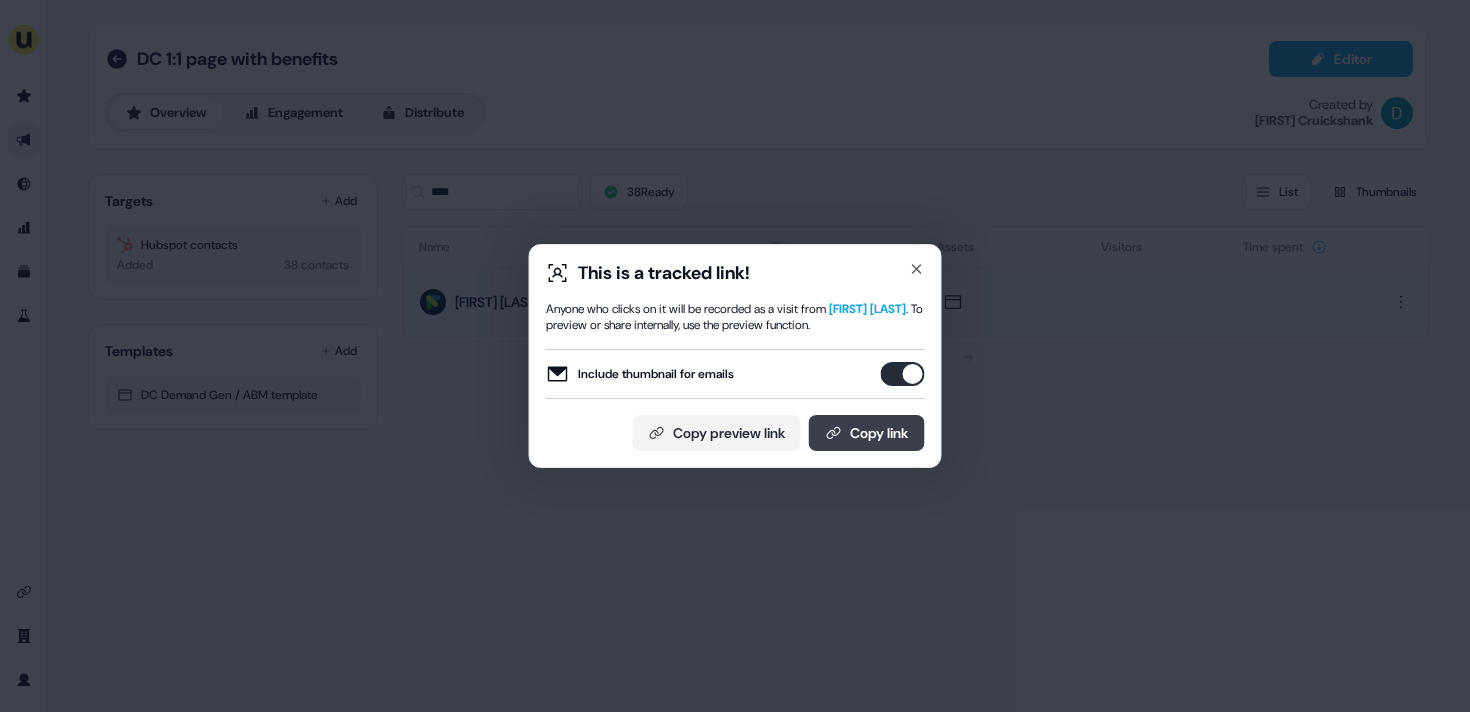 click on "Copy link" at bounding box center (867, 433) 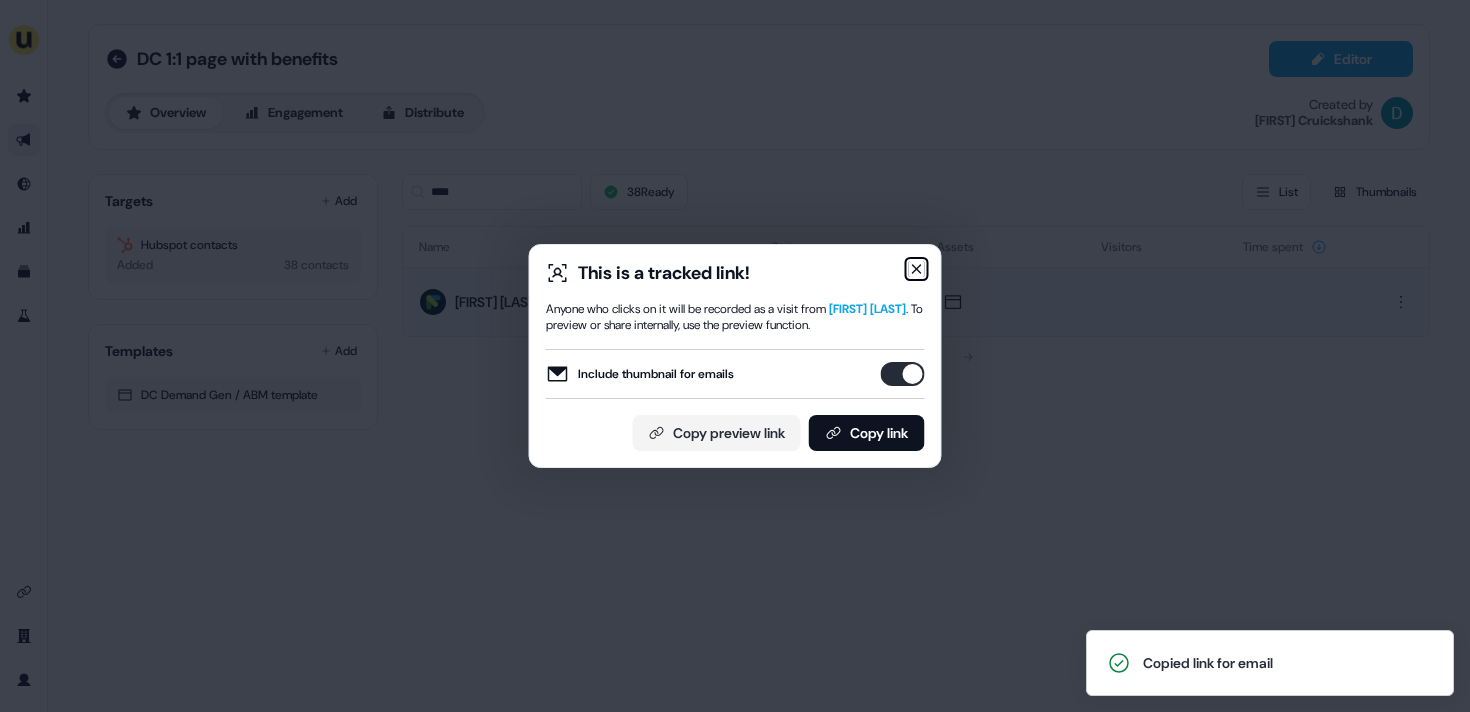click 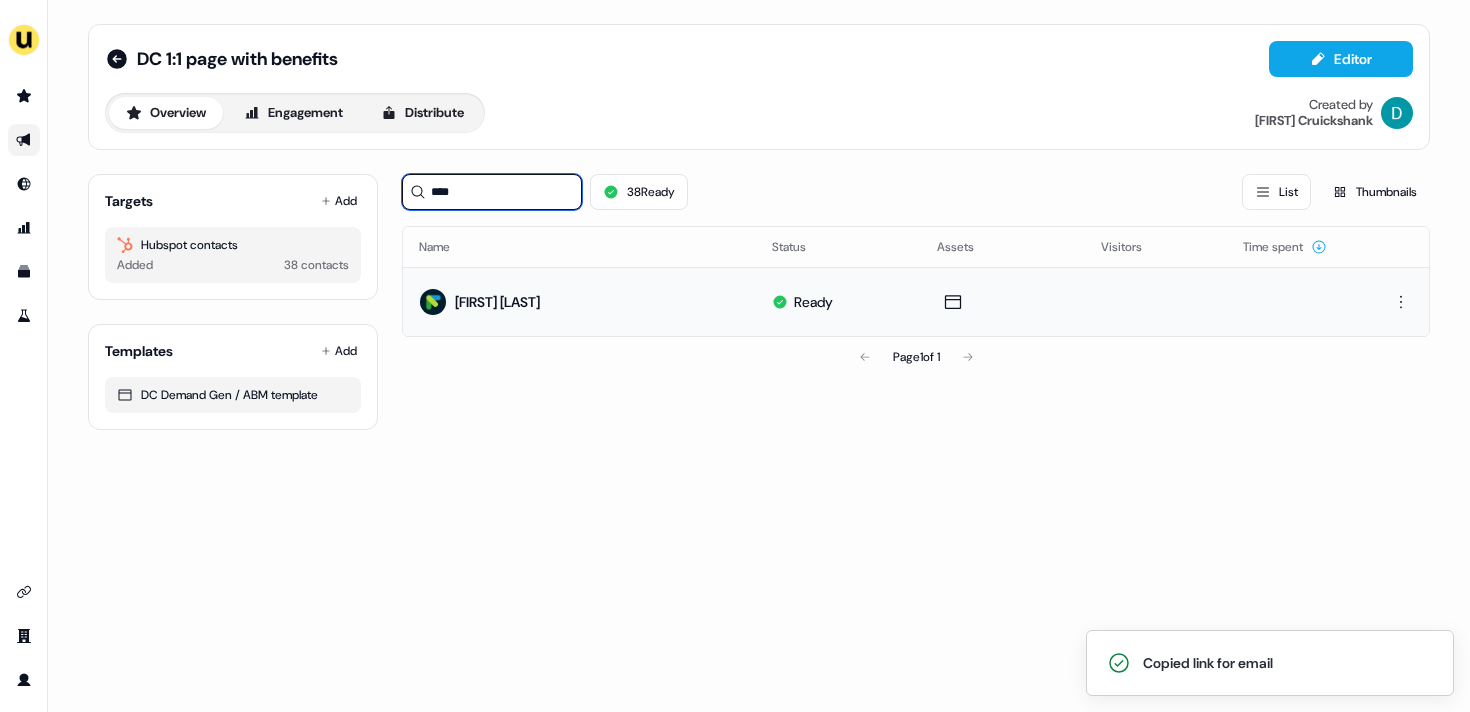 drag, startPoint x: 471, startPoint y: 182, endPoint x: 400, endPoint y: 182, distance: 71 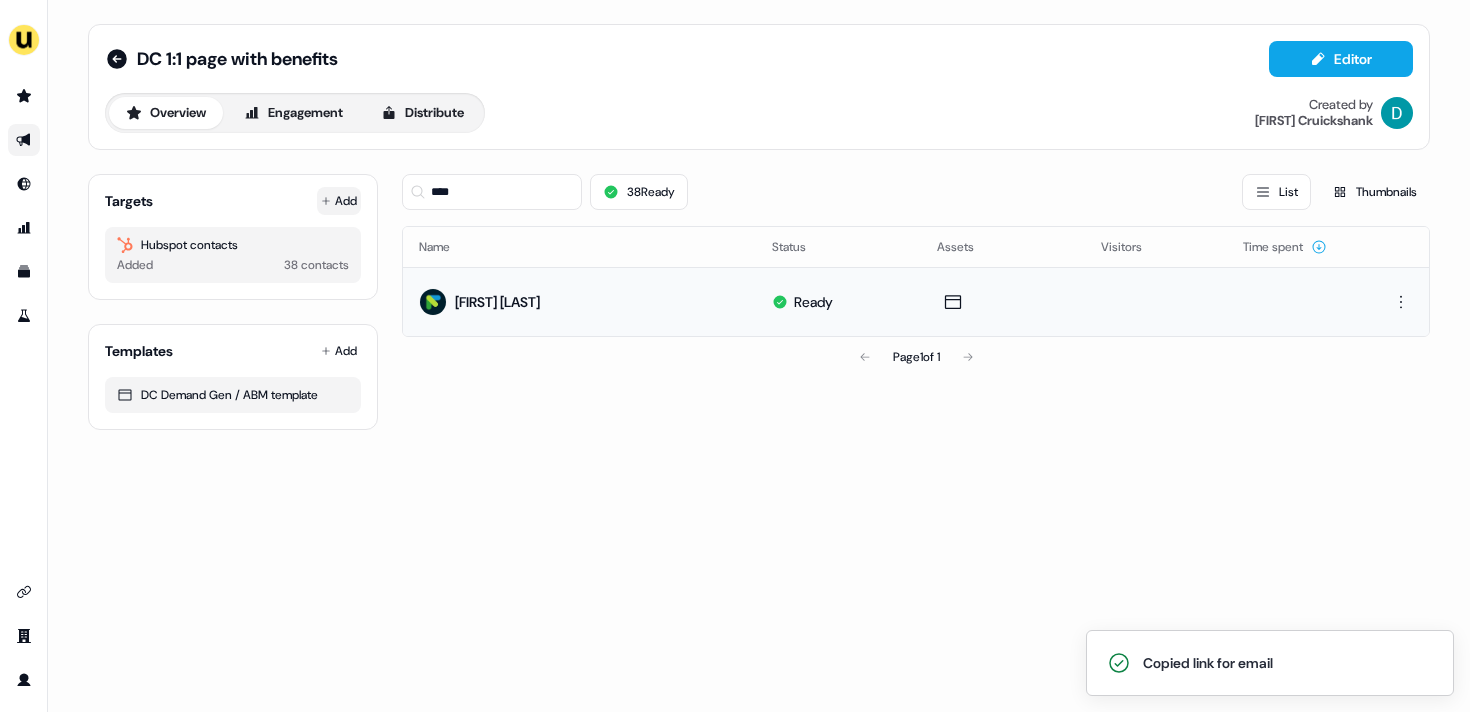 click on "Add" at bounding box center [339, 201] 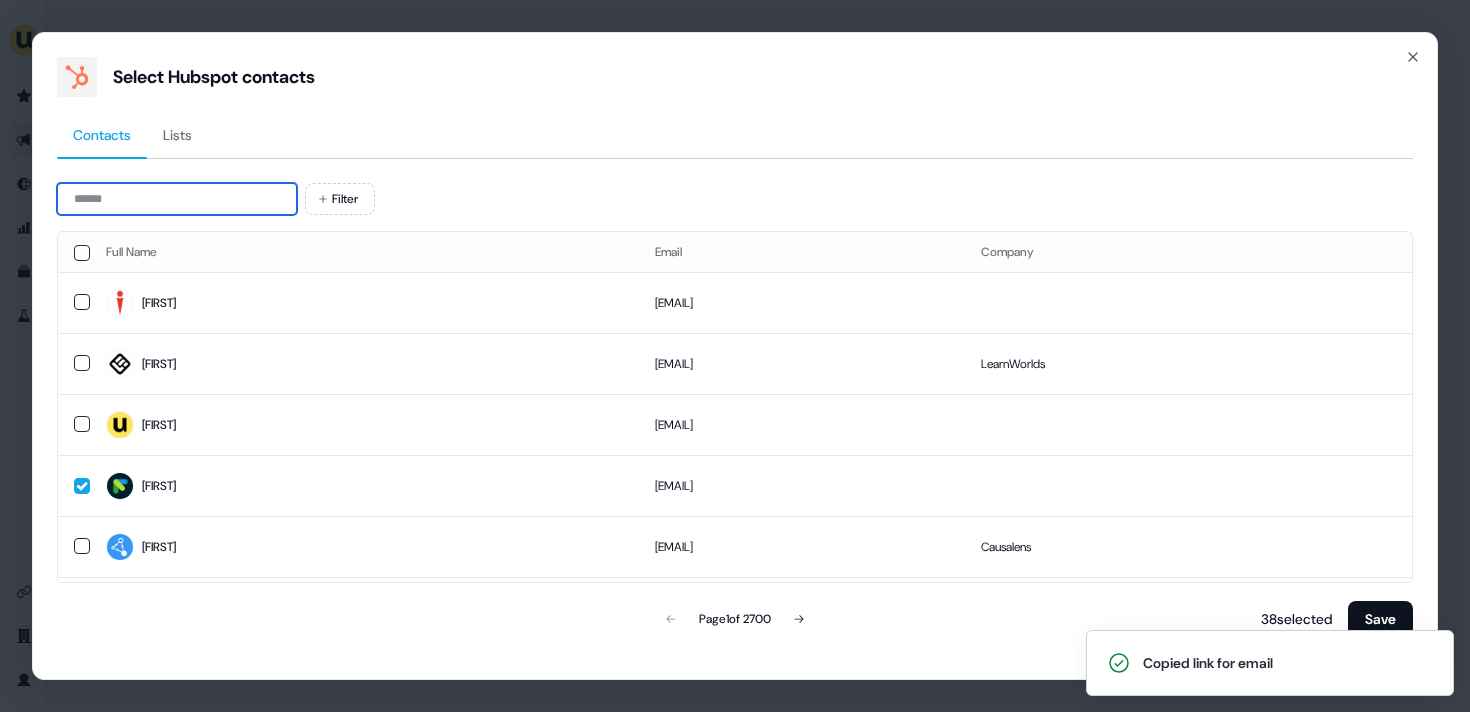 click at bounding box center [177, 199] 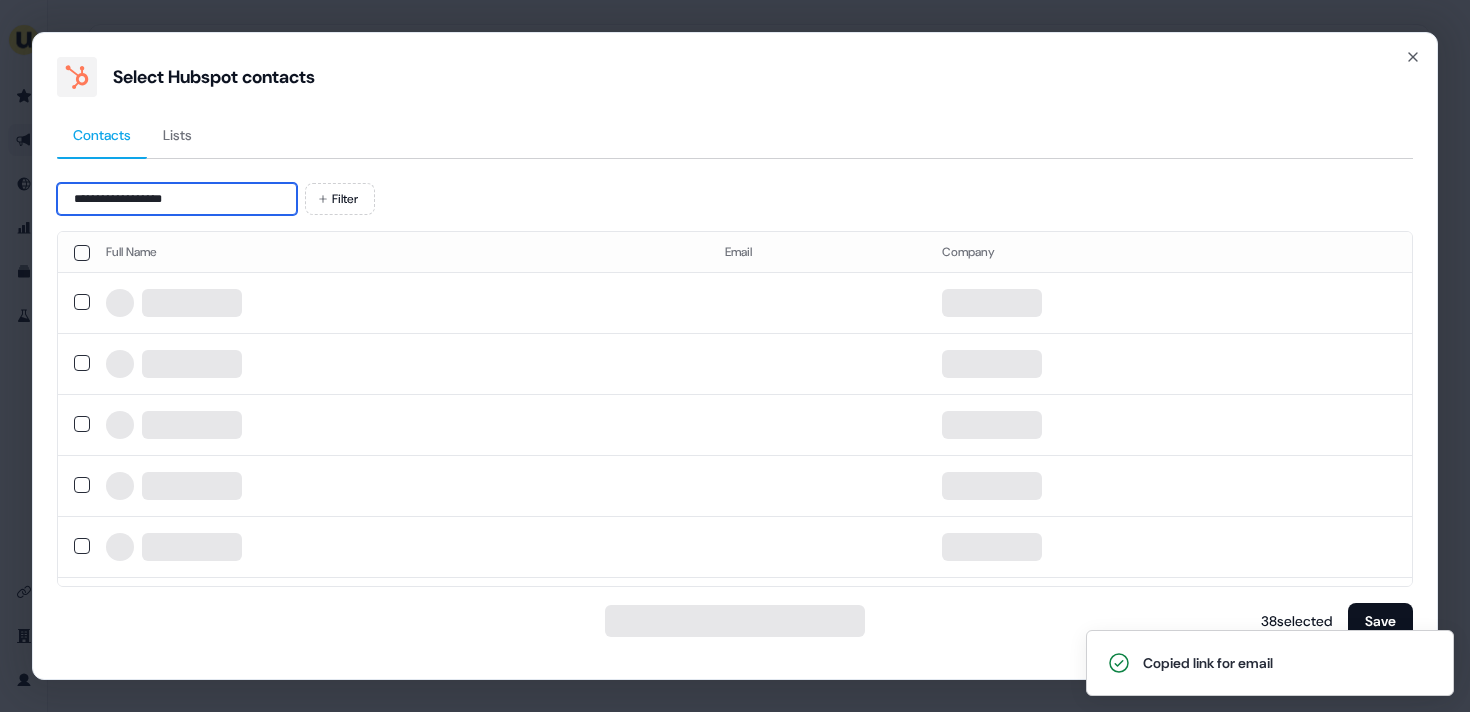 type on "**********" 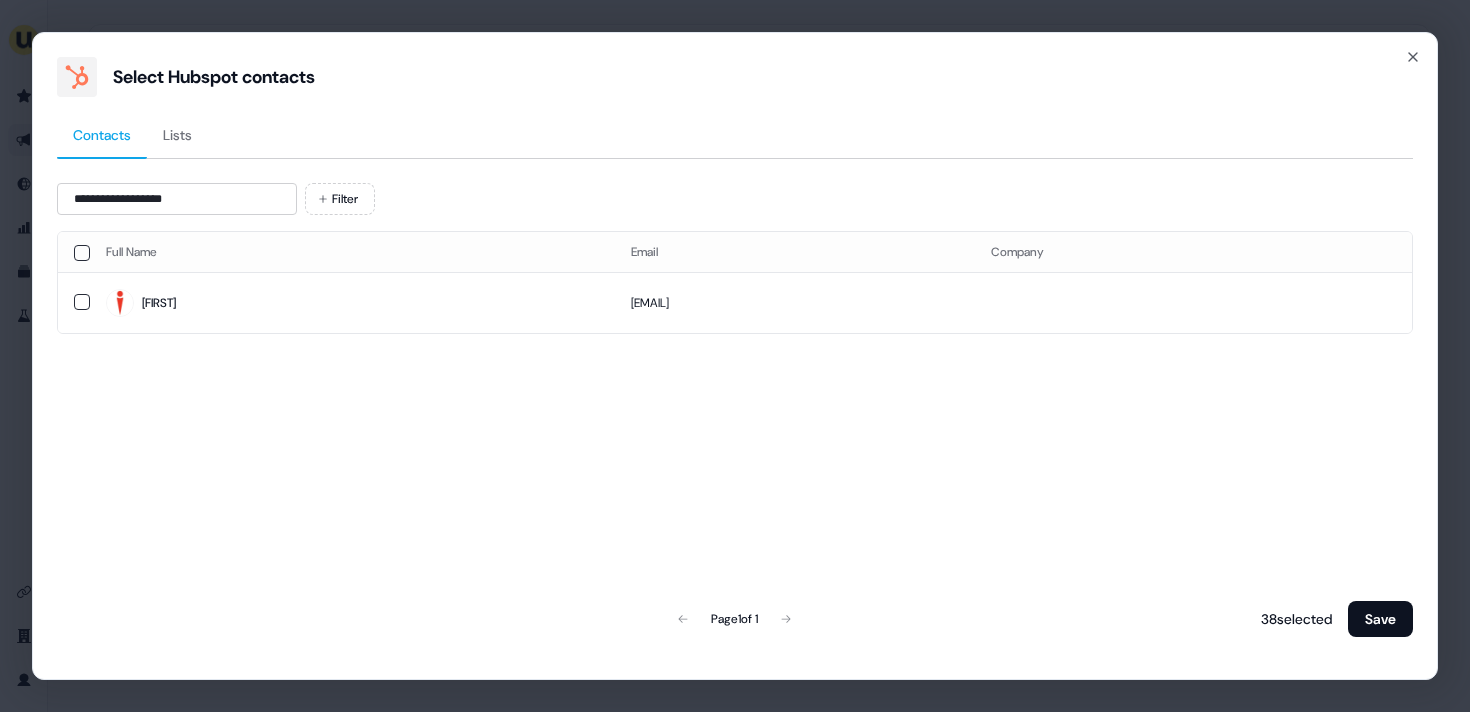 click on "38  selected Save" at bounding box center (1333, 619) 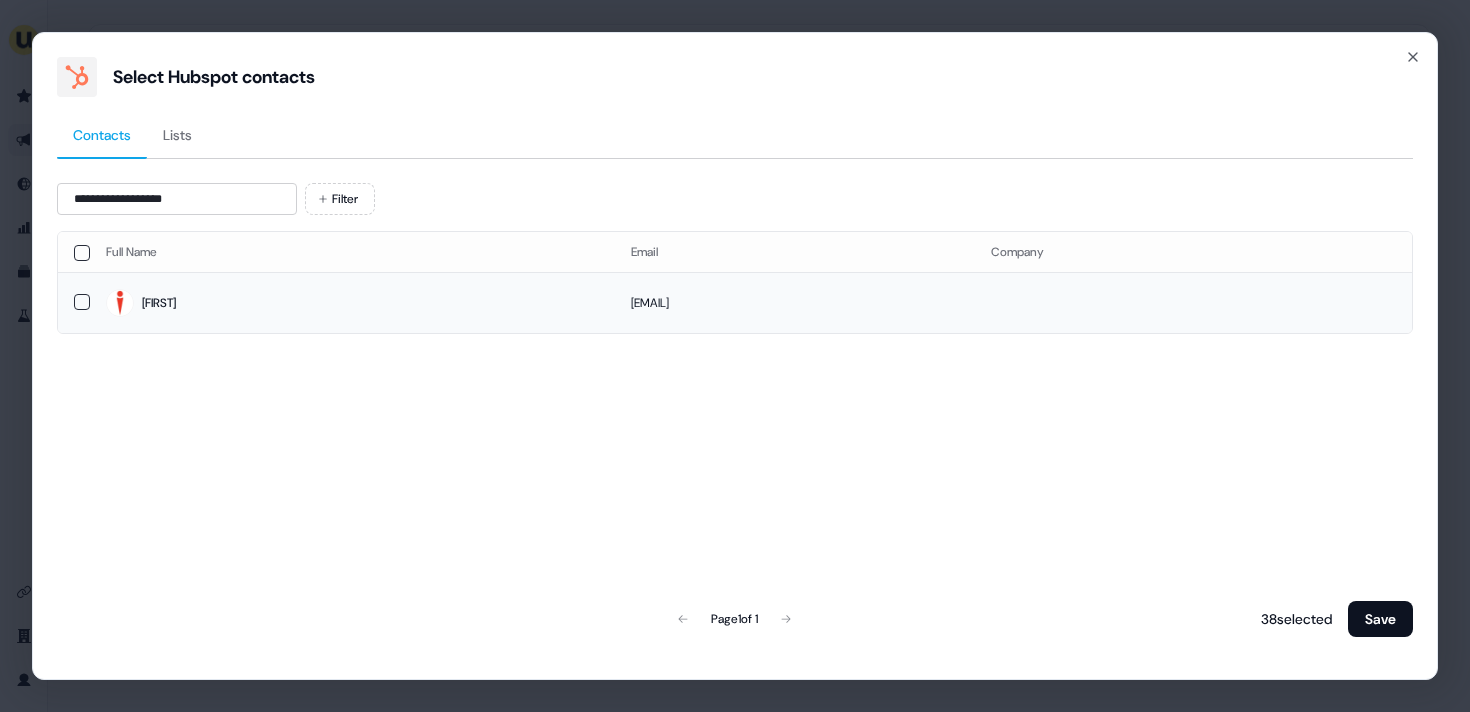 click on "catalina.useche@ansira.com" at bounding box center (795, 302) 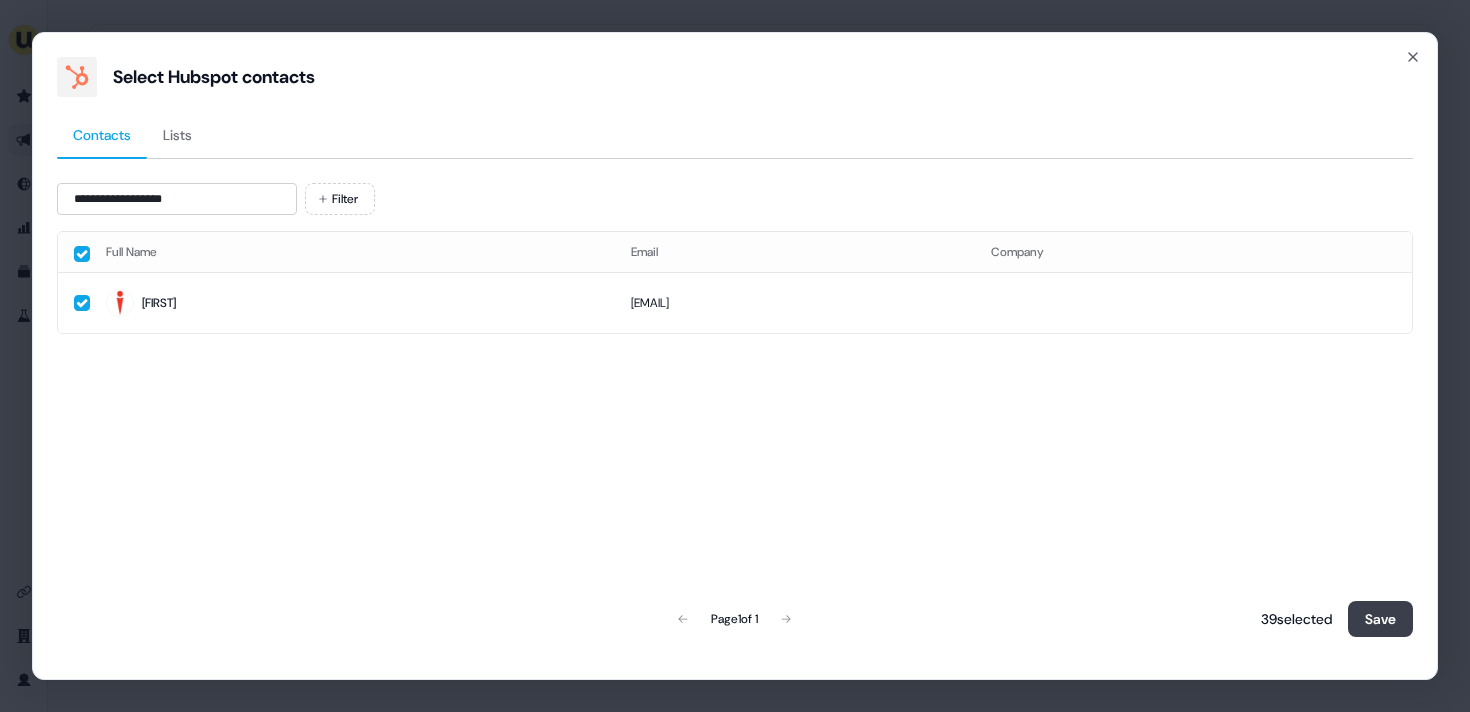 click on "Save" at bounding box center (1380, 619) 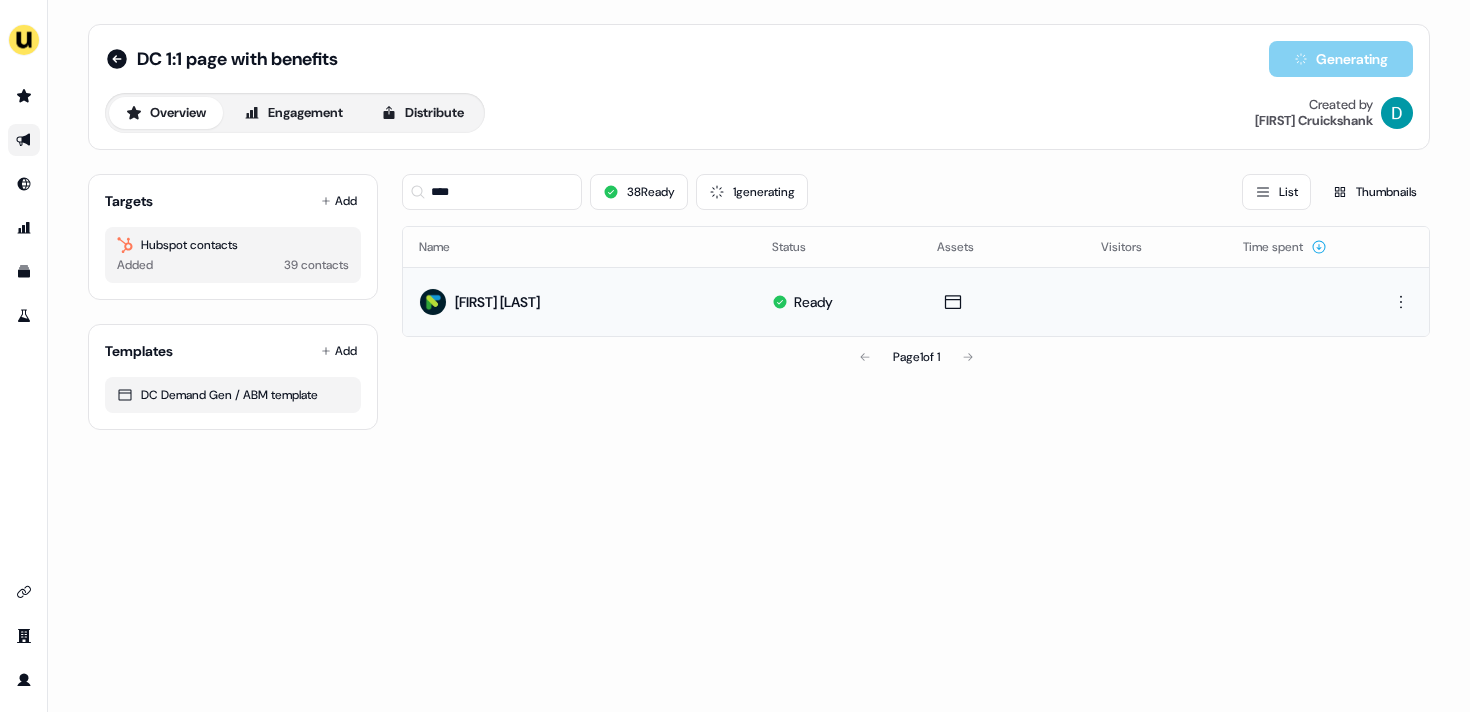 click on "**** 38  Ready 1  generating List Thumbnails" at bounding box center [916, 192] 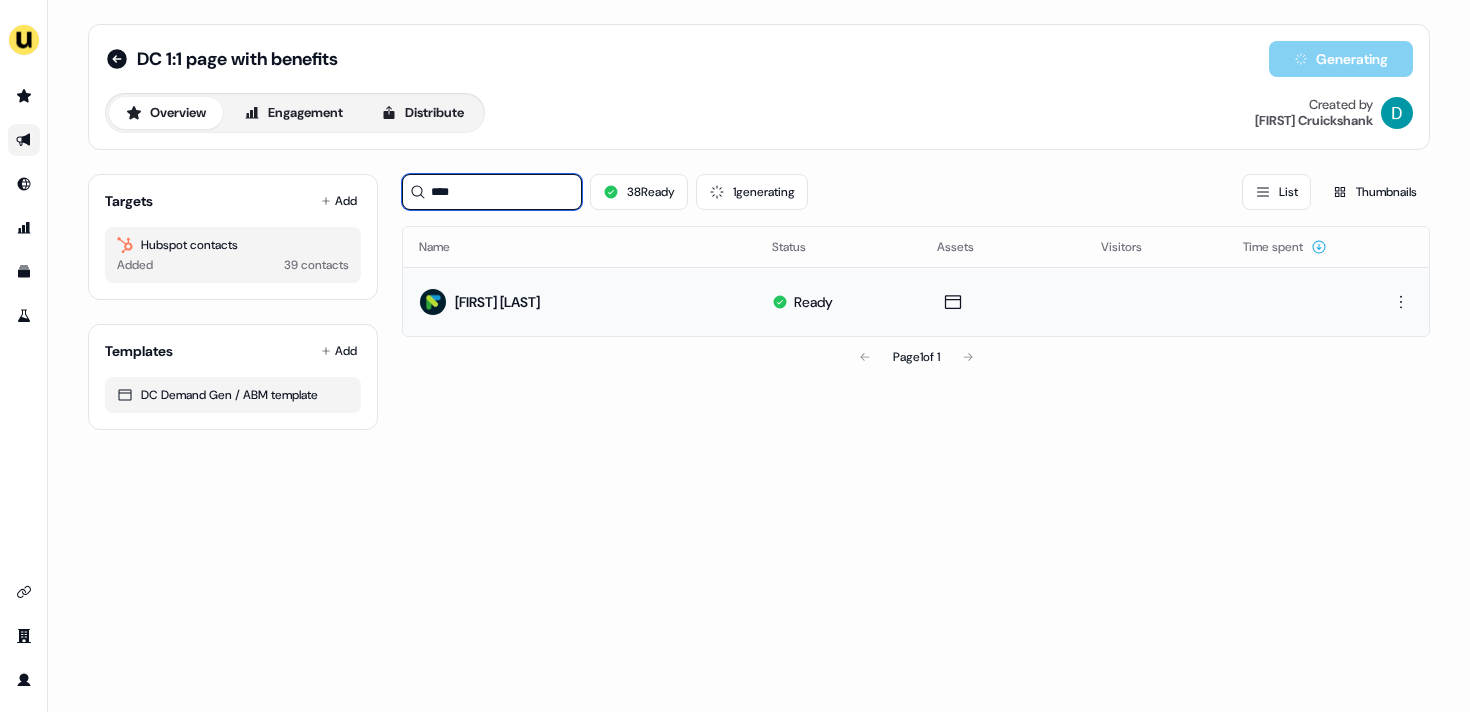 click on "****" at bounding box center (492, 192) 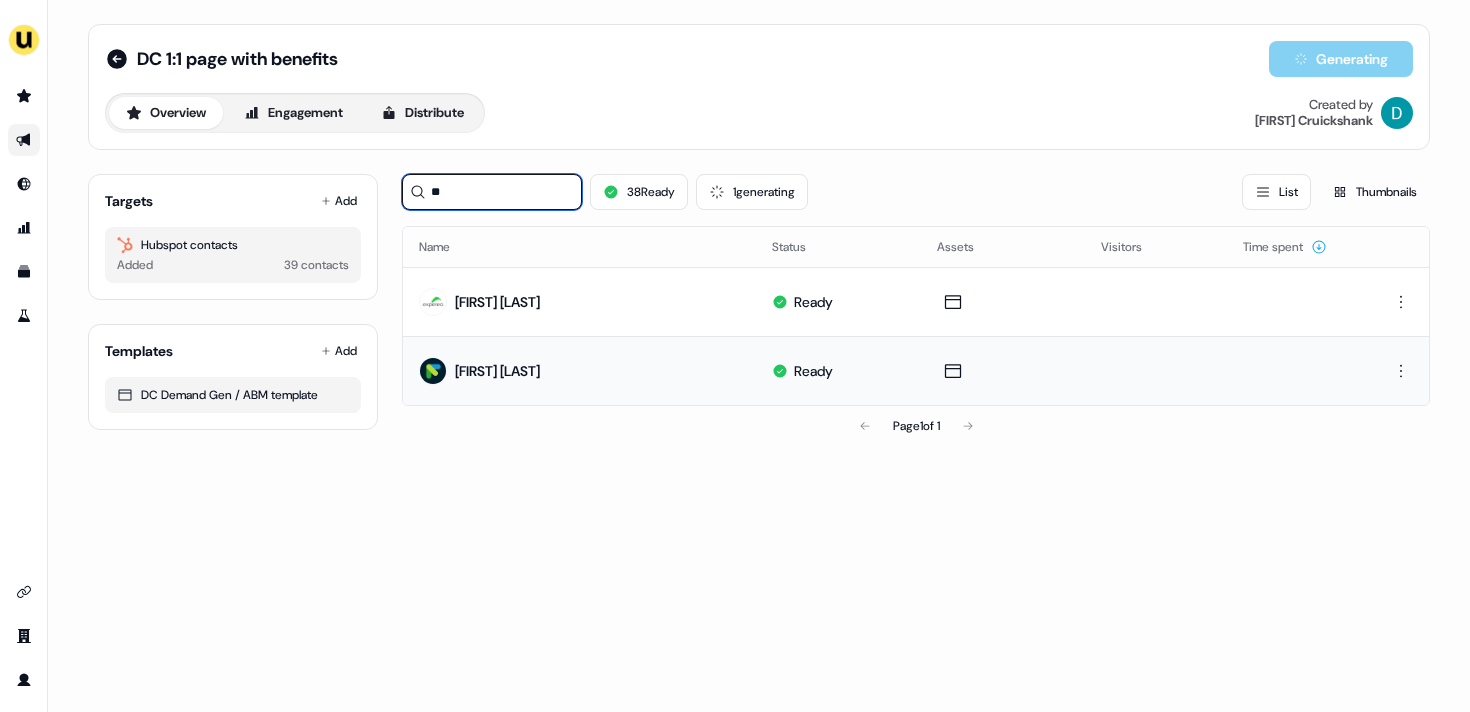 type on "*" 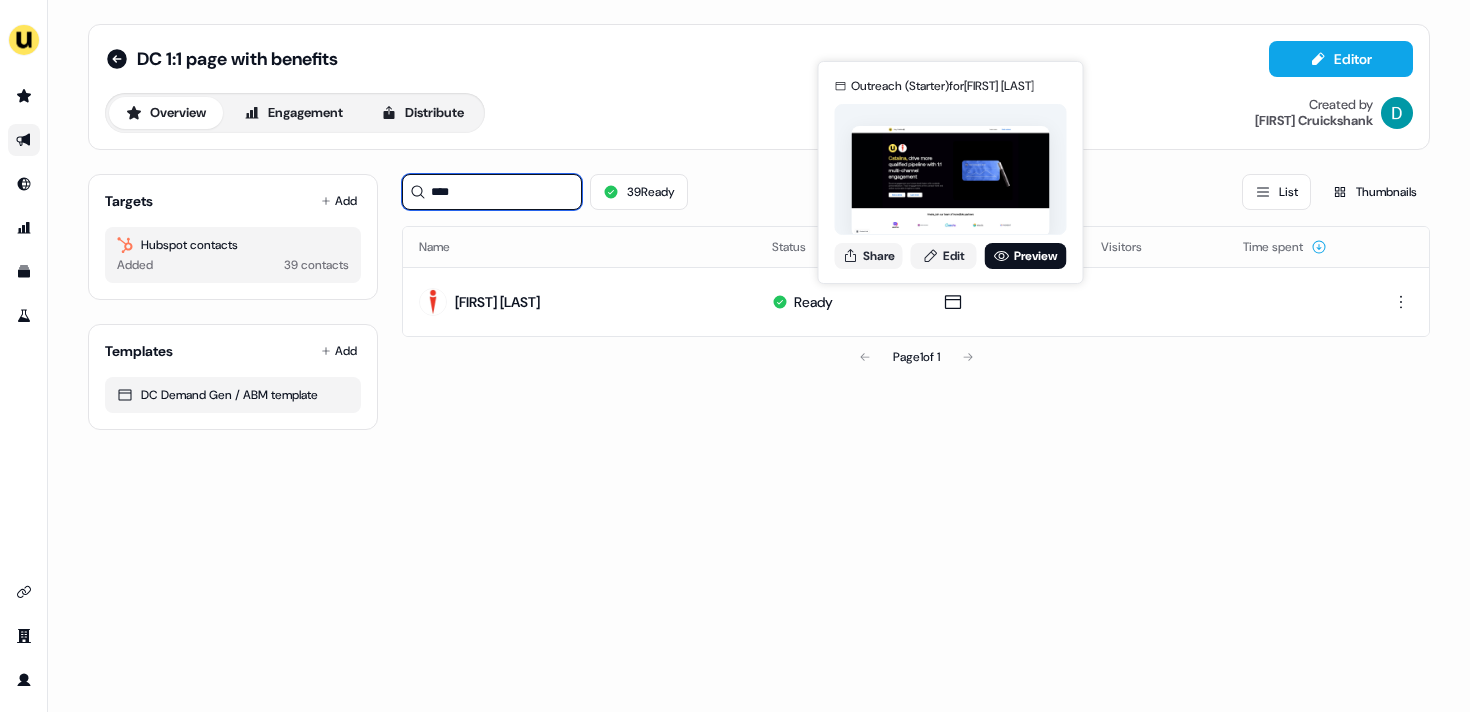 type on "****" 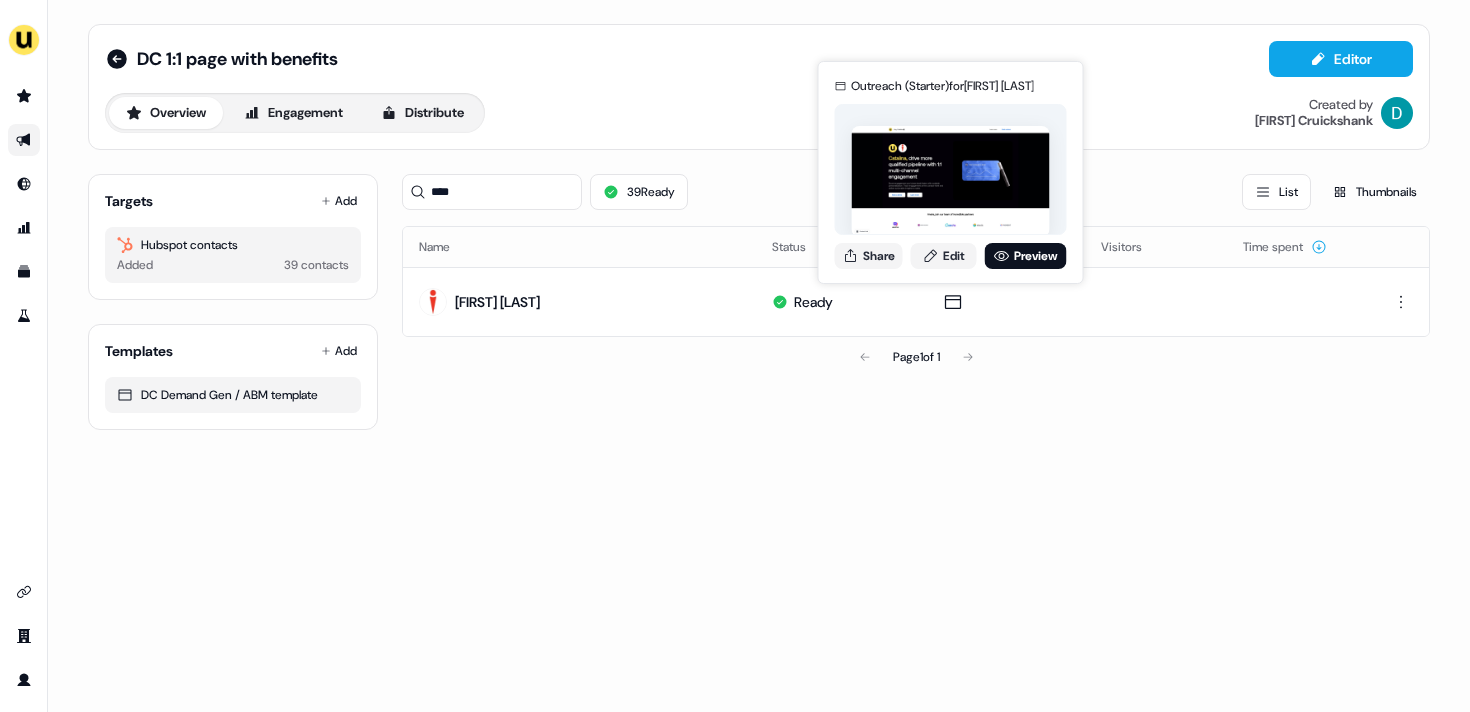 click on "Assets" at bounding box center (1003, 247) 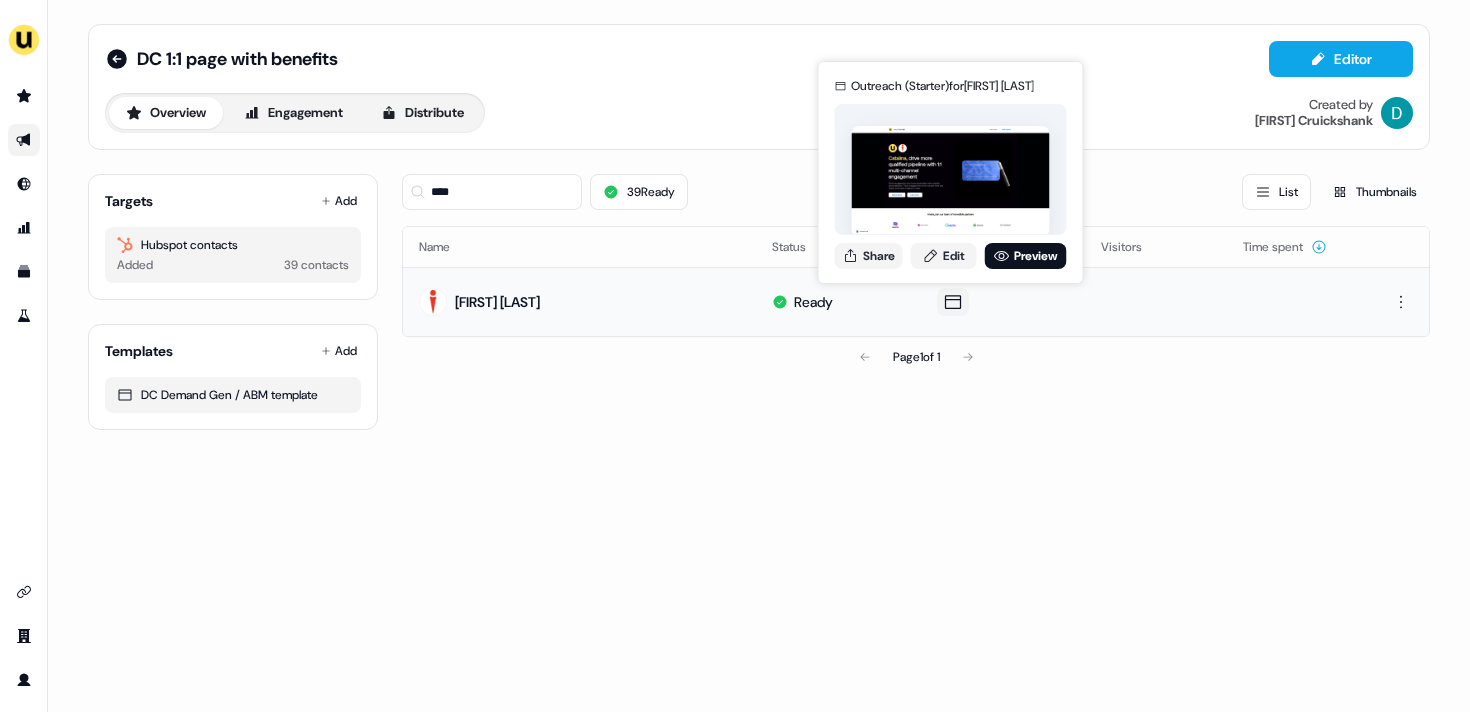 click on "Outreach (Starter)  for  Catalina Jaramillo   Share Edit Preview" at bounding box center [951, 172] 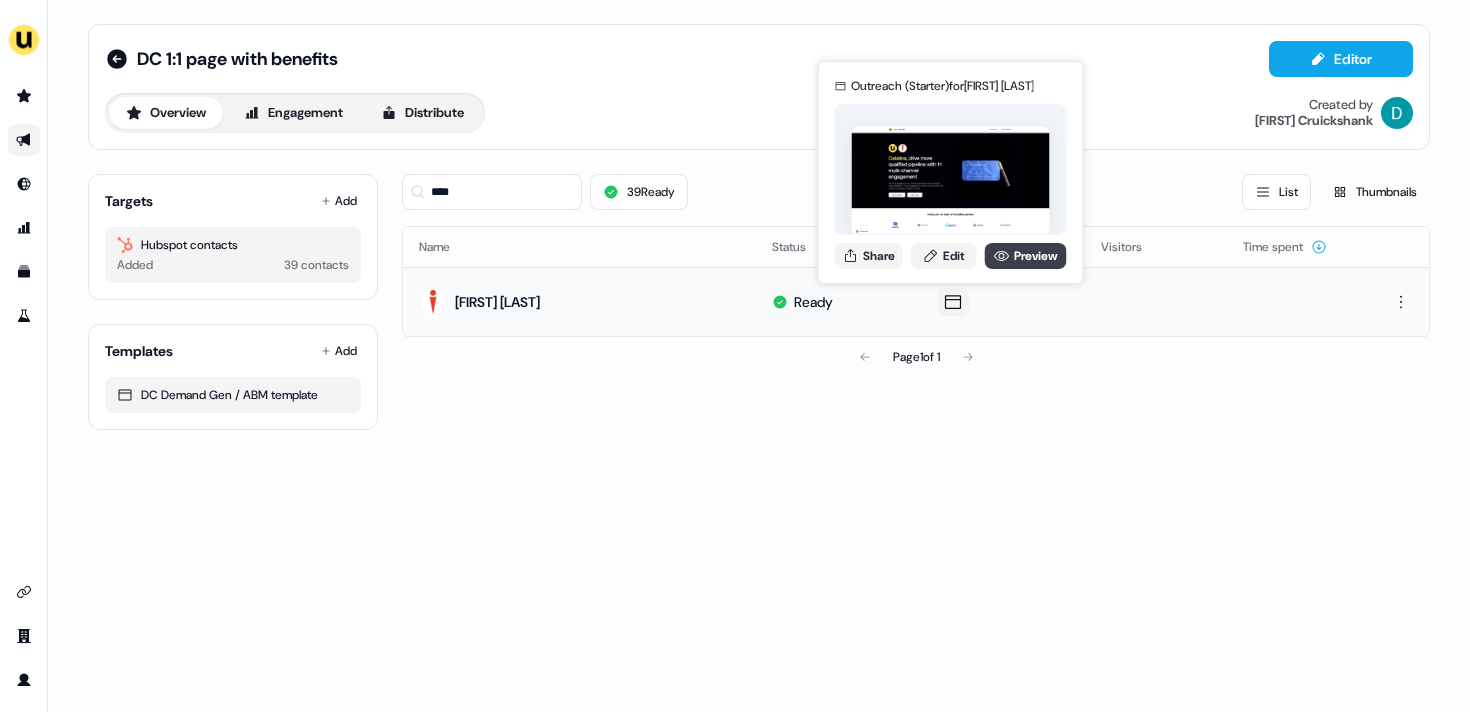 click on "Preview" at bounding box center [1026, 256] 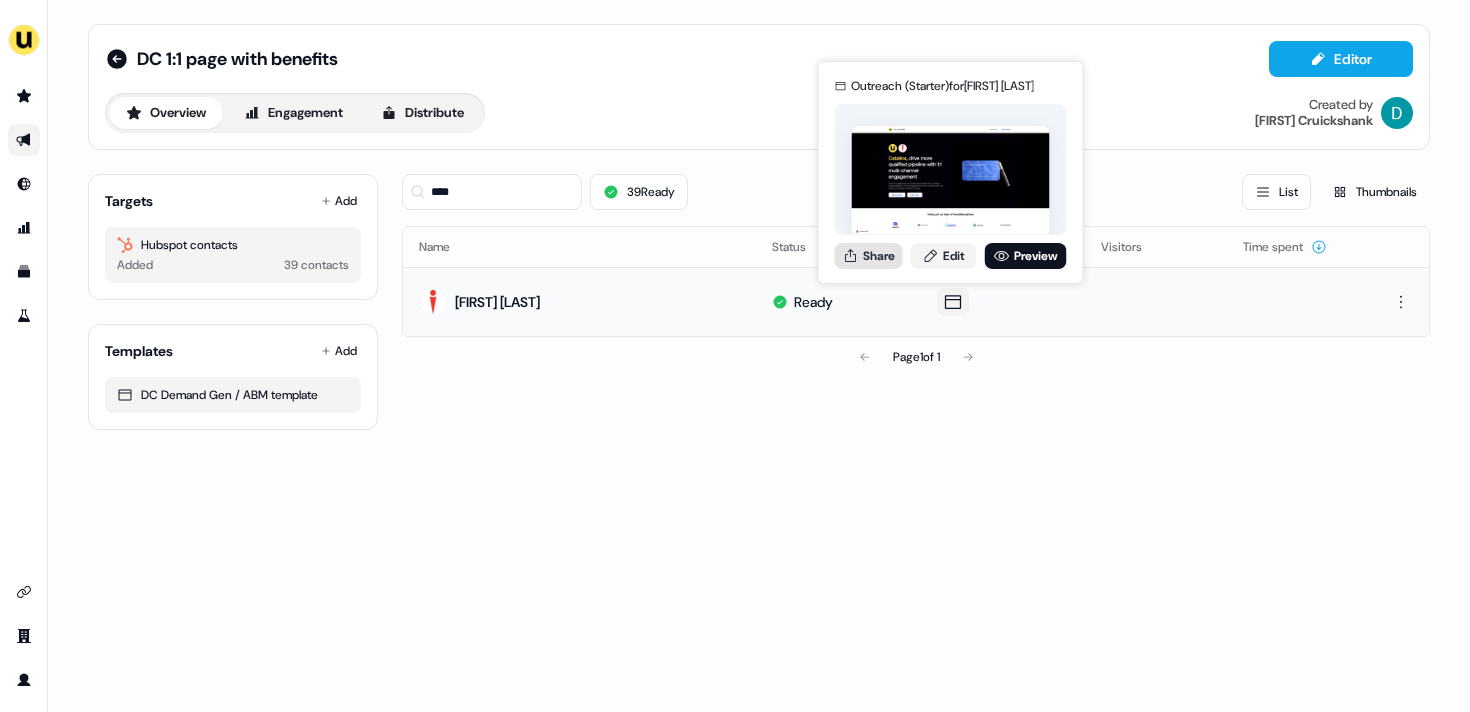 click on "Share" at bounding box center [869, 256] 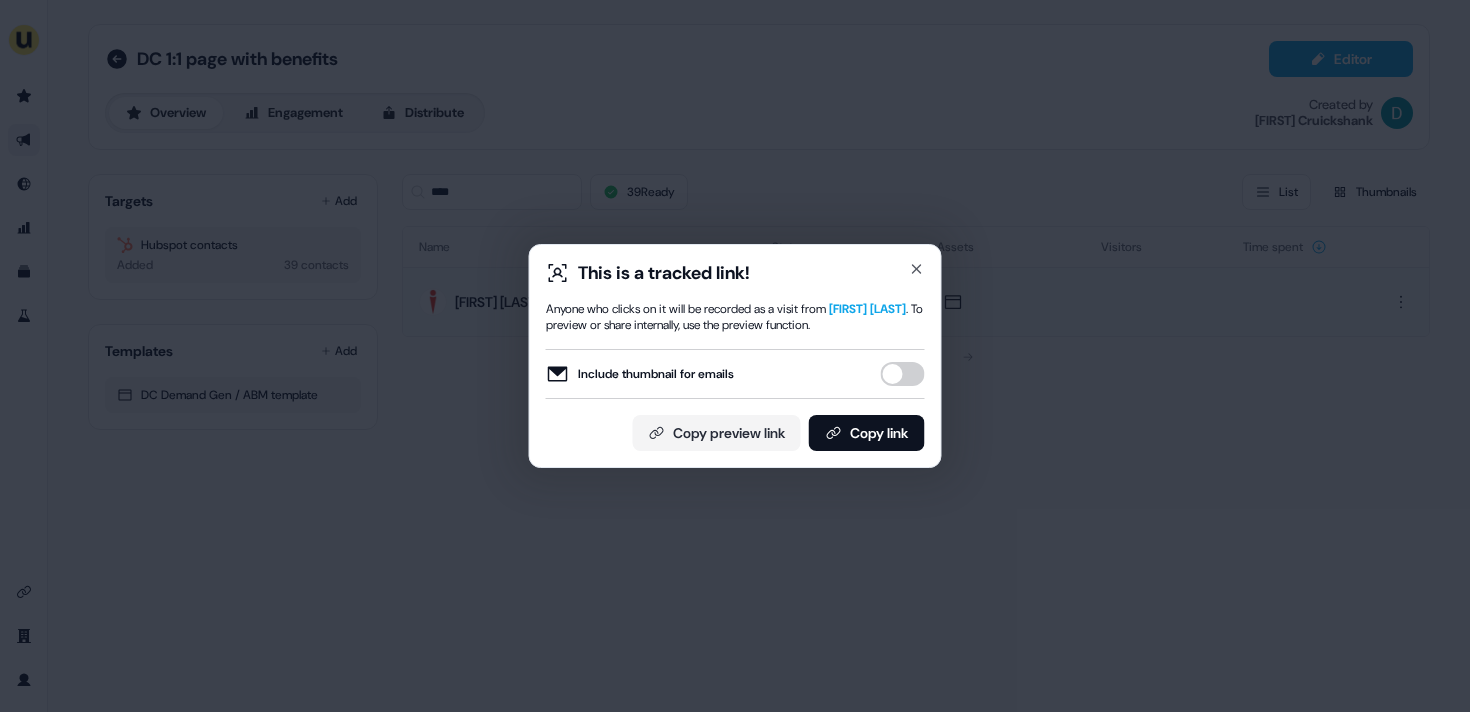 click on "Include thumbnail for emails" at bounding box center [903, 374] 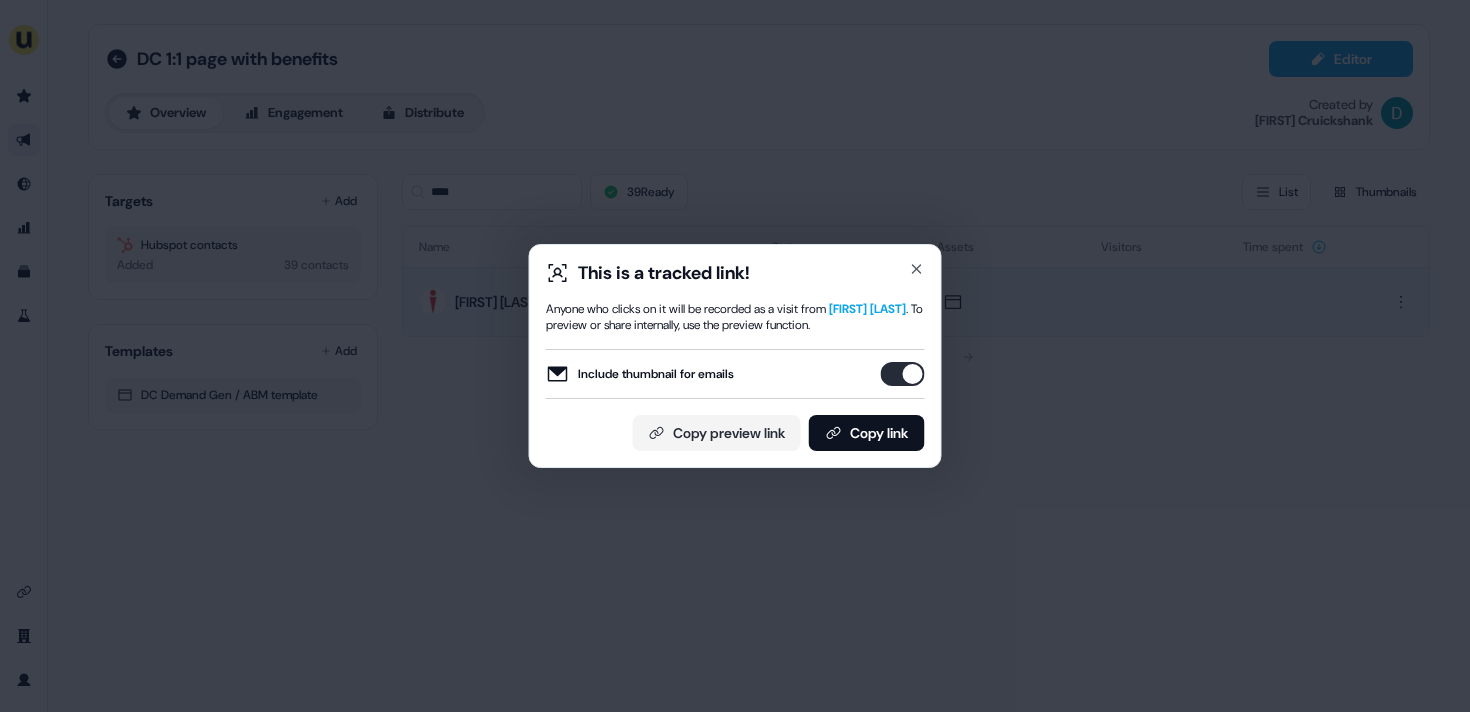 click on "This is a tracked link! Anyone who clicks on it will be recorded as a visit from   Catalina Jaramillo . To preview or share internally, use the preview function. Include thumbnail for emails Copy preview link Copy link" at bounding box center (735, 356) 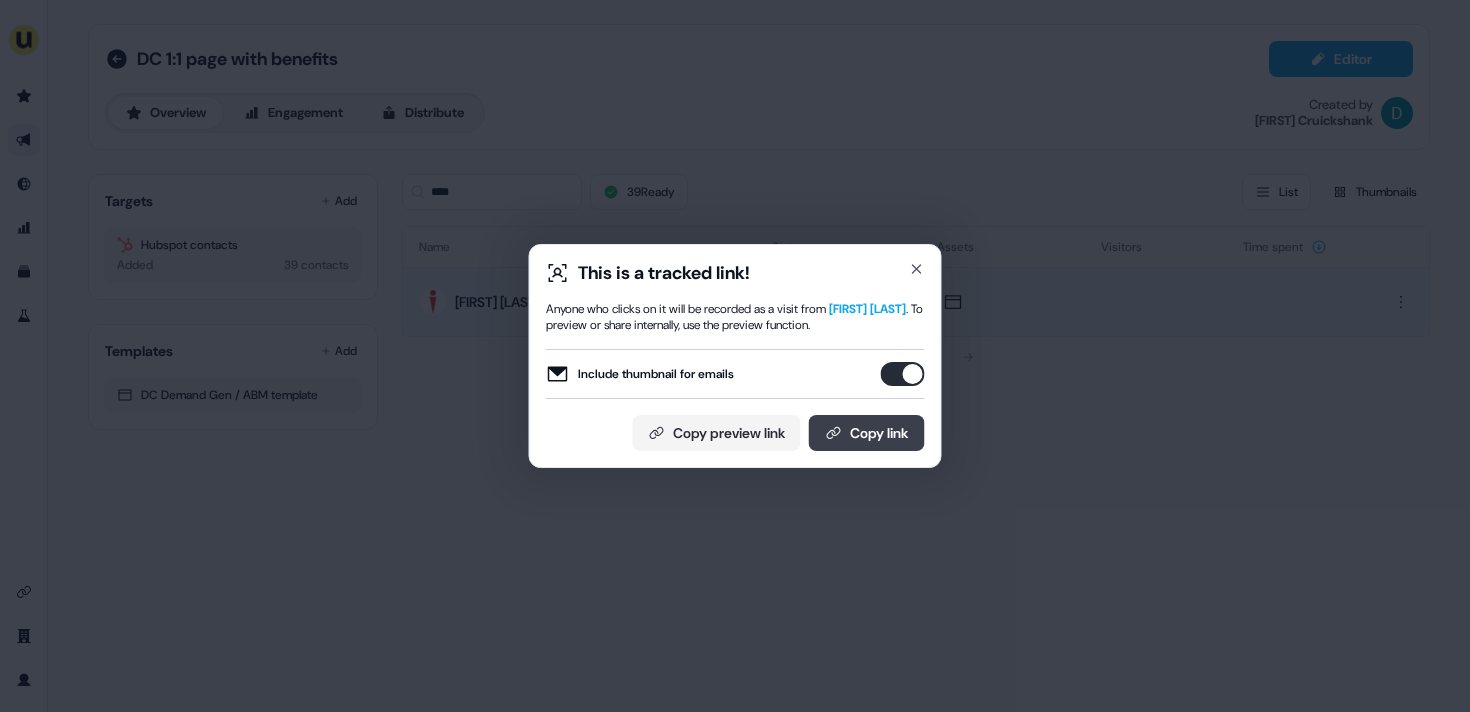 click on "Copy link" at bounding box center [867, 433] 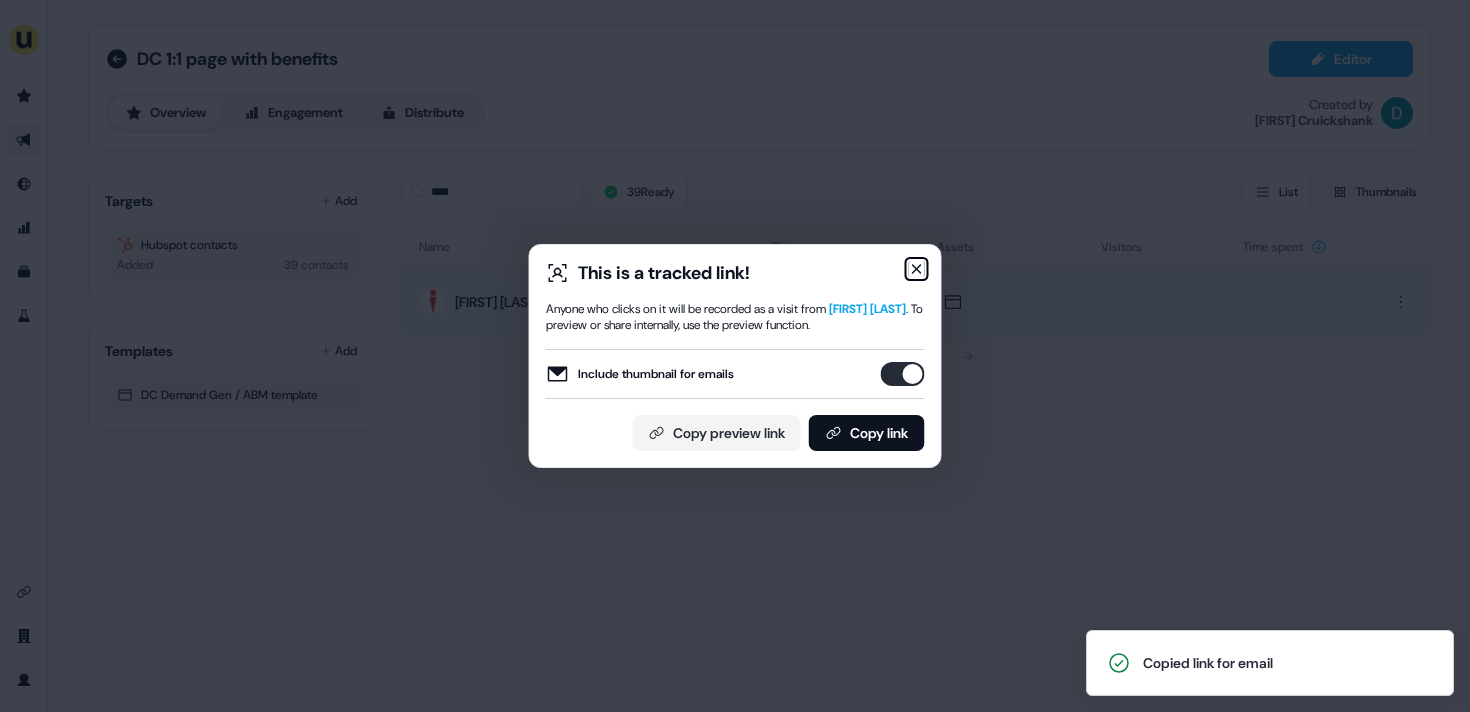 click 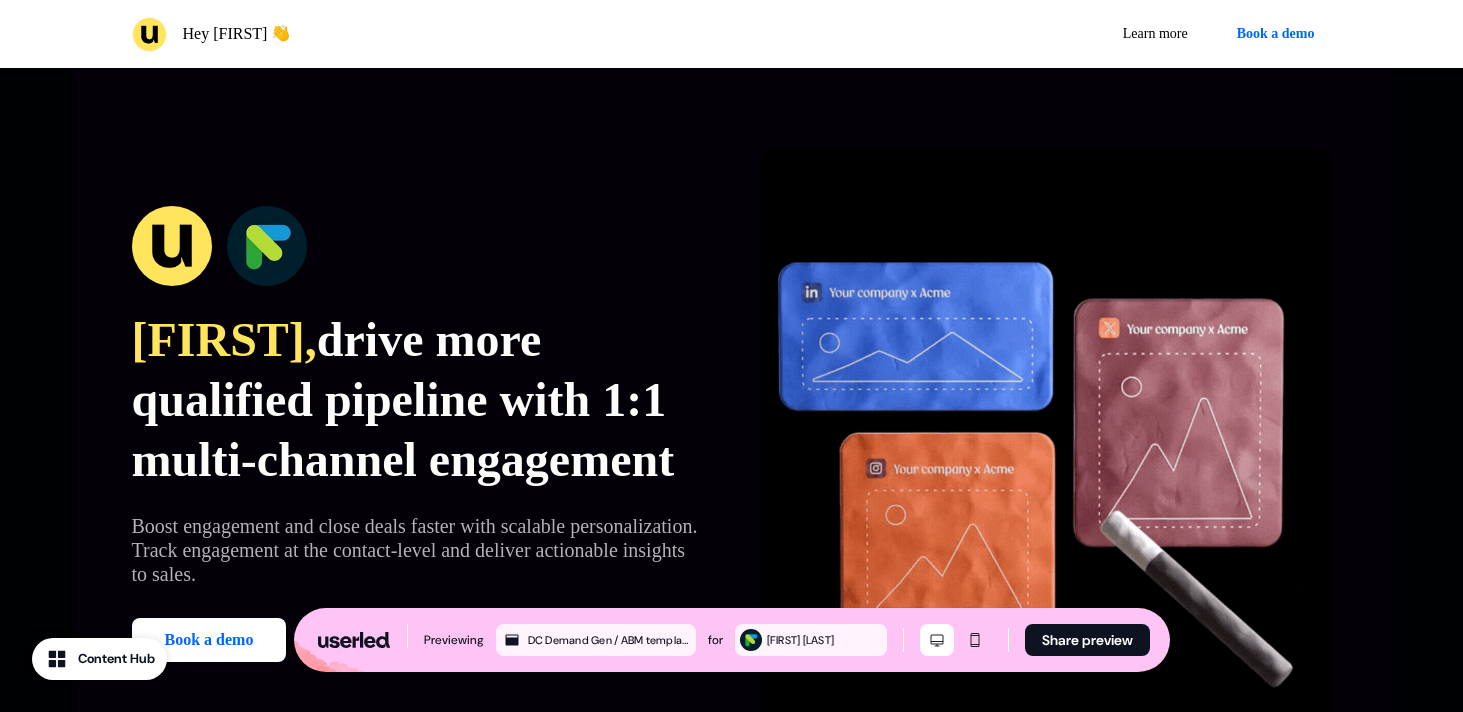 scroll, scrollTop: 0, scrollLeft: 0, axis: both 